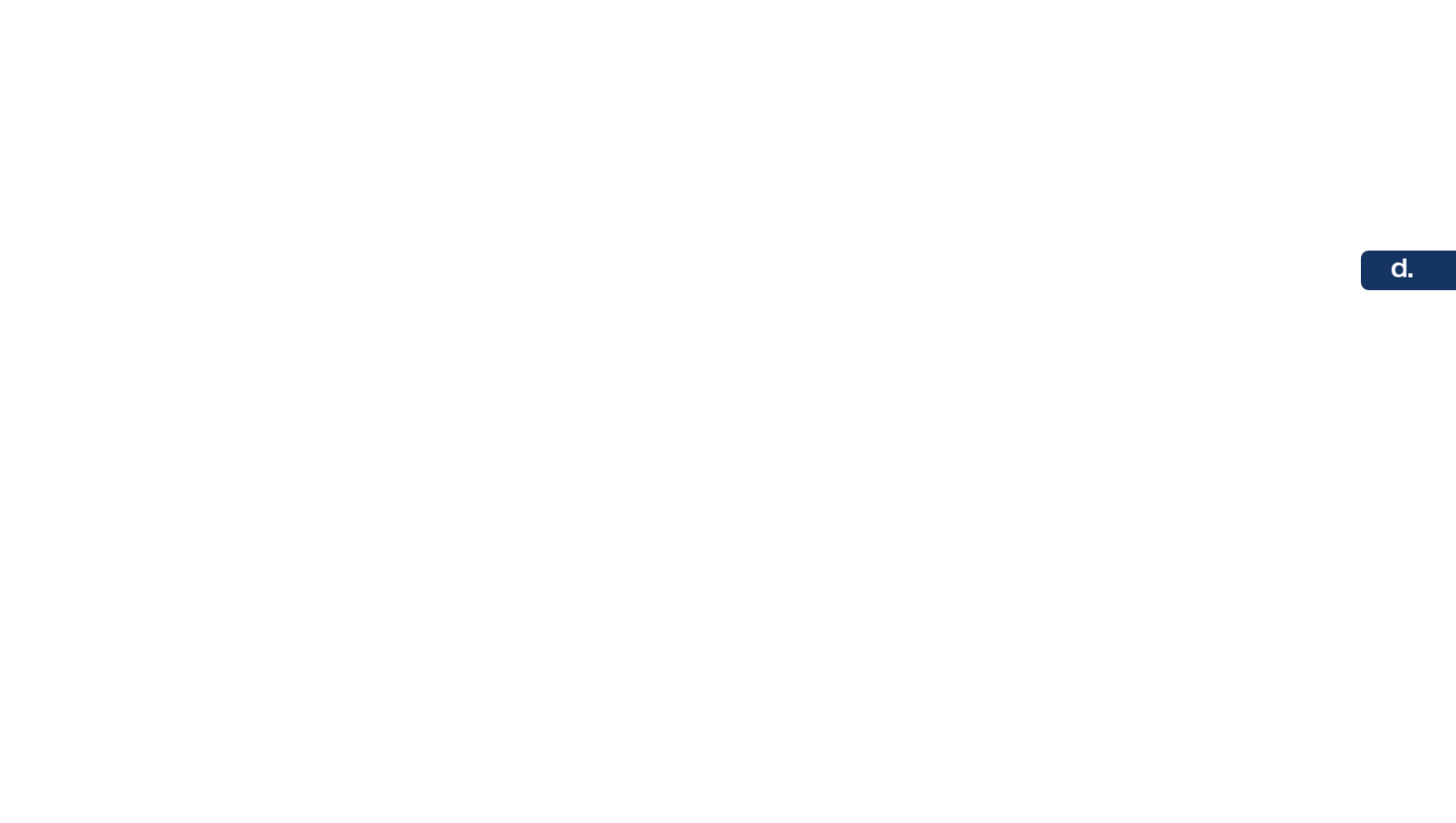 scroll, scrollTop: 0, scrollLeft: 0, axis: both 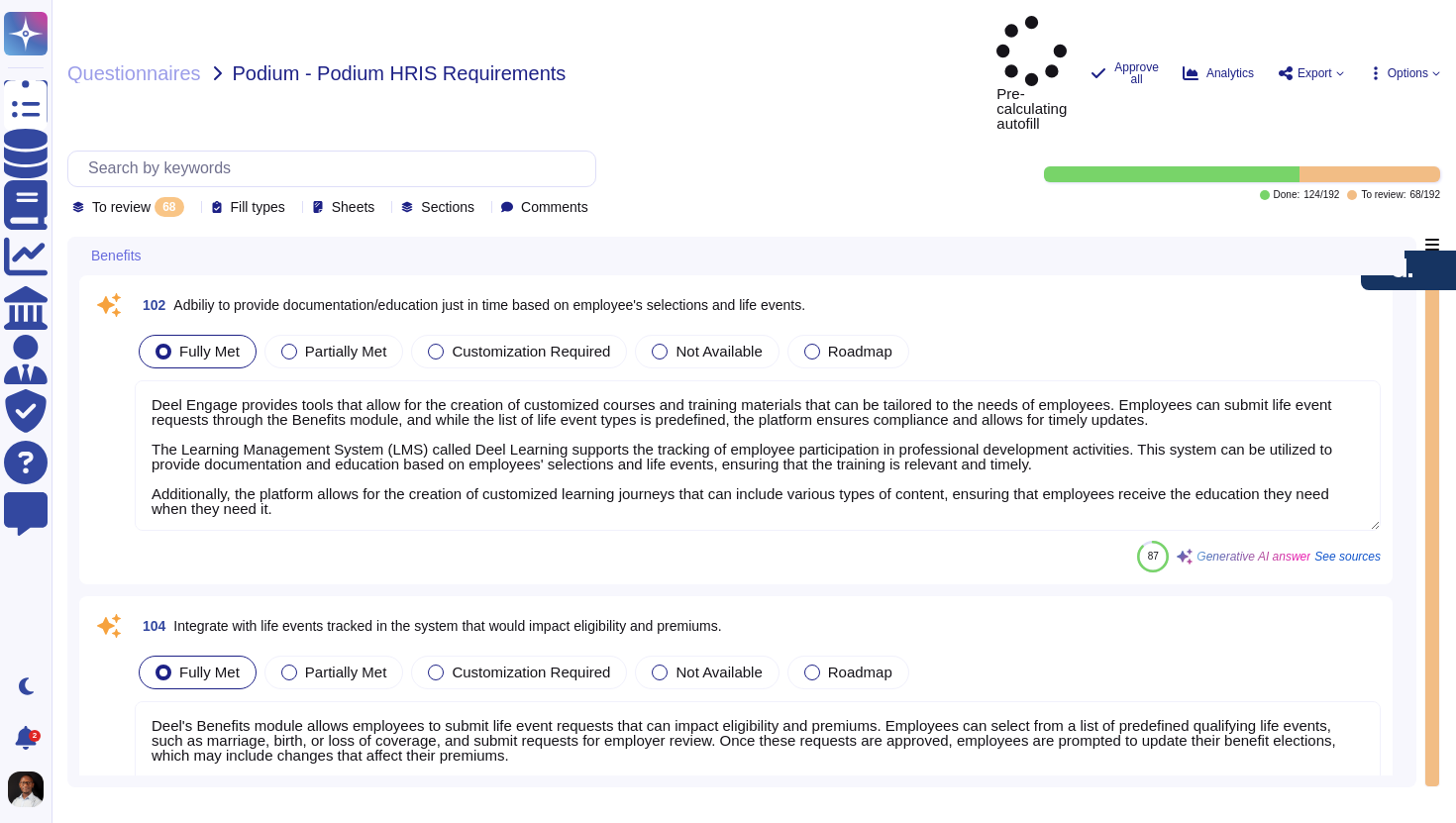 type on "Deel Engage provides tools that allow for the creation of customized courses and training materials that can be tailored to the needs of employees. Employees can submit life event requests through the Benefits module, and while the list of life event types is predefined, the platform ensures compliance and allows for timely updates.
The Learning Management System (LMS) called Deel Learning supports the tracking of employee participation in professional development activities. This system can be utilized to provide documentation and education based on employees' selections and life events, ensuring that the training is relevant and timely.
Additionally, the platform allows for the creation of customized learning journeys that can include various types of content, ensuring that employees receive the education they need when they need it." 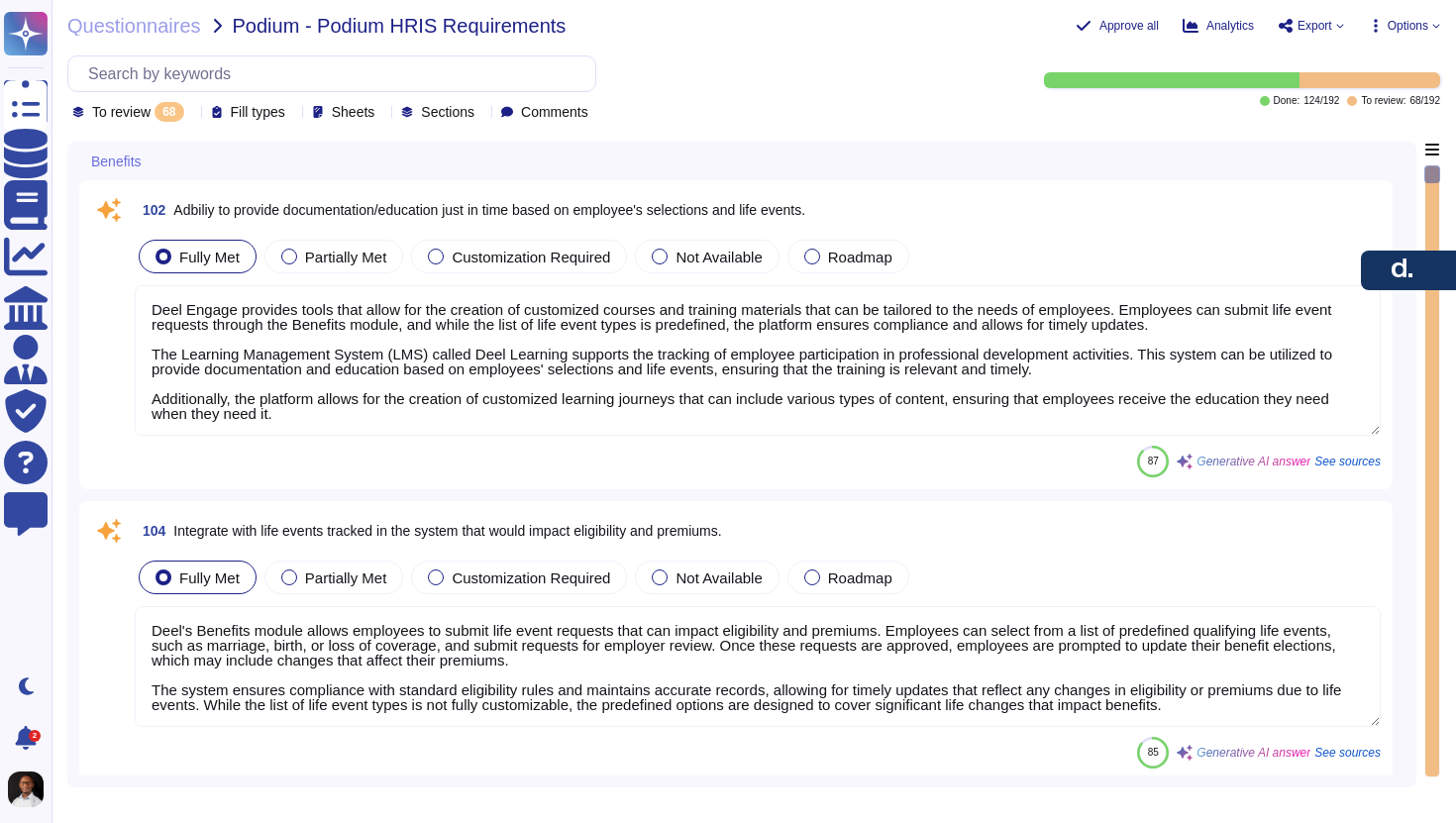 scroll, scrollTop: 2, scrollLeft: 0, axis: vertical 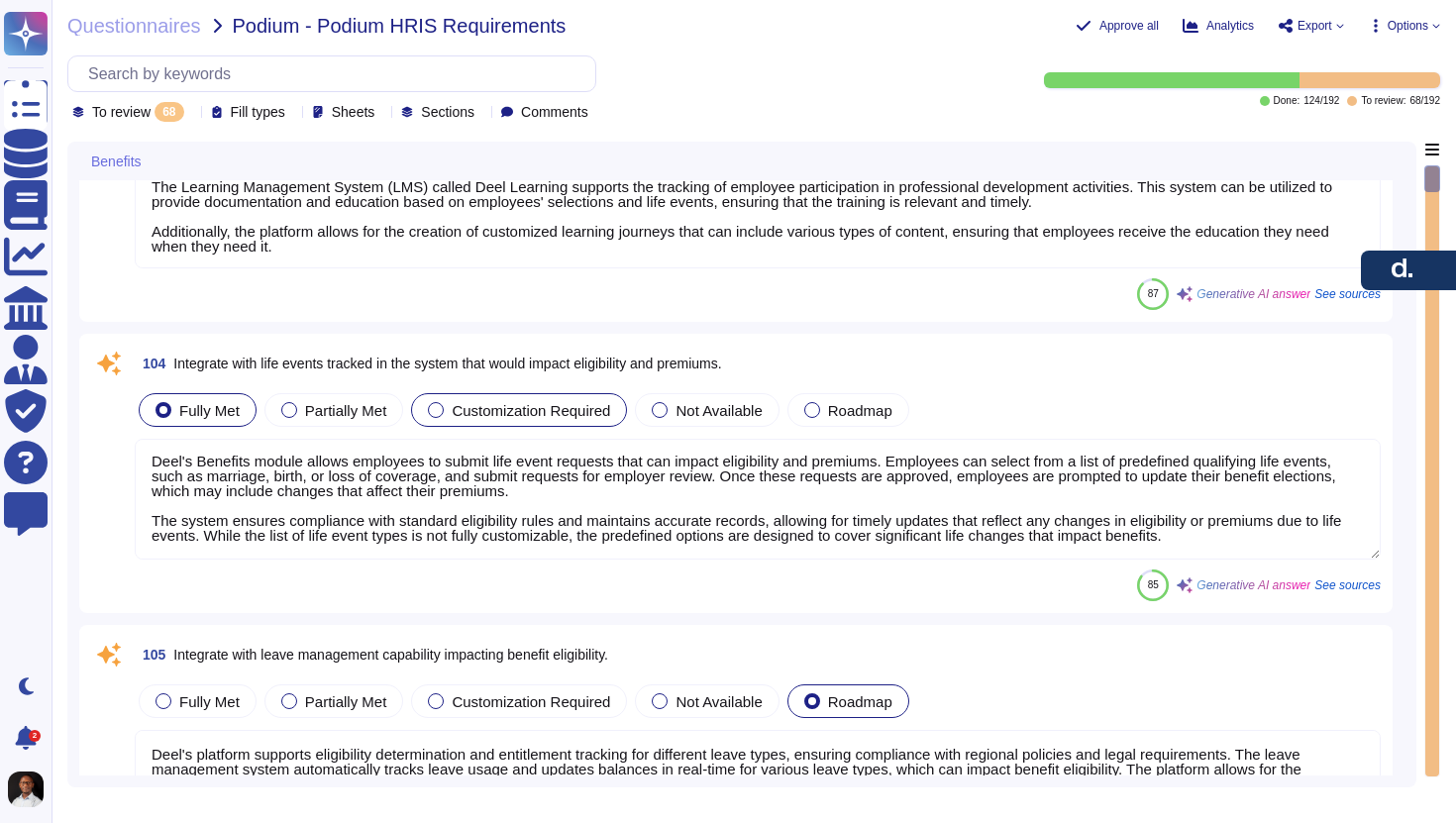 type on "Deel's Global Payroll solution supports payroll processing for Australia, Brazil, Canada, Colombia, and the Philippines, ensuring compliance with local laws and regulations. The system offers robust tax calculations and compliance services, including automated tax calculations for both employees and employers.
While we currently support payroll in the United States, we do not have specific information regarding Guatemala and Pakistan in the provided context.
Deel's payroll processing includes the ability to calculate, fund, and reconcile payroll efficiently, with features such as real-time payroll capabilities, compliance management, and automated processes to enhance accuracy and efficiency.
For detailed information regarding specific countries, including Guatemala and Pakistan, please reach out to our team for tailored support." 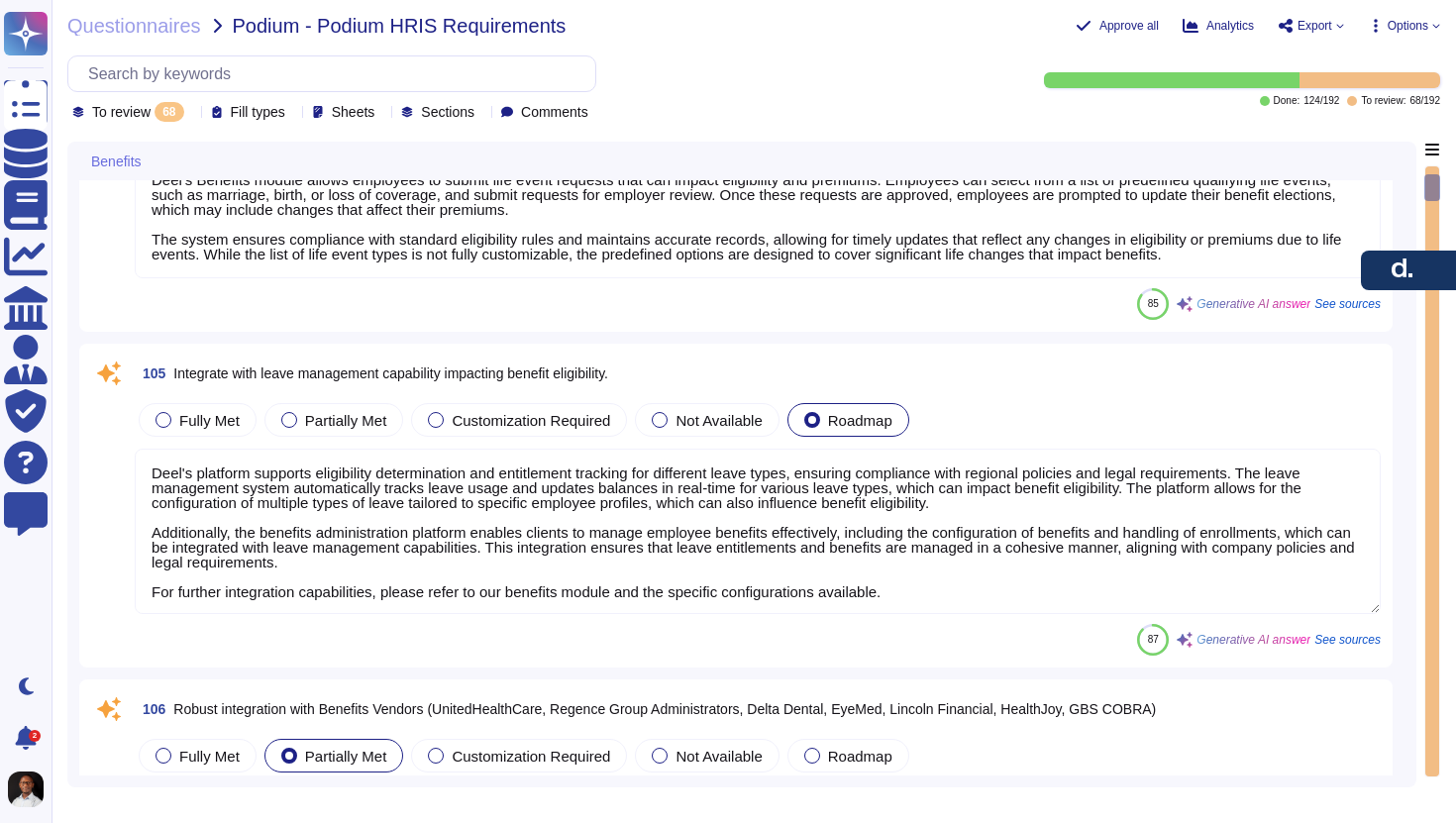 scroll, scrollTop: 456, scrollLeft: 0, axis: vertical 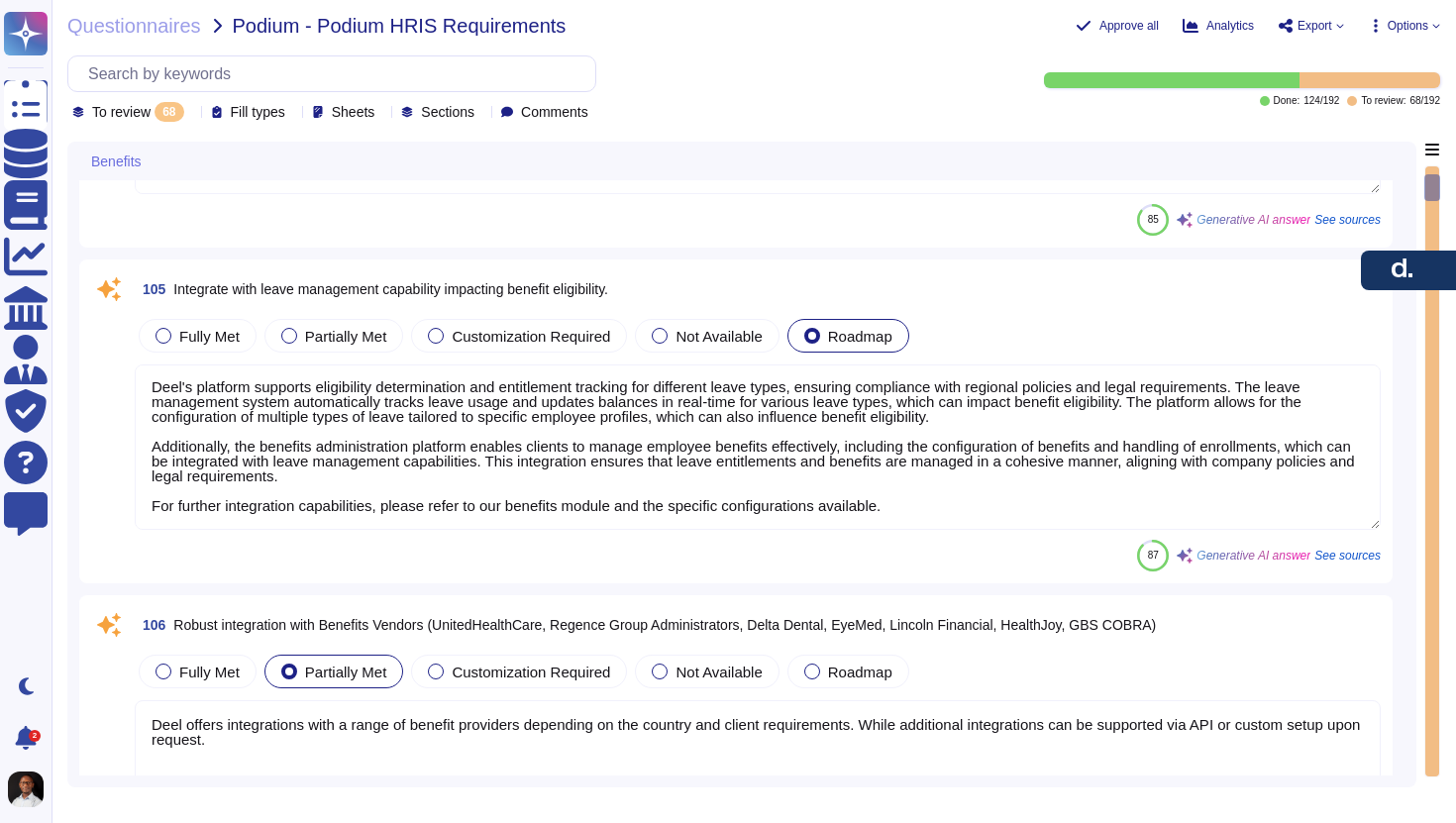 type on "Deel supports the import and export of time records primarily through the following methods:
1. Importing Time Records:
- Time records can be imported manually or in bulk via CSV uploads. Clients must use Deel’s standardized timesheet template to ensure proper formatting and processing.
- For Global Payroll clients, employers can upload third-party timesheets, but the format must be reviewed and approved by Payroll Managers.
- For Employer of Record (EOR) clients, employees must enter their own hours using Deel's time tracking tool, and third-party timesheets are not supported.
2. Exporting Time Records:
- Time records can be exported in CSV format, and clients can utilize the ledger download tool or partner integrations (e.g., Xero, Quickbook, Netsuite) for data export.
- Automated export options are available through the API, integrations, and webhooks, allowing for seamless data transfer.
These features ensure that clients can efficiently manage and transfer time records as needed." 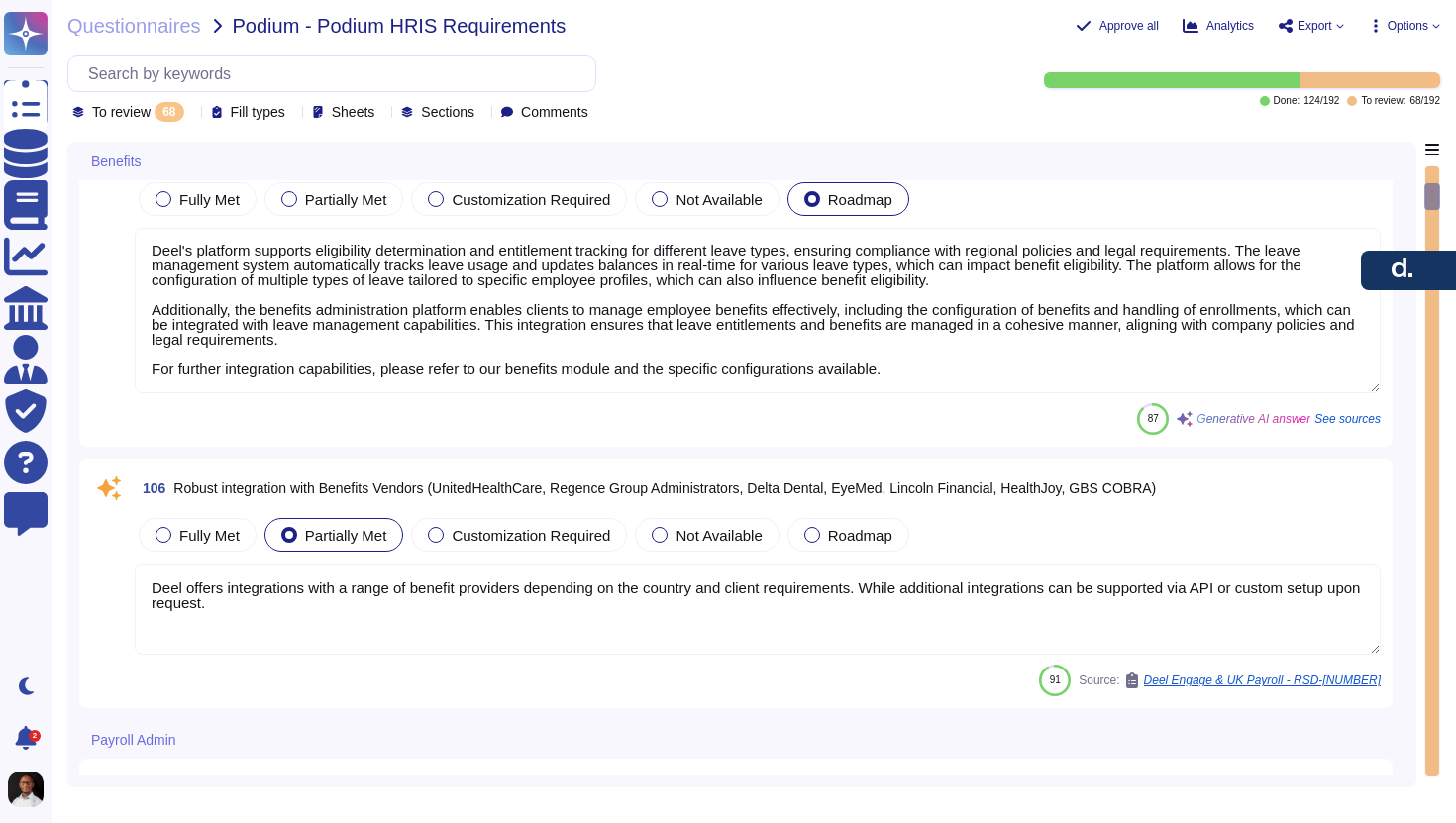 scroll, scrollTop: 680, scrollLeft: 0, axis: vertical 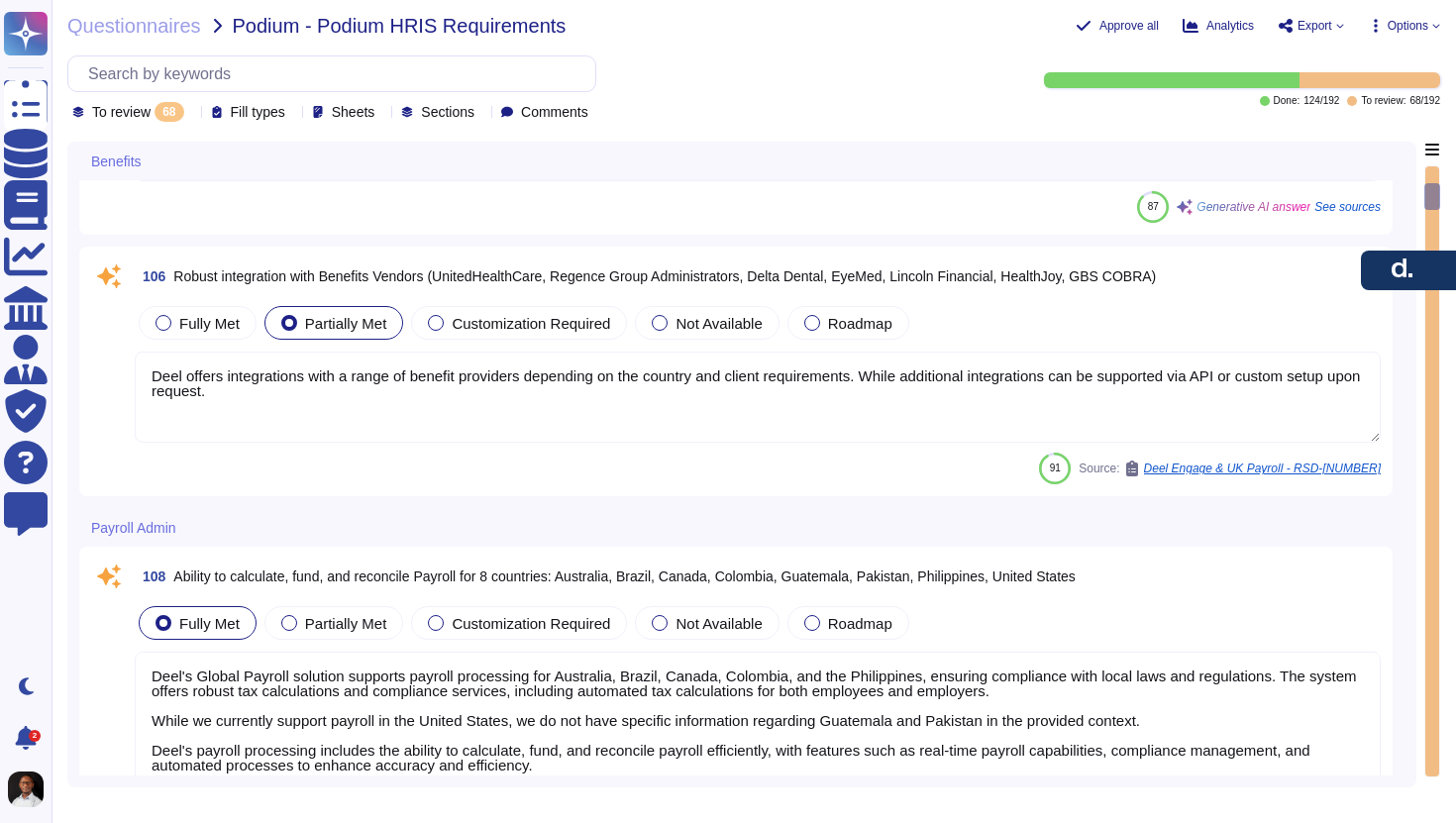 click on "Deel offers integrations with a range of benefit providers depending on the country and client requirements. While additional integrations can be supported via API or custom setup upon request." at bounding box center (758, 397) 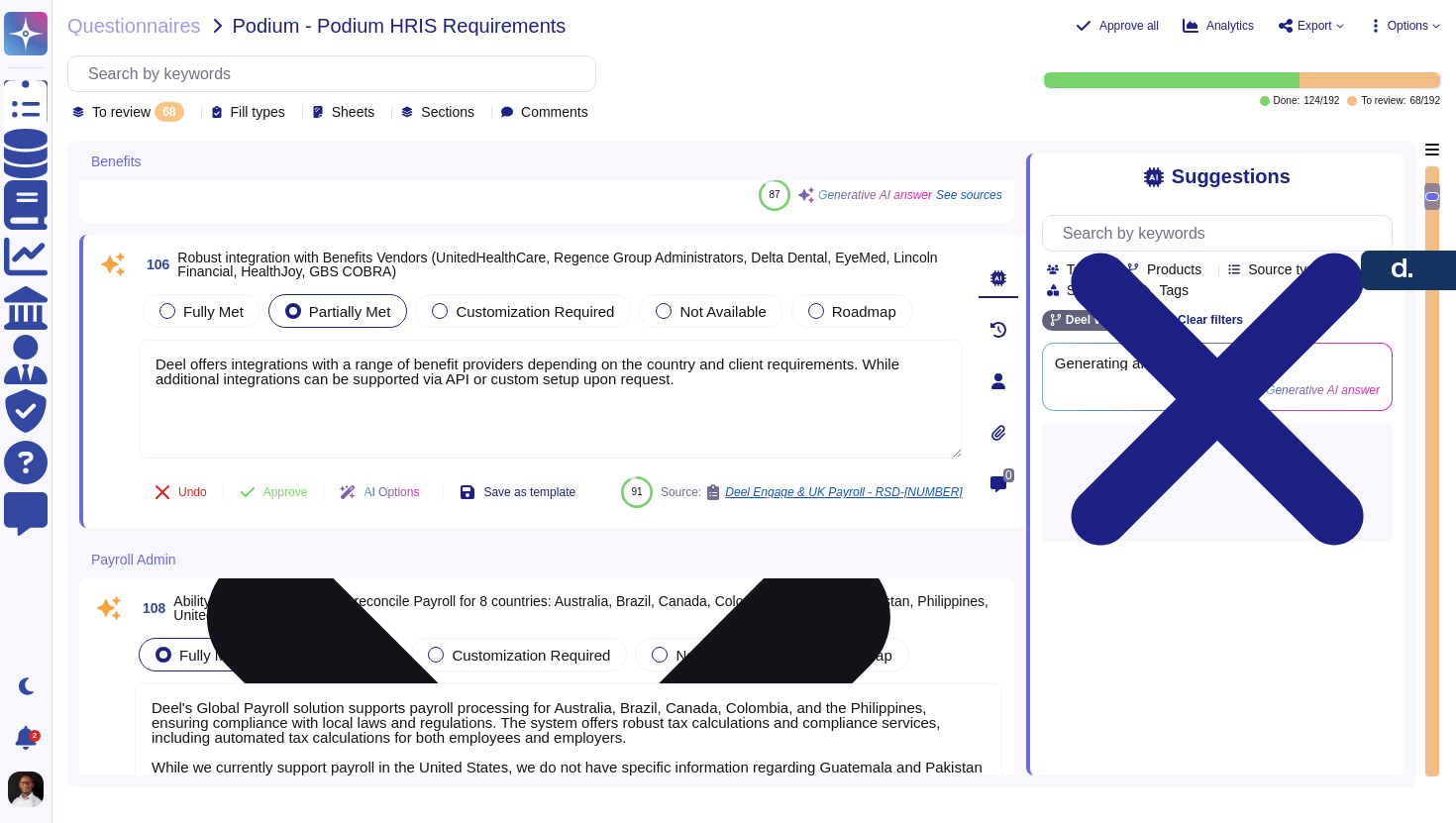 scroll, scrollTop: 0, scrollLeft: 0, axis: both 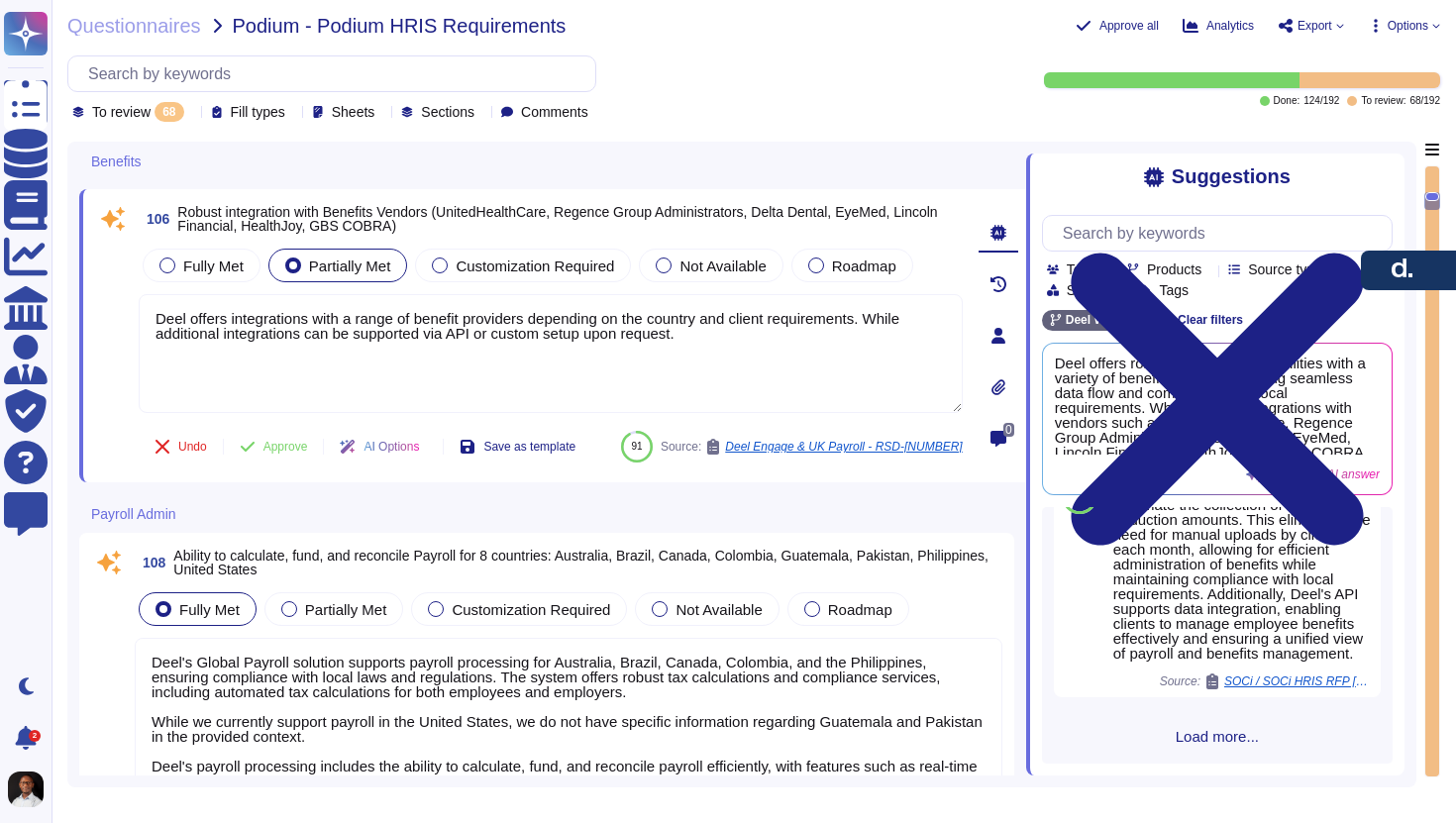 type on "Deel's solution supports statutory payroll reporting, ensuring compliance with local statutory requirements. This includes the generation of necessary reports per pay cycle, which are mandated by law. Additionally, Deel fully manages ACA compliance, including tracking notifications, eligibility, and changes in status when employees cross average hours thresholds. The platform automates ACA compliance work, such as sending ACA notices and handling related payments, and supports ACA compliance reporting, including the generation of 1094 and 1095-C forms." 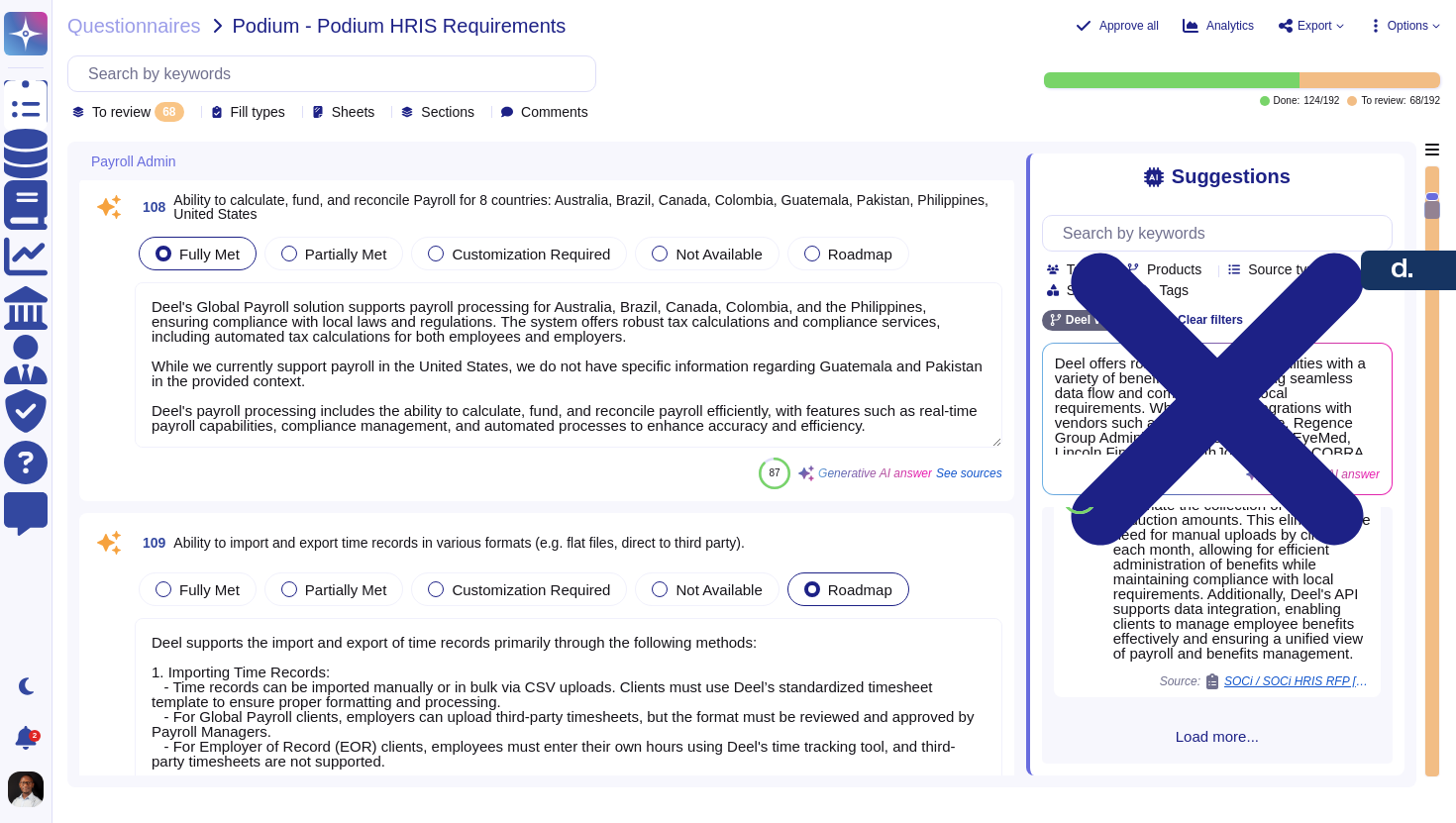 type on "The Deel platform has the capability to generate forms associated with statutory requirements, specifically the 1094-C and 1095-C forms for ACA compliance. These forms are generated based on the information provided by the client and are made available for download and submission to the IRS. The platform automates the creation of these forms, ensuring compliance with IRS regulations, and includes tools to help clients track and report on tax documents." 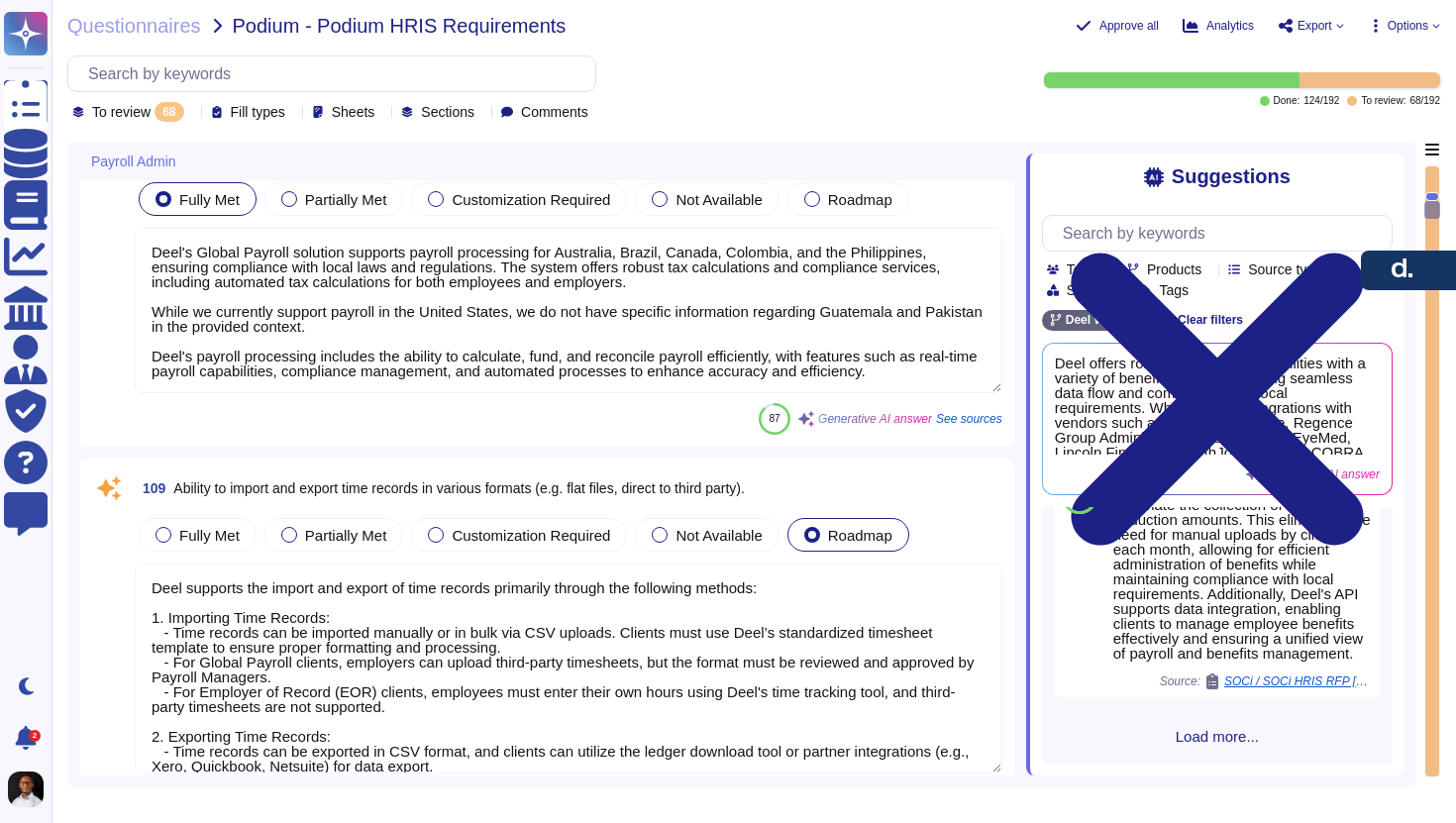 scroll, scrollTop: 1312, scrollLeft: 0, axis: vertical 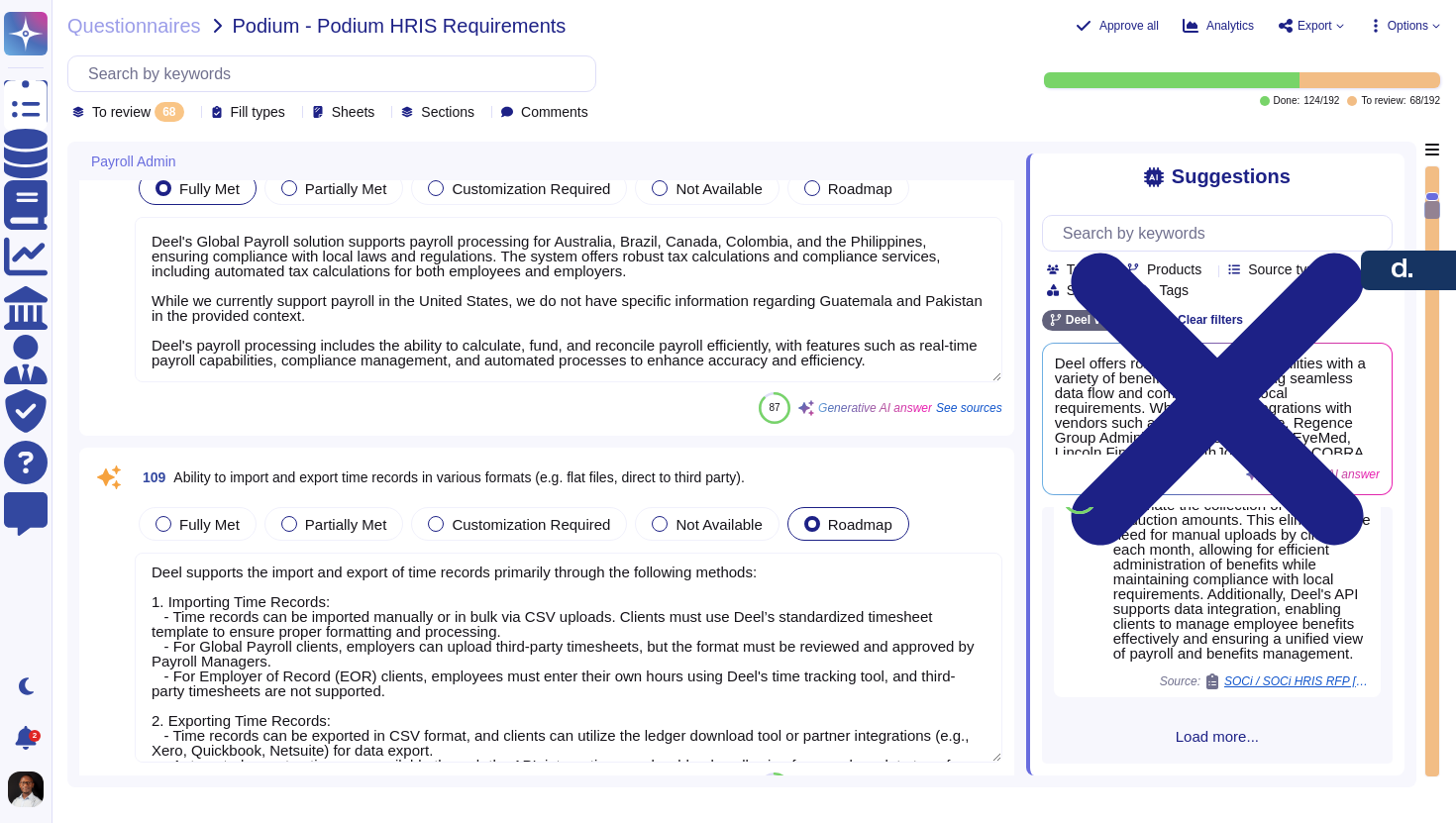 click on "Ability to import and export time records in various formats (e.g. flat files, direct to third party)." at bounding box center (459, 477) 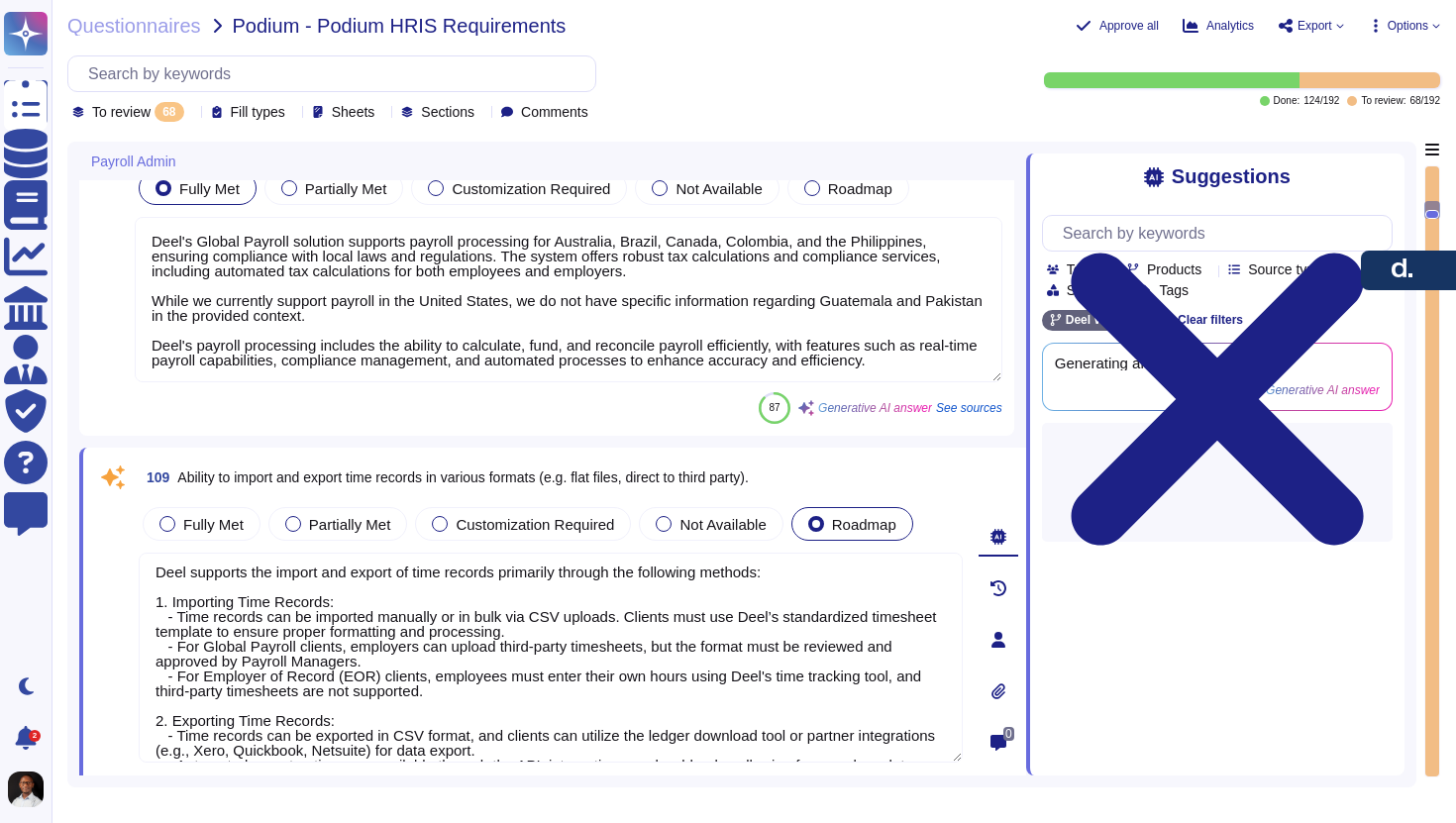 scroll, scrollTop: 0, scrollLeft: 0, axis: both 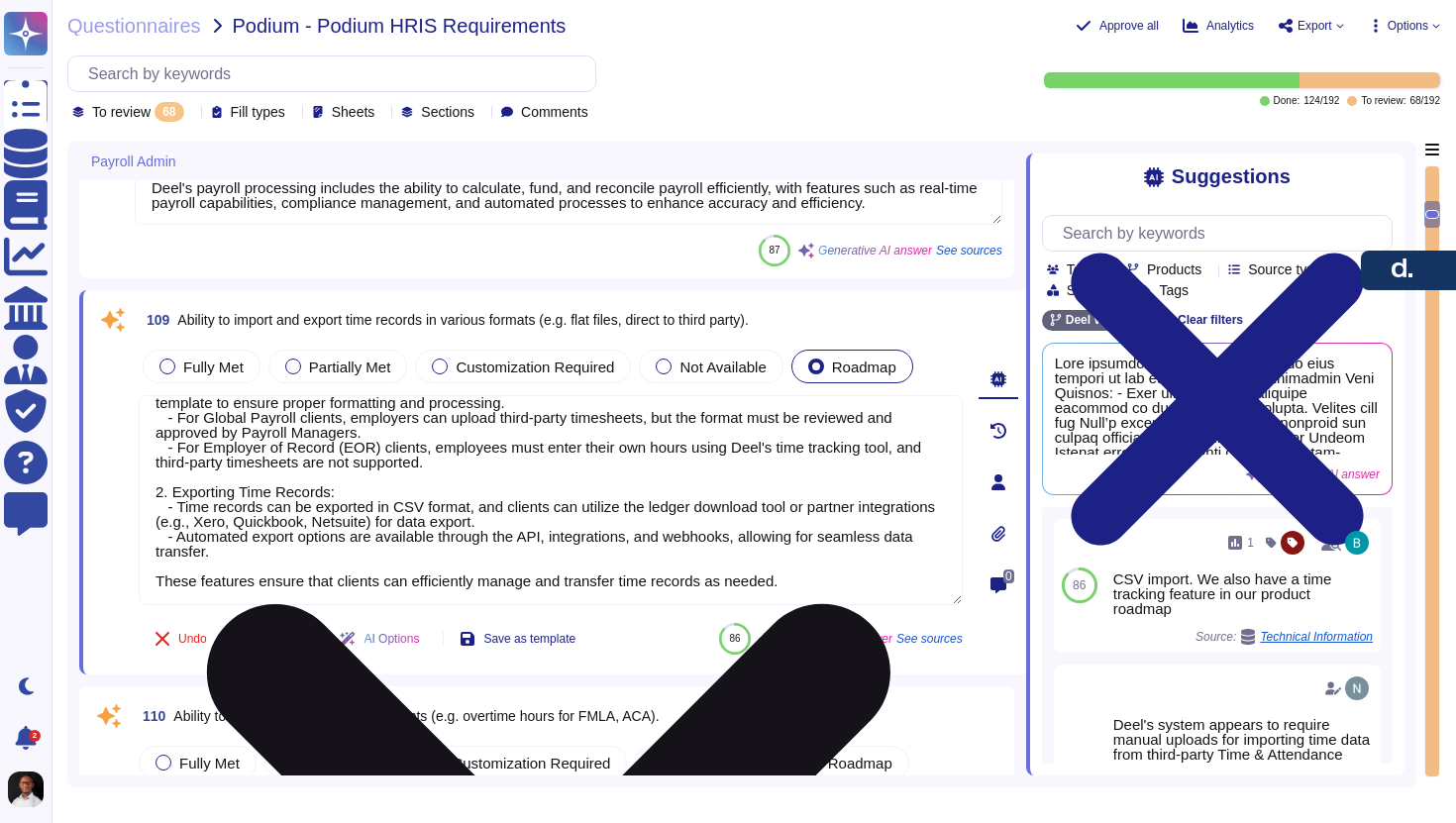 type on "The company utilizes a ticketing system for logging incidents, assigning severity ratings, and tracking their resolution. The escalation process is defined and documented by Customer Support, ensuring that incidents are effectively managed. Additionally, there is a dedicated data breach procedure that includes a risk reporting ticket system and a process for identifying and containing breaches.
For exception tracking, the people team can manage exceptions to leave rules by following a documented exception process, which includes a valid business justification and prior approval. The corrective action and escalation process is designed to enhance client satisfaction and includes monitoring channels, a client escalation process, and follow-up procedures to ensure issues are resolved efficiently.
For more detailed information, please refer to our Incident Management Policy and the attached document for specific incident profiles." 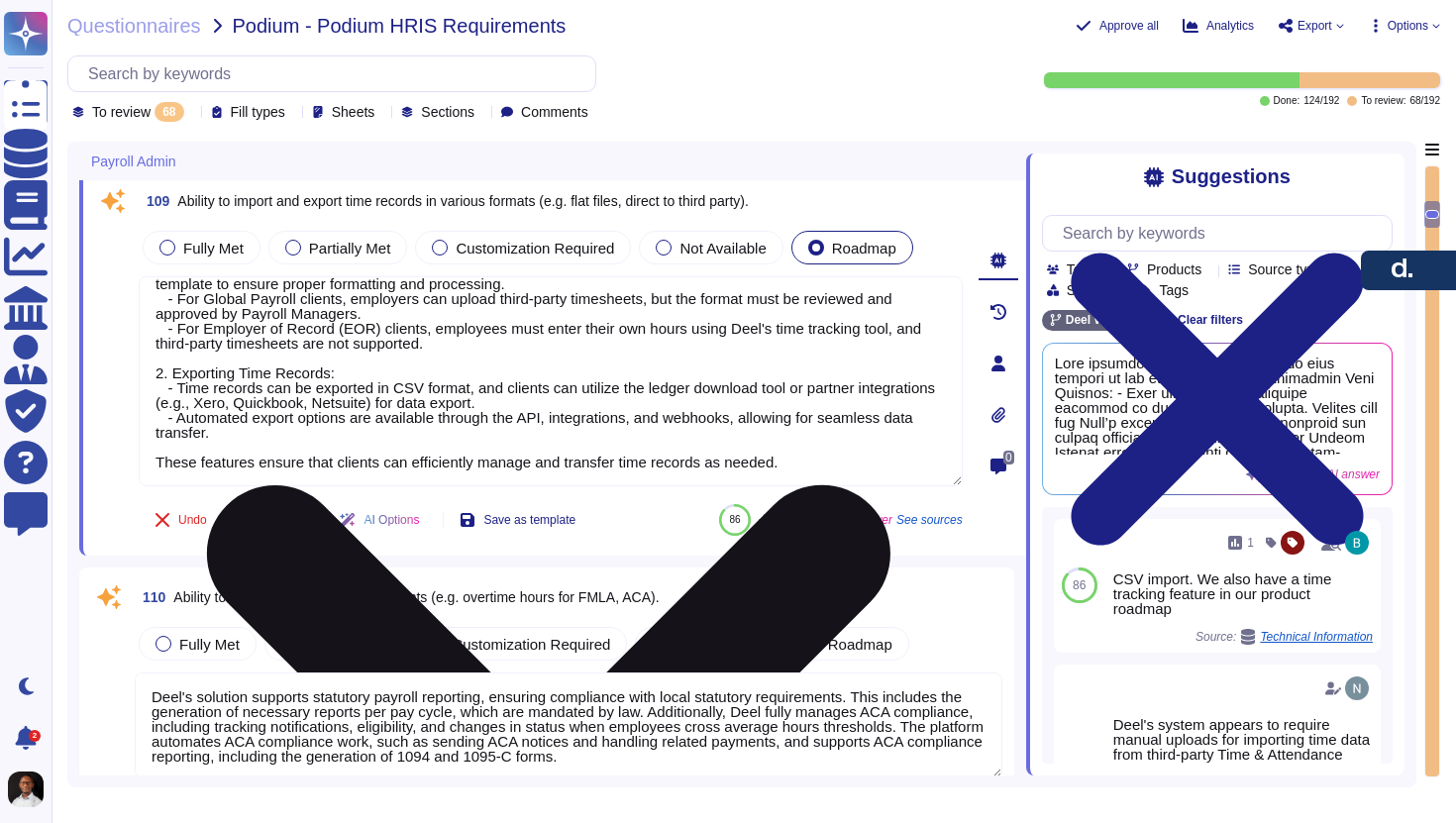 scroll, scrollTop: 1593, scrollLeft: 0, axis: vertical 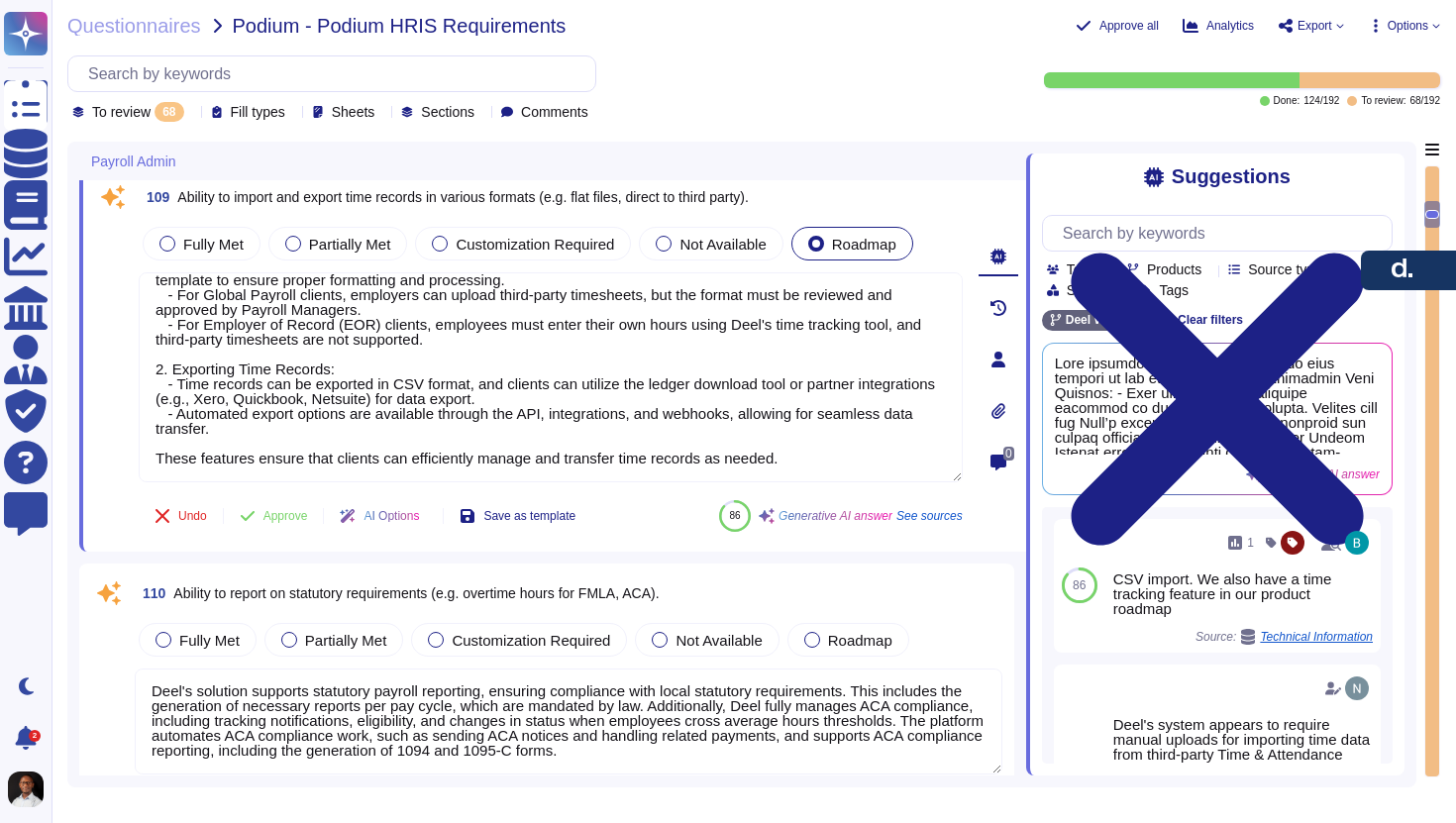 click on "Ability to report on statutory requirements (e.g. overtime hours for FMLA, ACA)." at bounding box center (416, 593) 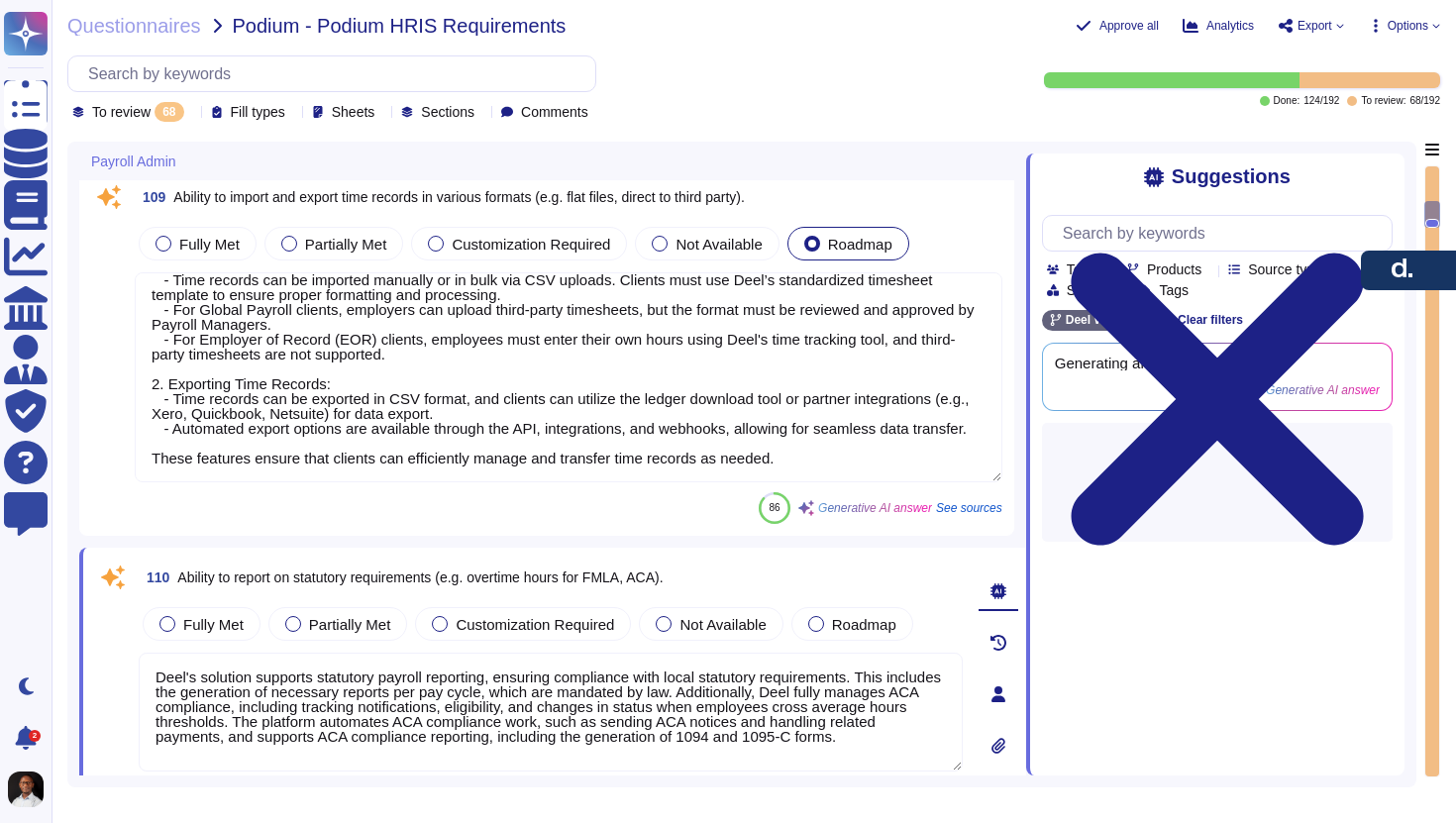scroll, scrollTop: 0, scrollLeft: 0, axis: both 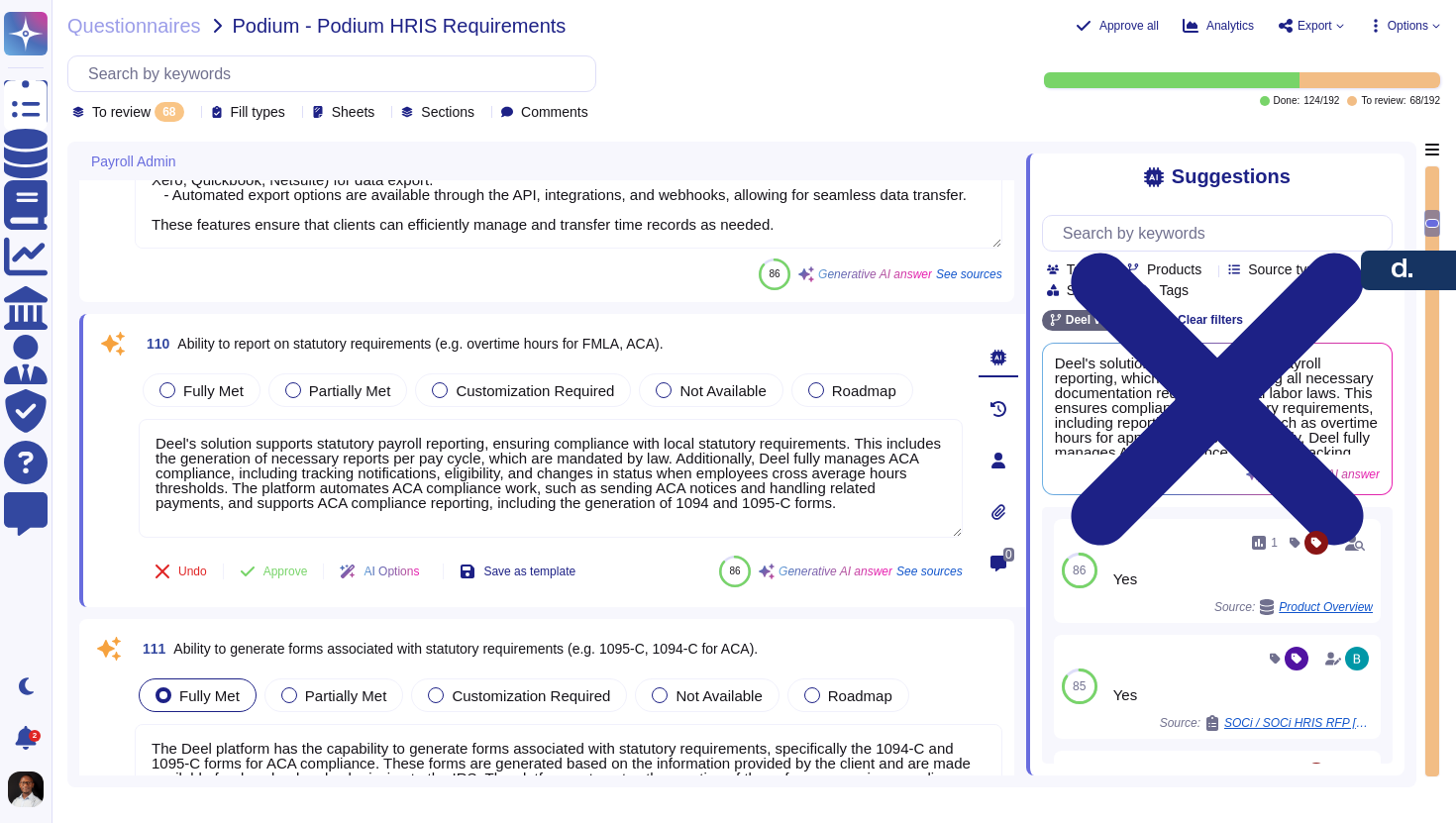 type on "Deel supports eligibility determination and entitlement tracking for different leave types, allowing for the configuration of multiple types of leave tailored to specific employee profiles. The system automatically tracks leave usage and updates balances in real-time for various leave types, including vacation and sick leave. While the platform can accommodate customized pay structures, including partial or unpaid leave, these custom pay structures are set up by Deel’s internal team upon request and are automatically reflected in payroll reporting to ensure accuracy and compliance." 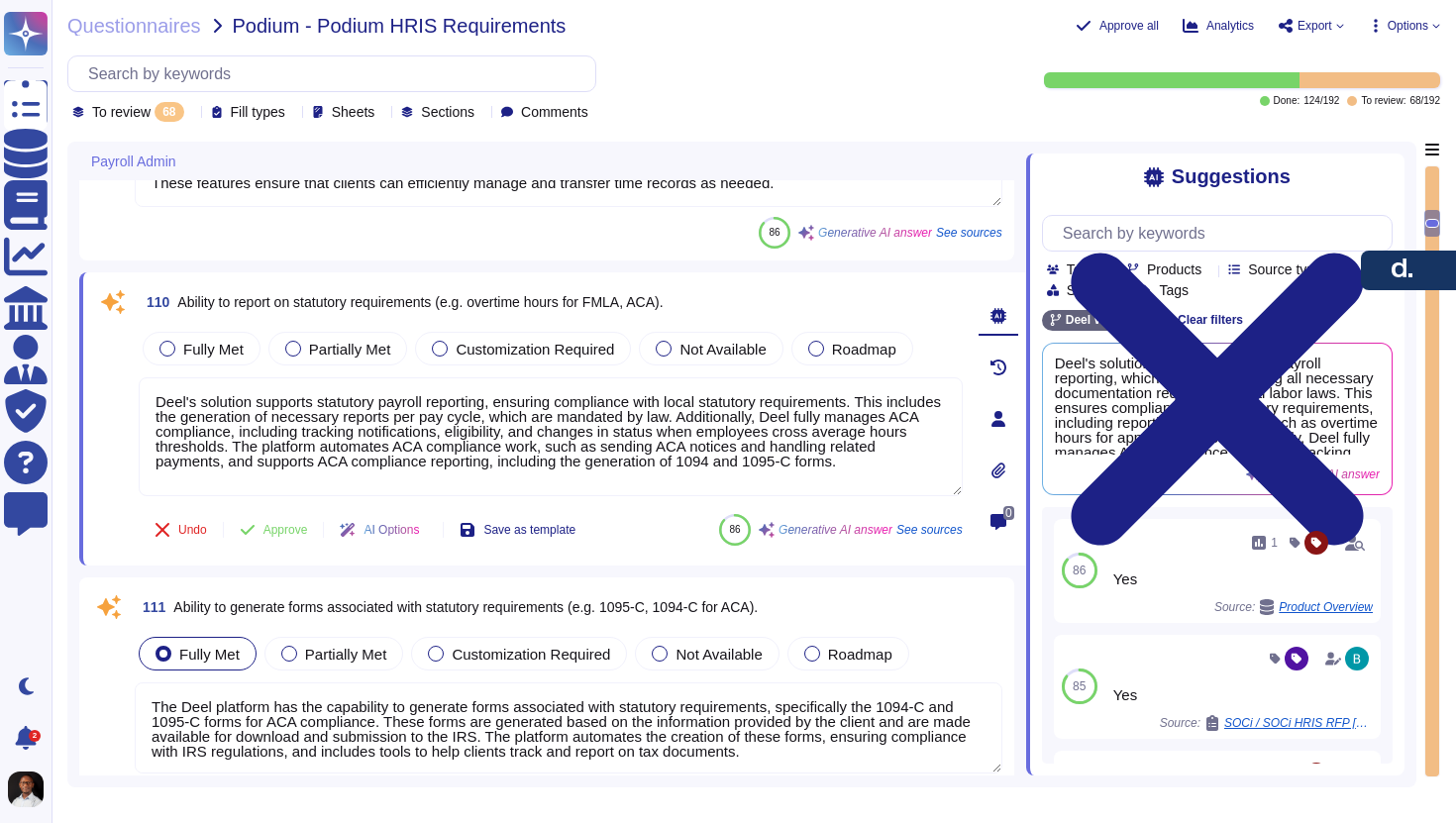 scroll, scrollTop: 1905, scrollLeft: 0, axis: vertical 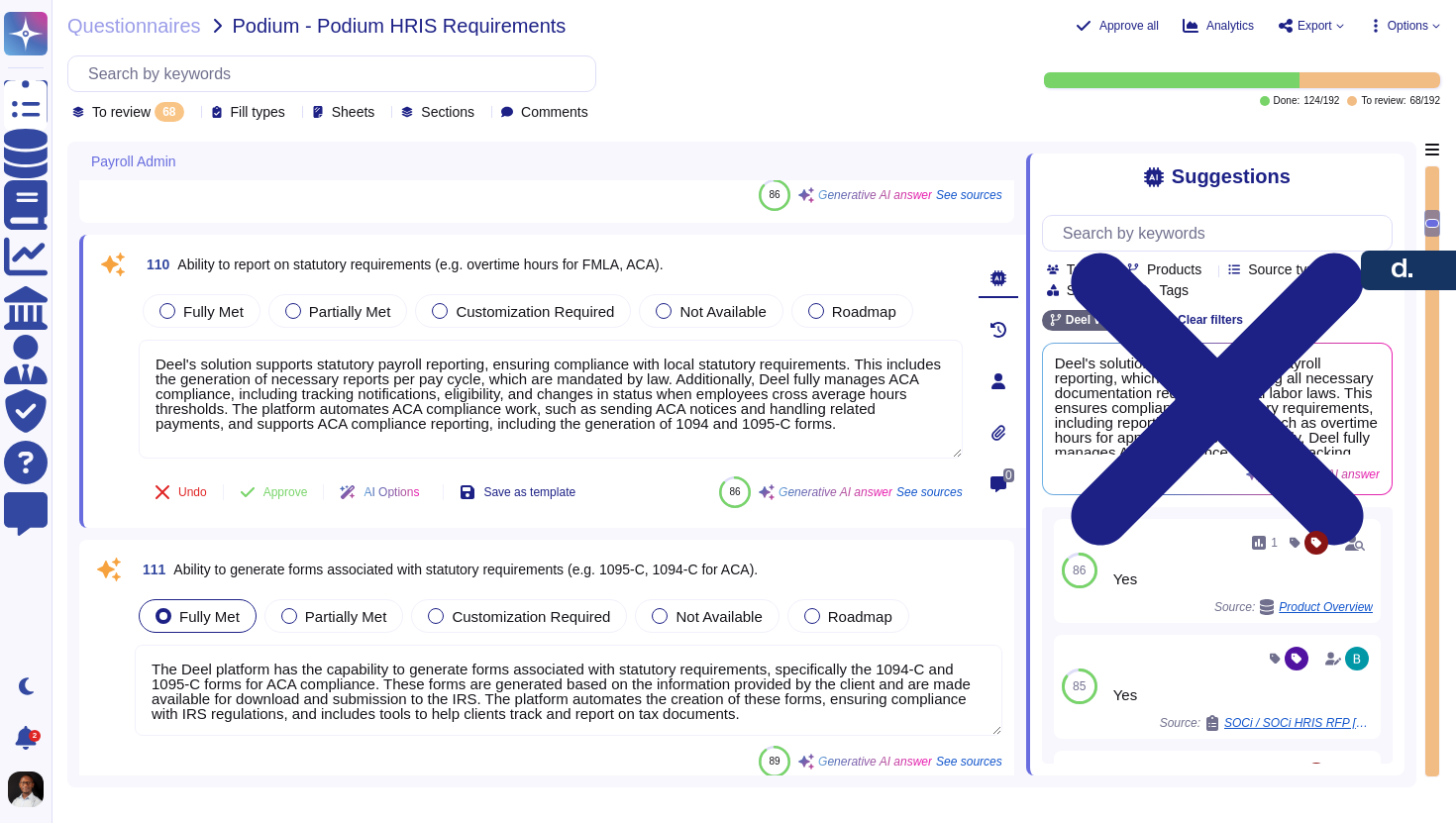 click on "Ability to generate forms associated with statutory requirements (e.g. 1095-C, 1094-C for ACA)." at bounding box center (466, 569) 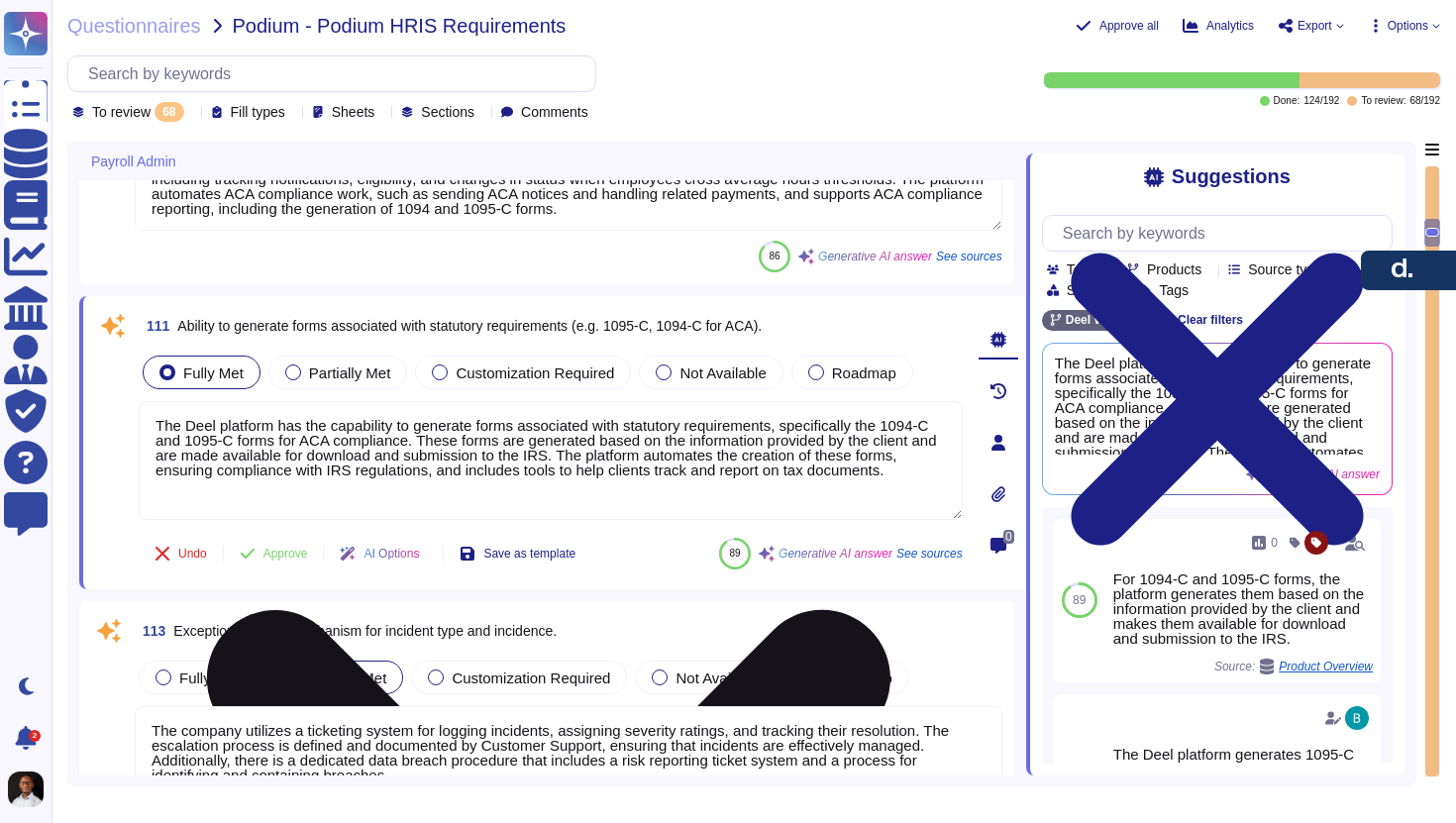 scroll, scrollTop: 2122, scrollLeft: 0, axis: vertical 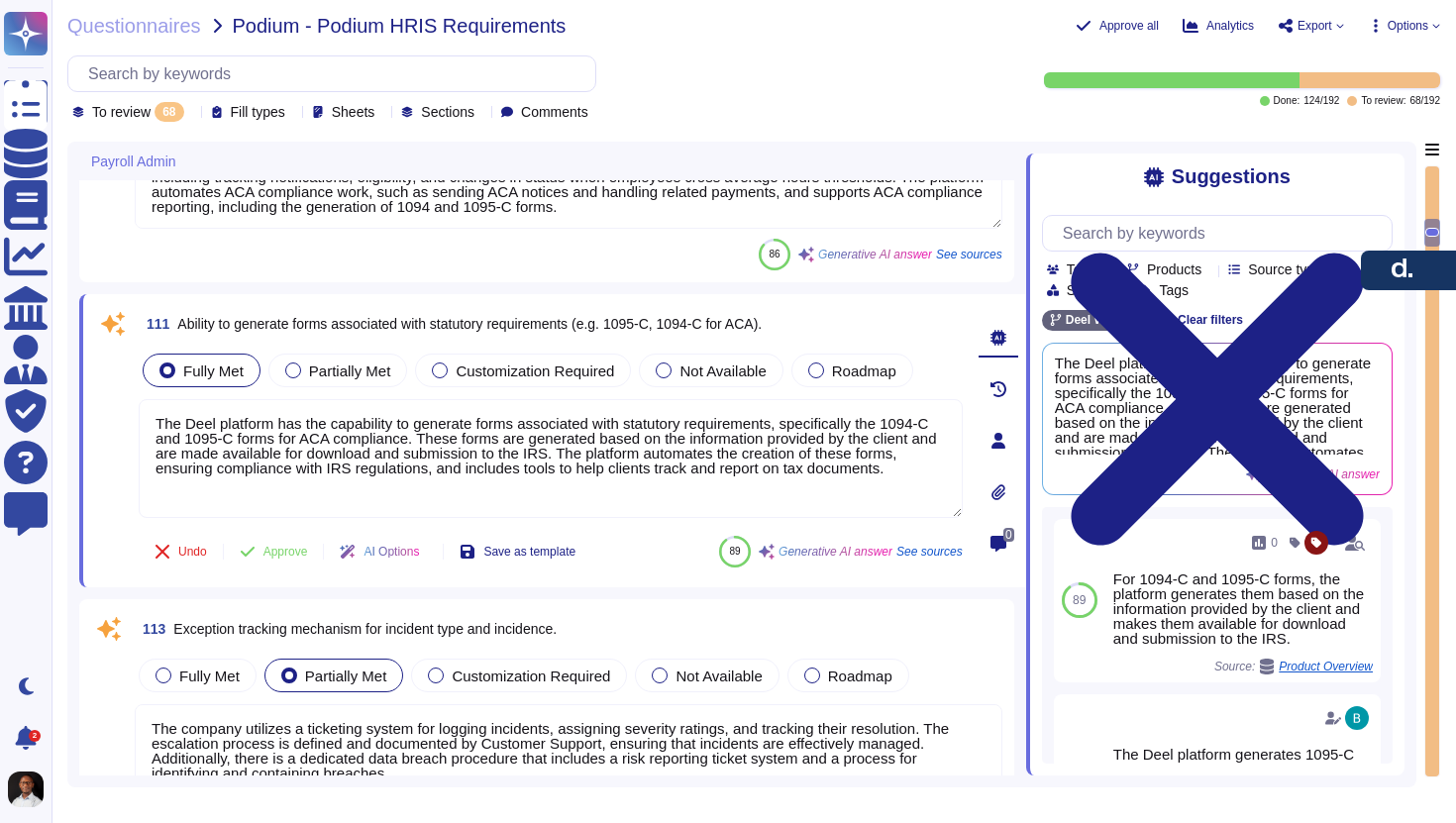 click on "Exception tracking mechanism for incident type and incidence." at bounding box center [364, 629] 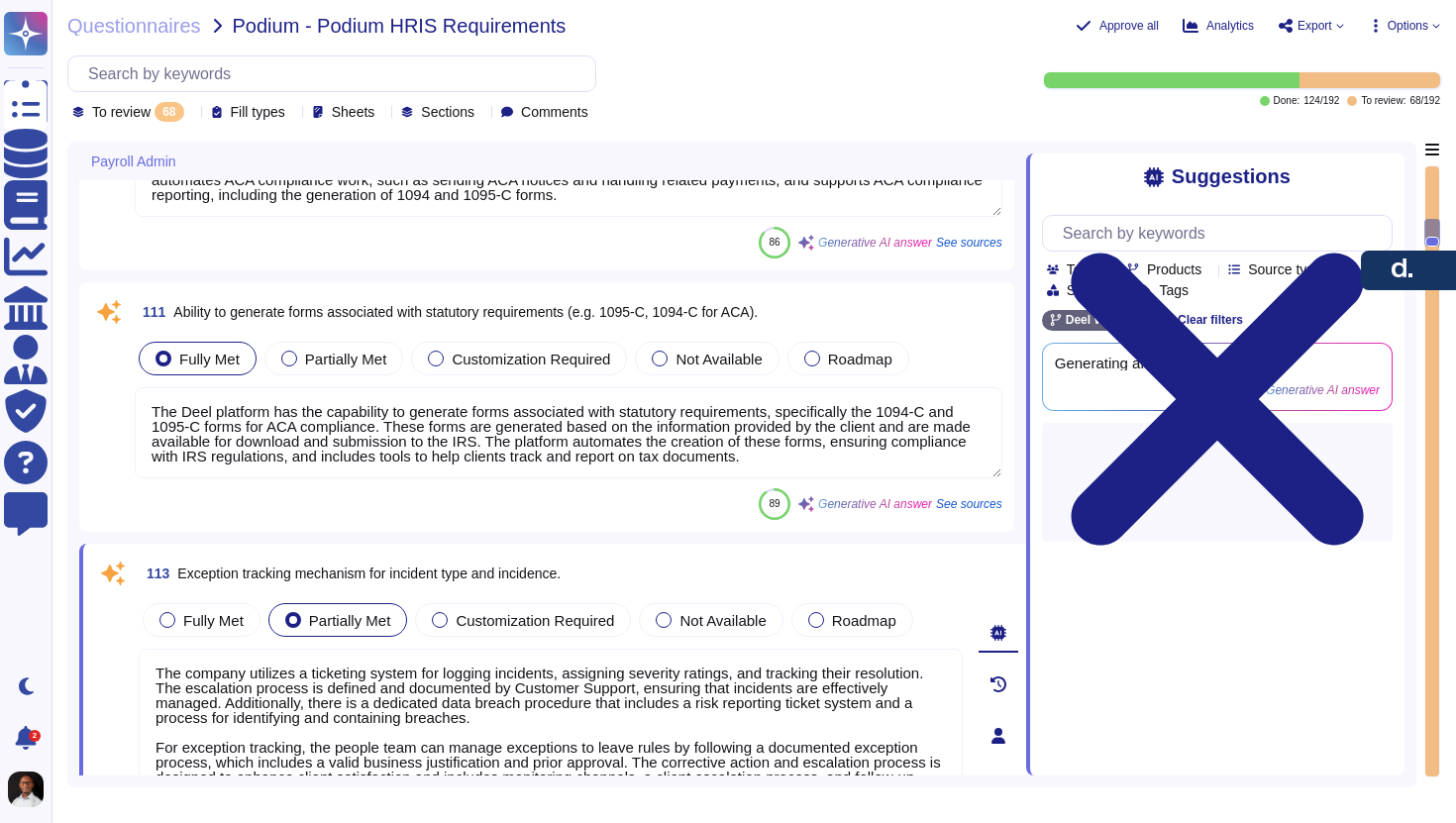type on "Employees can add up to 5 bank accounts and split their salary distribution between those accounts, allowing for partial direct deposits. Additionally, payments can be split between 2 accounts upon request. There is also a checkbox option called "Split payslips manually" to facilitate this process." 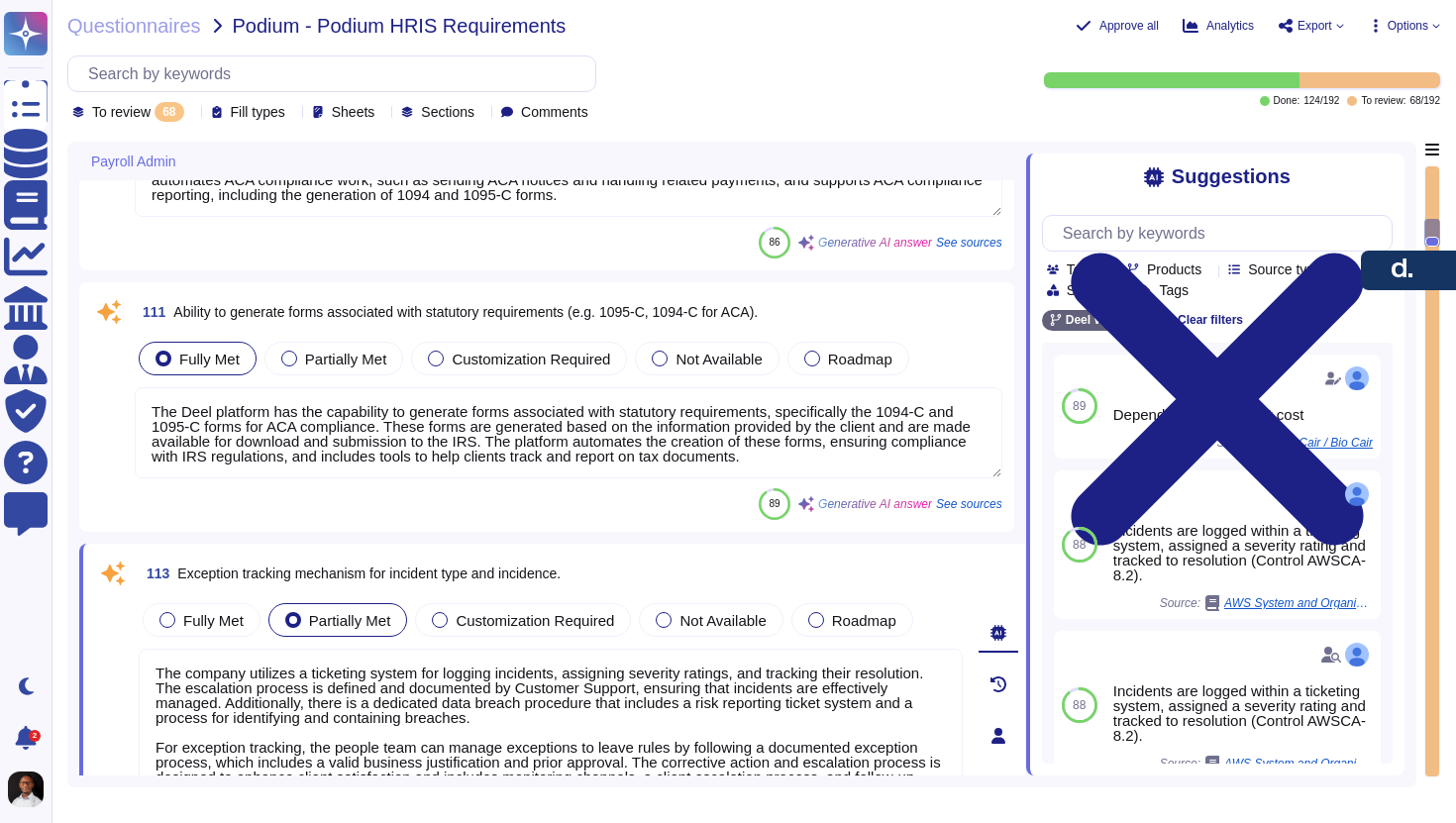 scroll, scrollTop: 2, scrollLeft: 0, axis: vertical 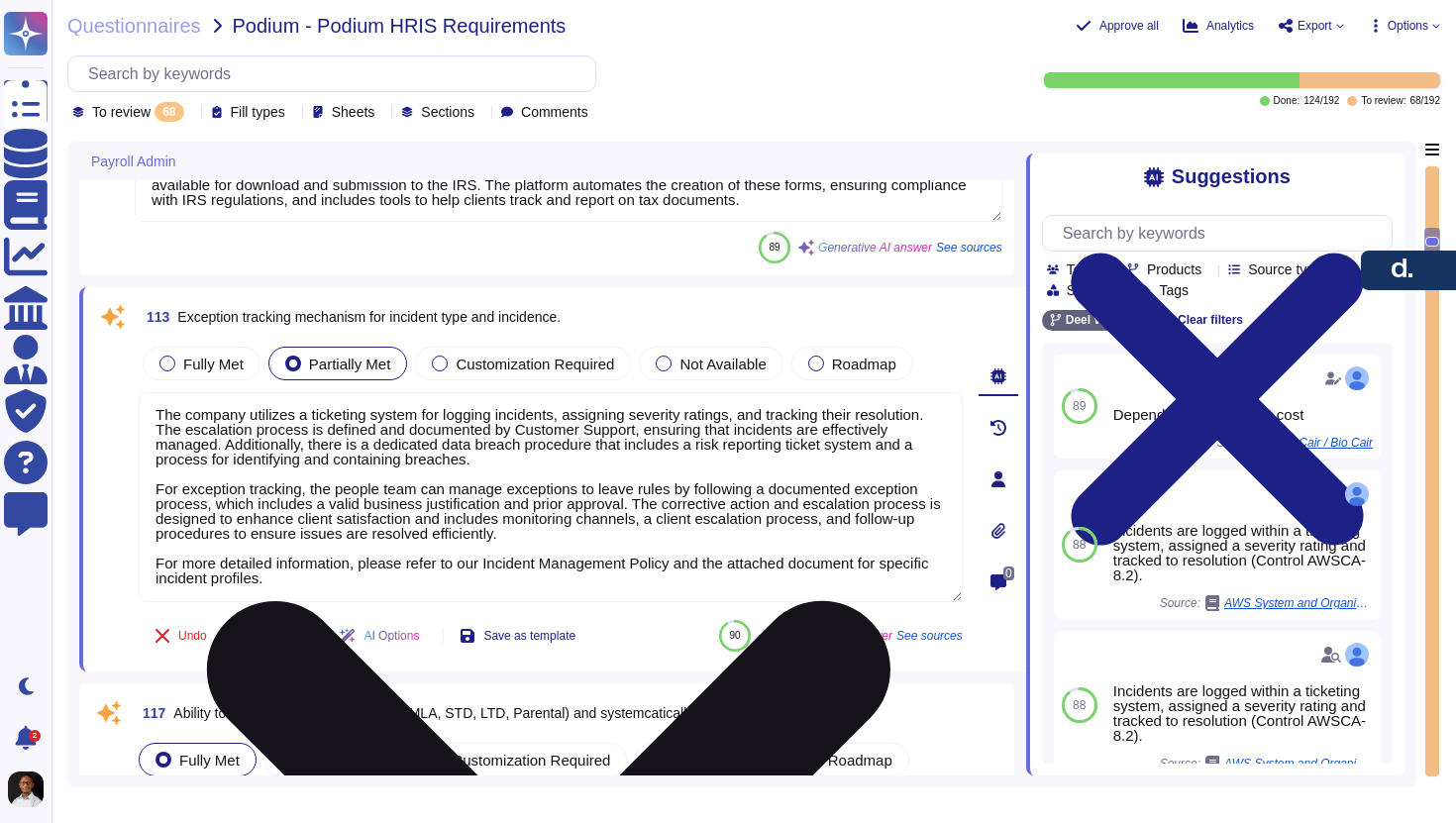 type on "Deel provides full visibility into payroll details, including deductions and earnings, through its platform. Clients can configure deductions based on their tax and benefit rules, and these deductions, along with employer contributions, are clearly reflected on payslips for tax purposes. The system allows for tracking and managing payroll deductions systematically, ensuring transparency and compliance with local regulations." 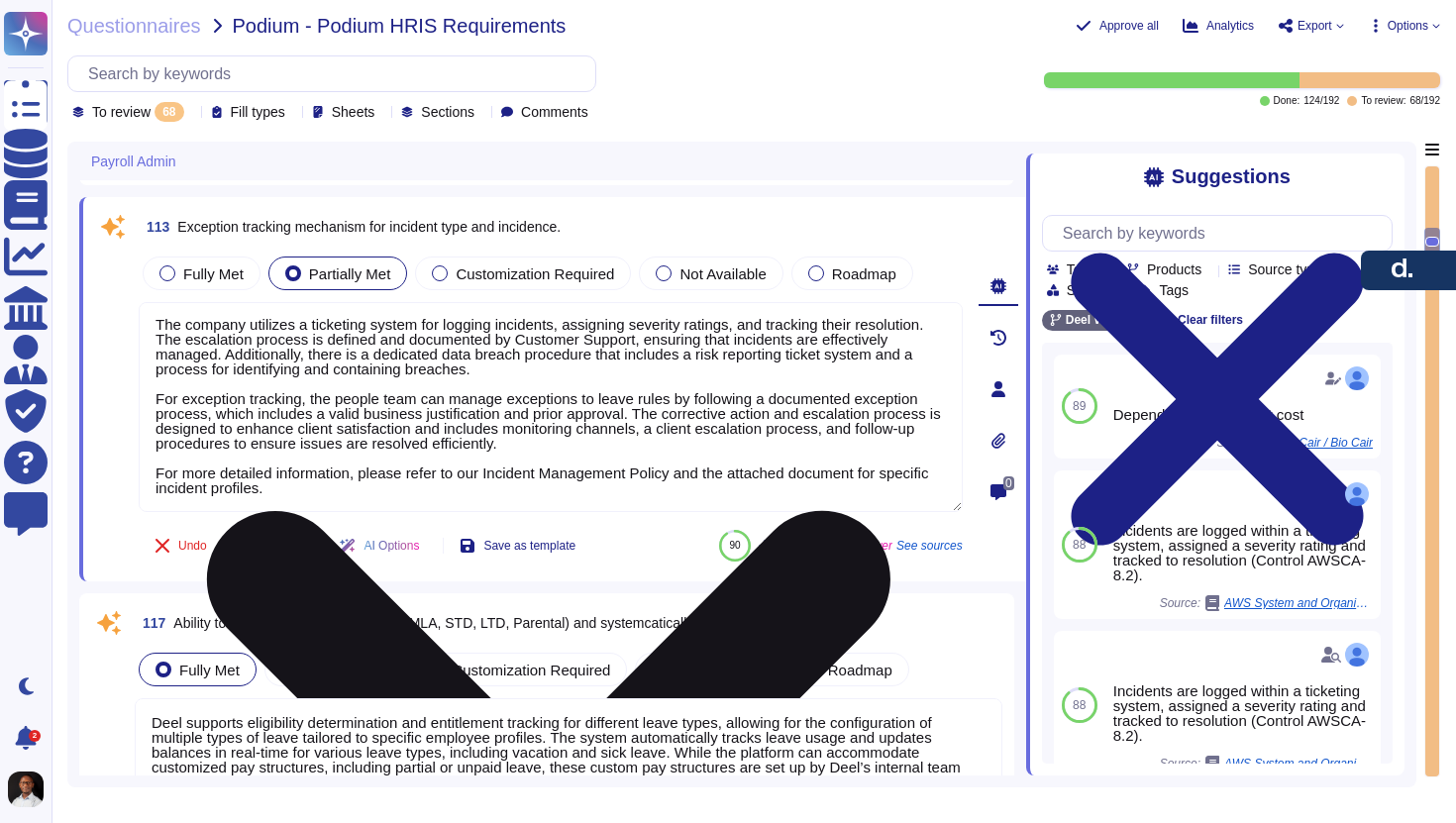 scroll, scrollTop: 2503, scrollLeft: 0, axis: vertical 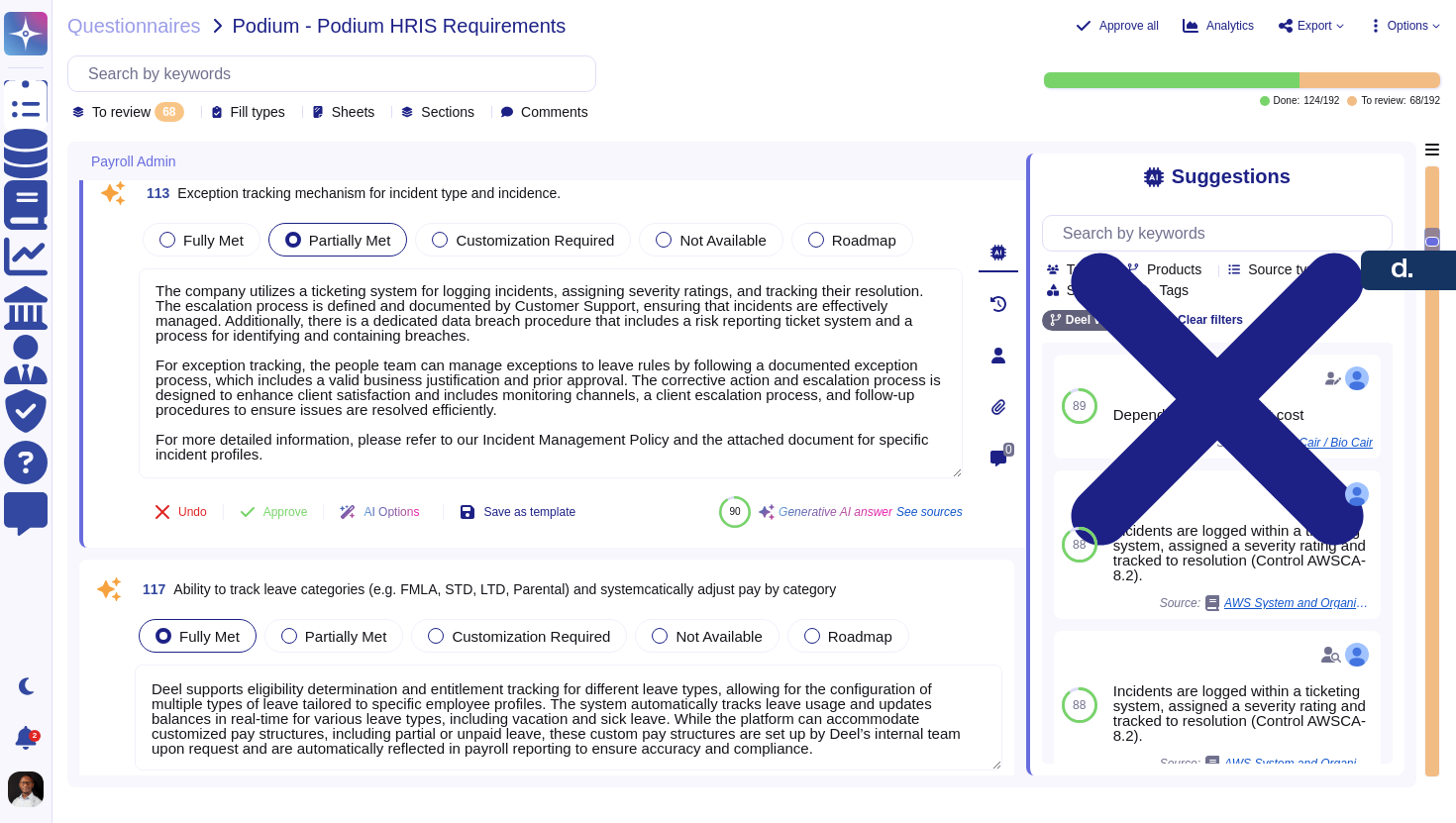click on "Ability to track leave categories (e.g. FMLA, STD, LTD, Parental) and systemcatically adjust pay by category" at bounding box center (504, 589) 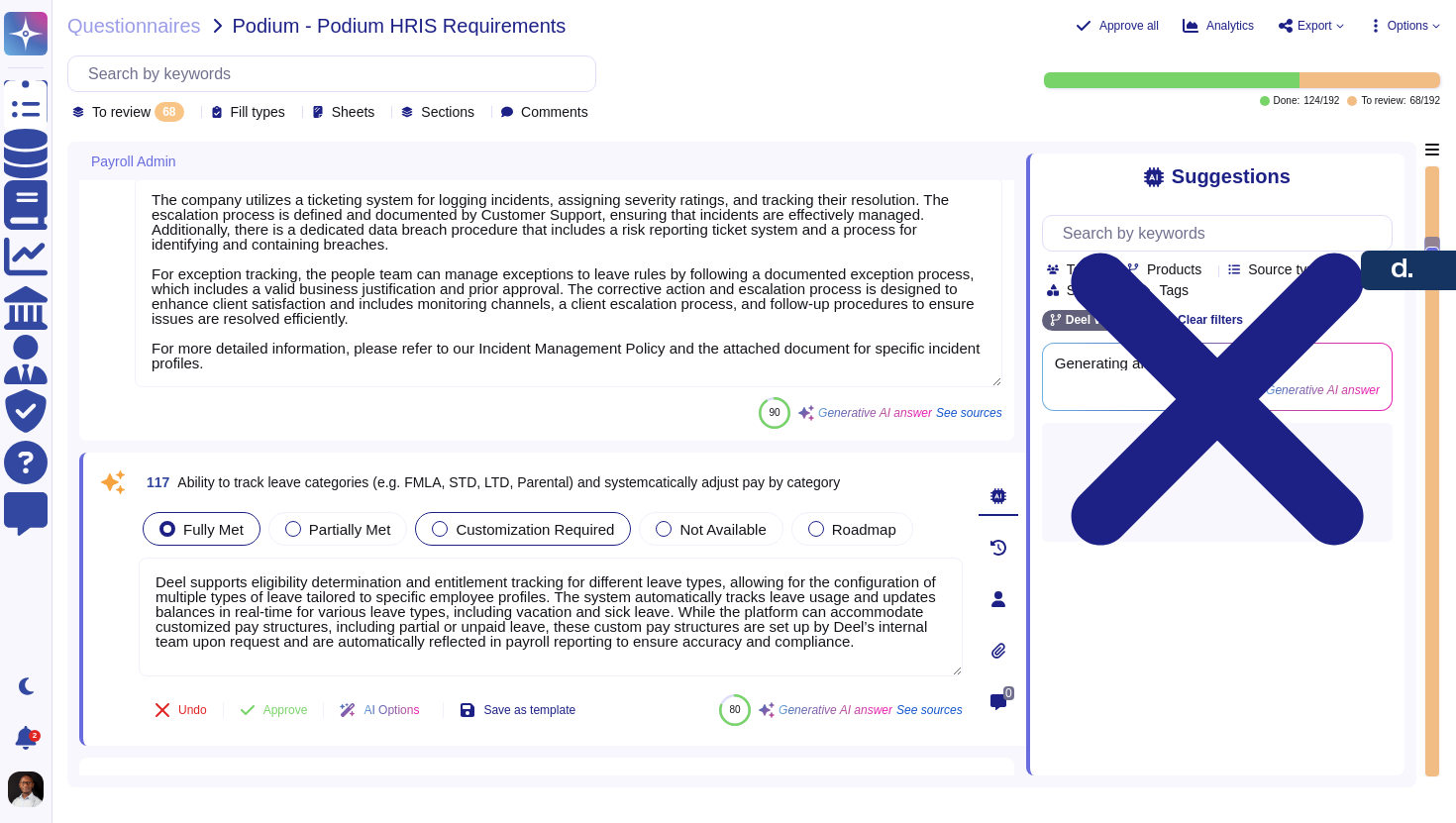 type on "Earnings codes are assigned based on various factors, including employment status and roles within the company, making them specific for different types or groups of employees. We need to configure all the different earnings, allowances, and deductions in our payroll software. This configuration can vary per provider and is determined by the provider. Additionally, the platform supports creating custom leave categories and setting conditions or timelines according to regional policies, ensuring that time-off management is tailored for various [LOCATION]." 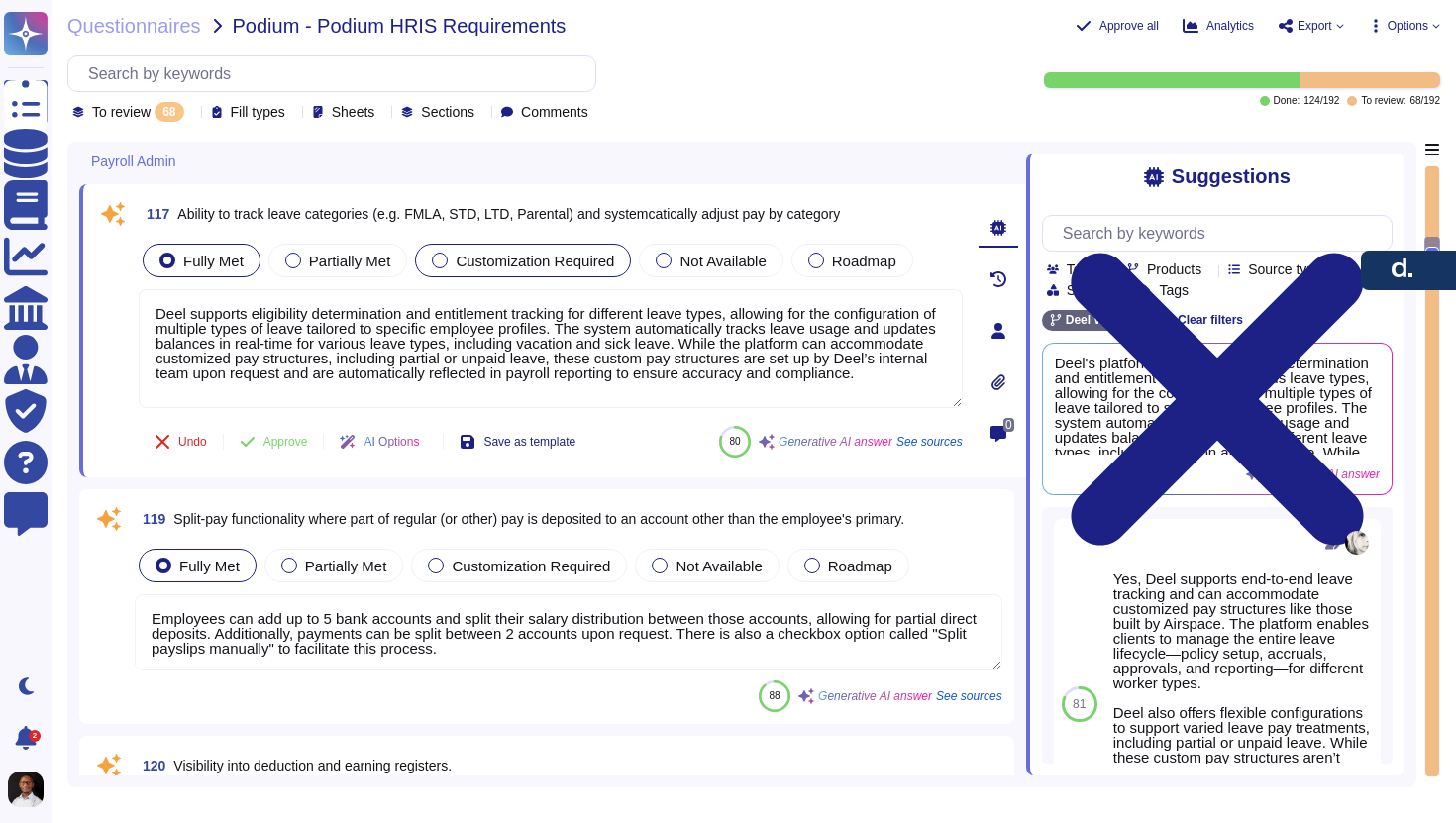 scroll, scrollTop: 2858, scrollLeft: 0, axis: vertical 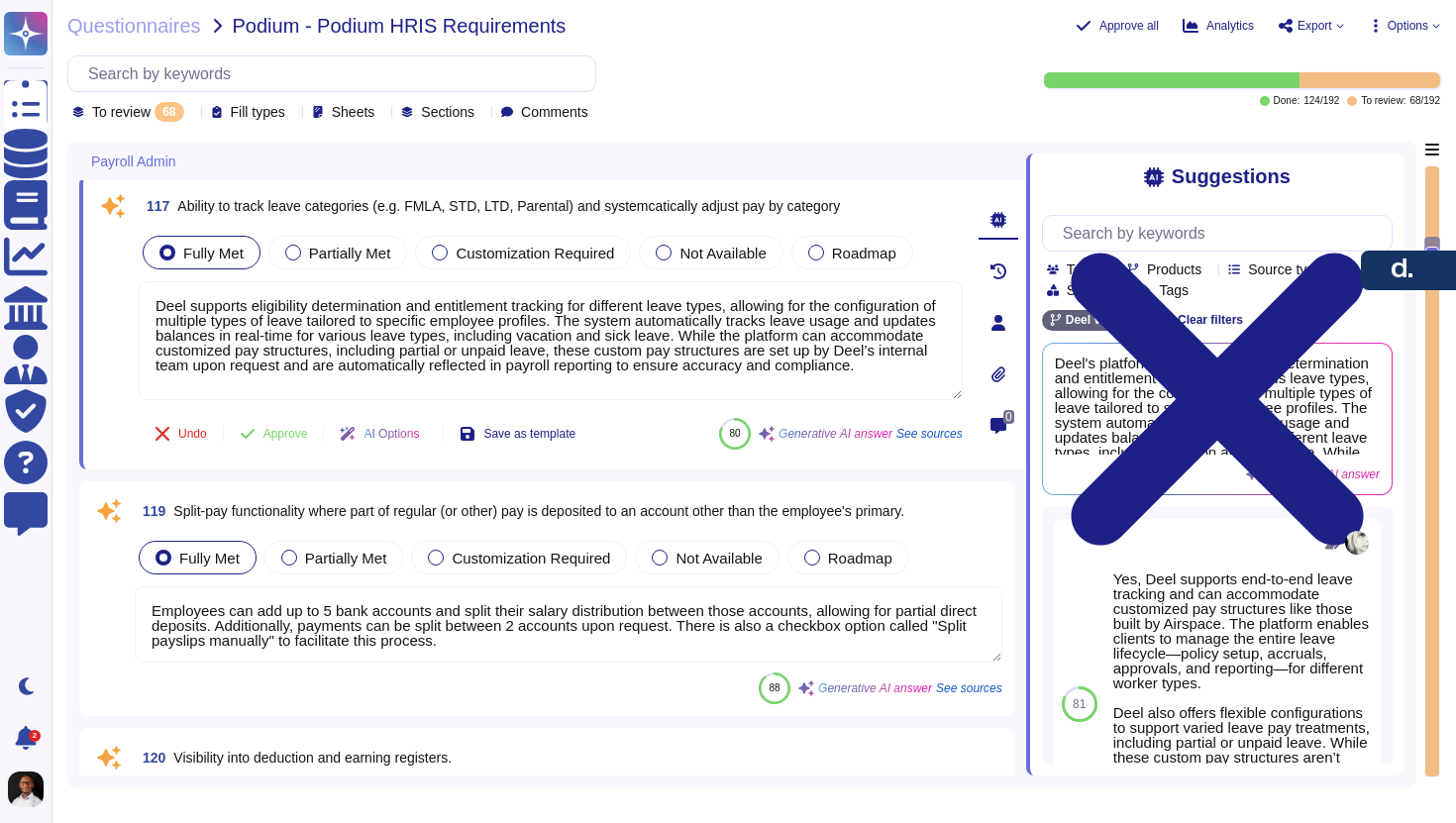 click on "Split-pay functionality where part of regular (or other) pay is deposited to an account other than the employee's primary." at bounding box center [539, 511] 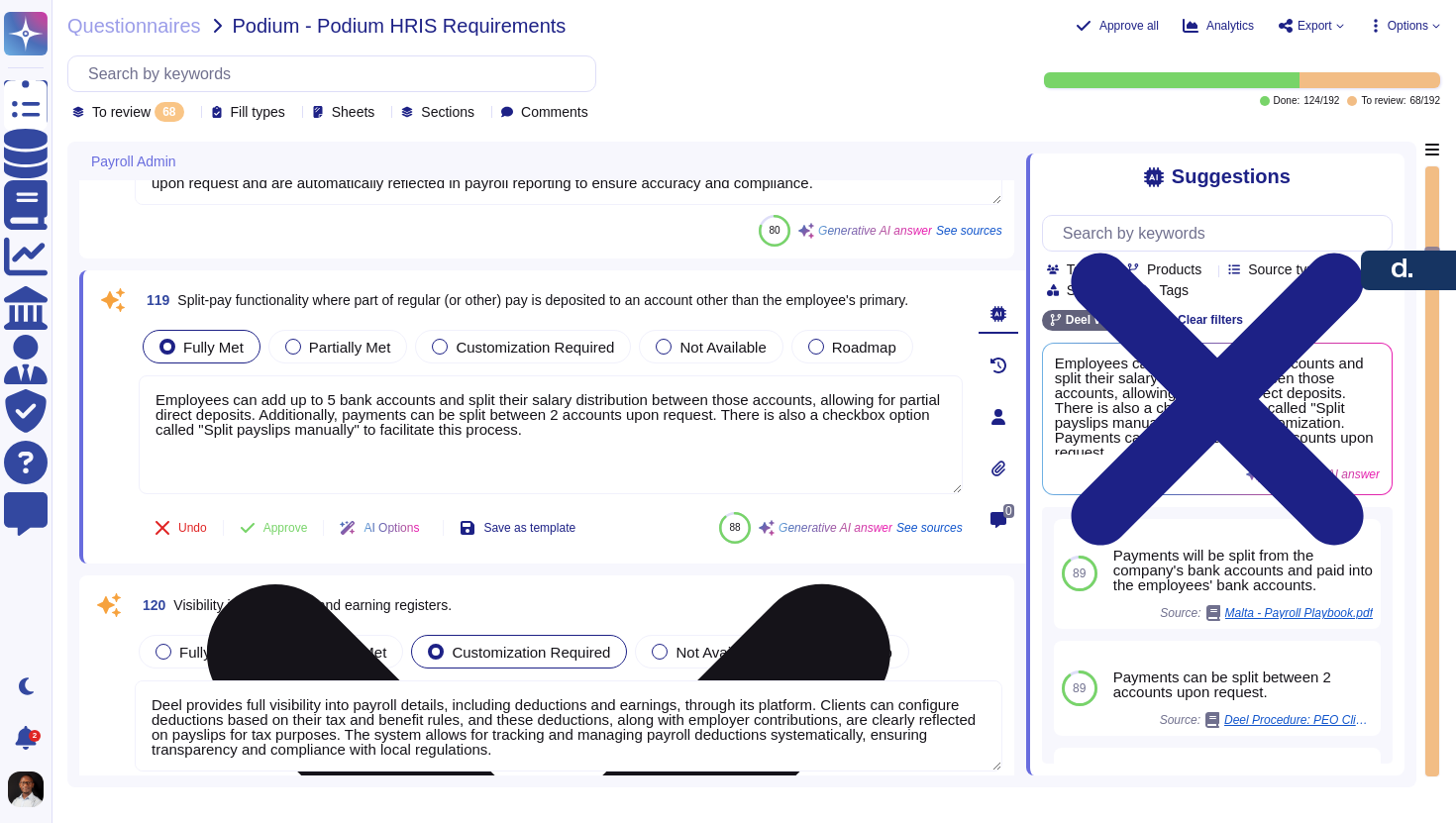 type on "check question" 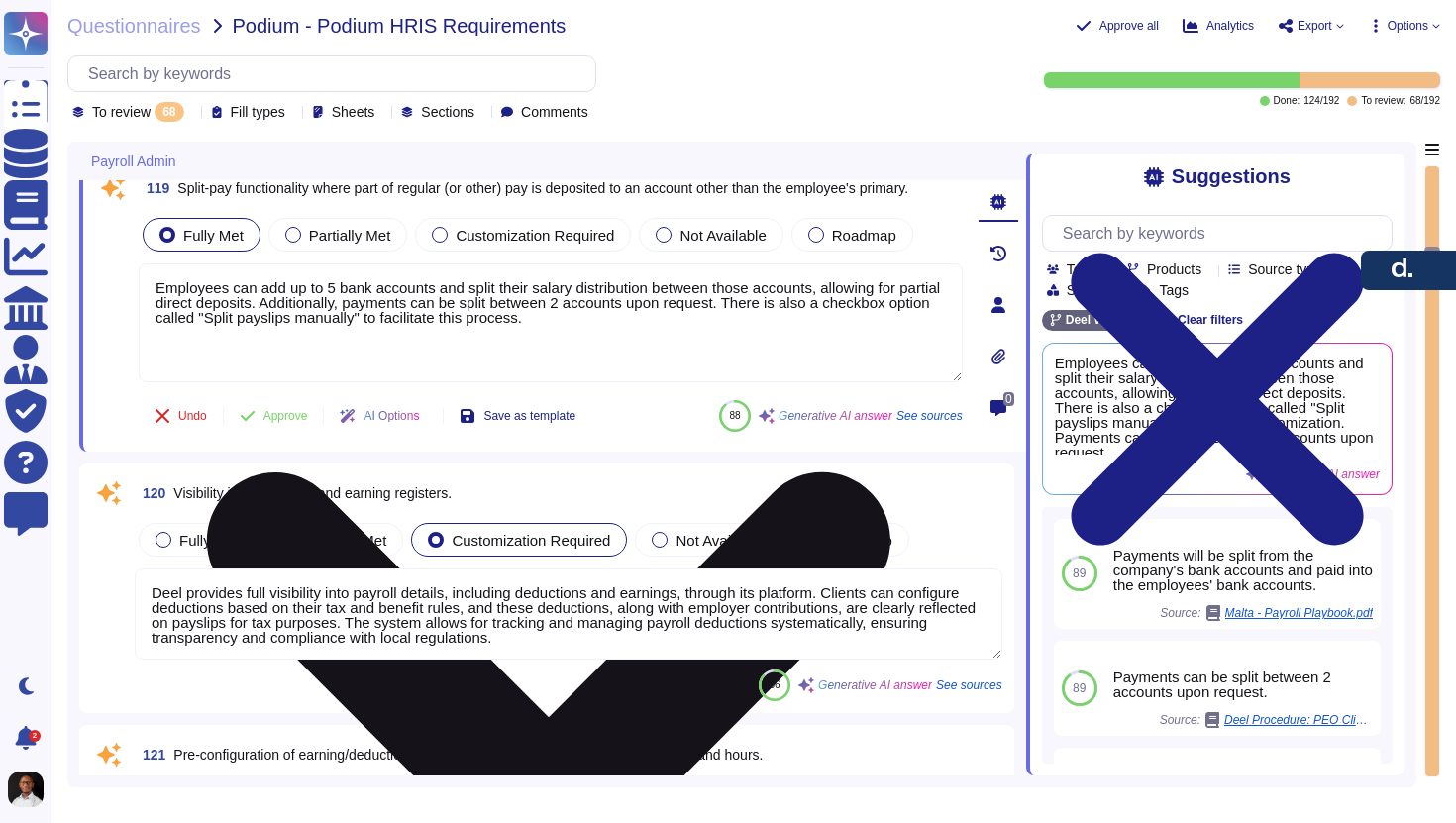 type on "Deel integrates with various financial systems and ERPs, including NetSuite and QuickBooks, allowing for journal entry creation and customized accounting files. The platform supports the automation of outbound synchronization of GL files from Deel to the client's ERP system, which helps reduce manual work and the risk of errors in financial data transfer. Additionally, Deel provides a standard GL file, with any customization available at an additional cost. The integration functionality may vary depending on the specific Deel product used." 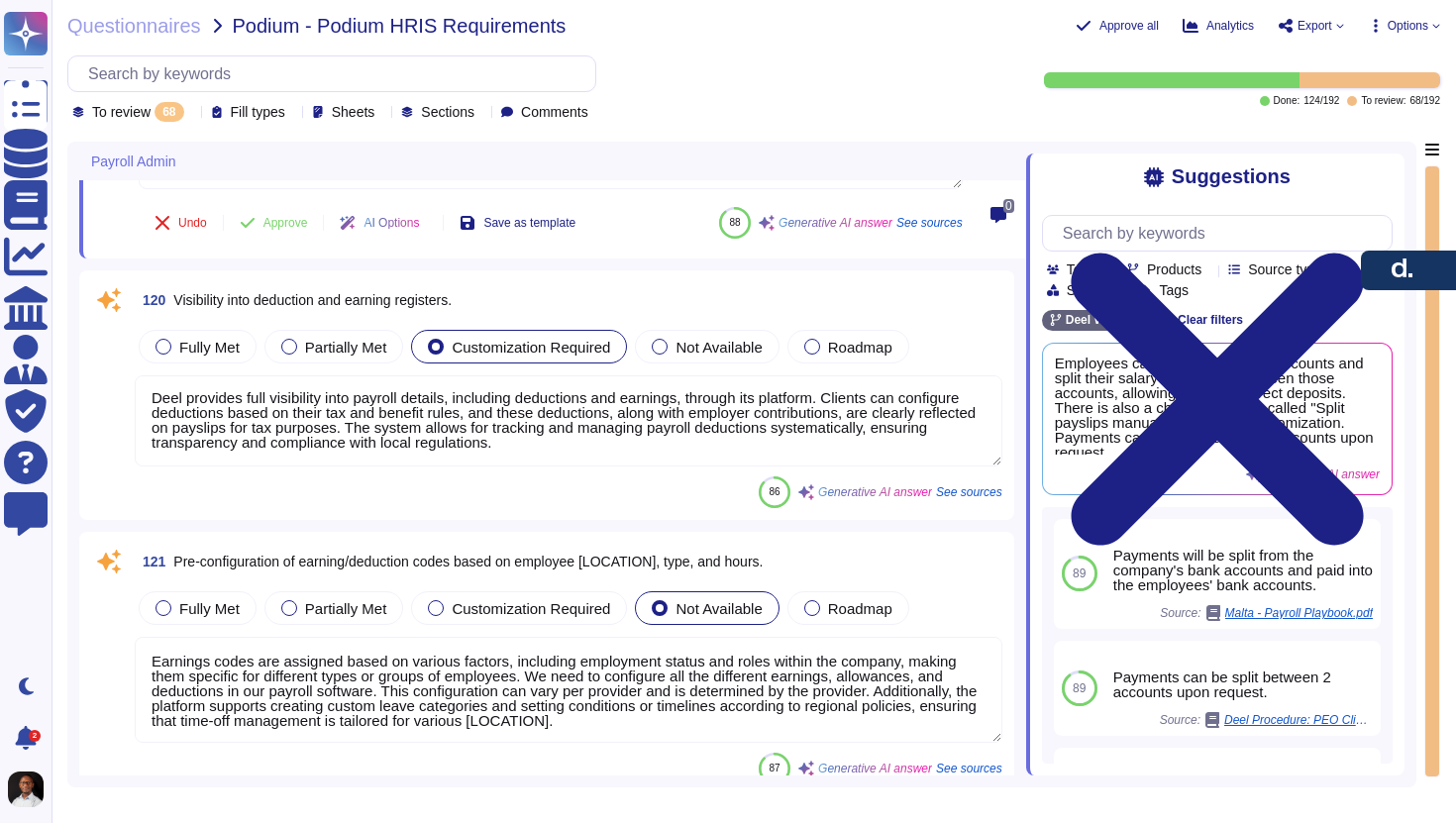 scroll, scrollTop: 3405, scrollLeft: 0, axis: vertical 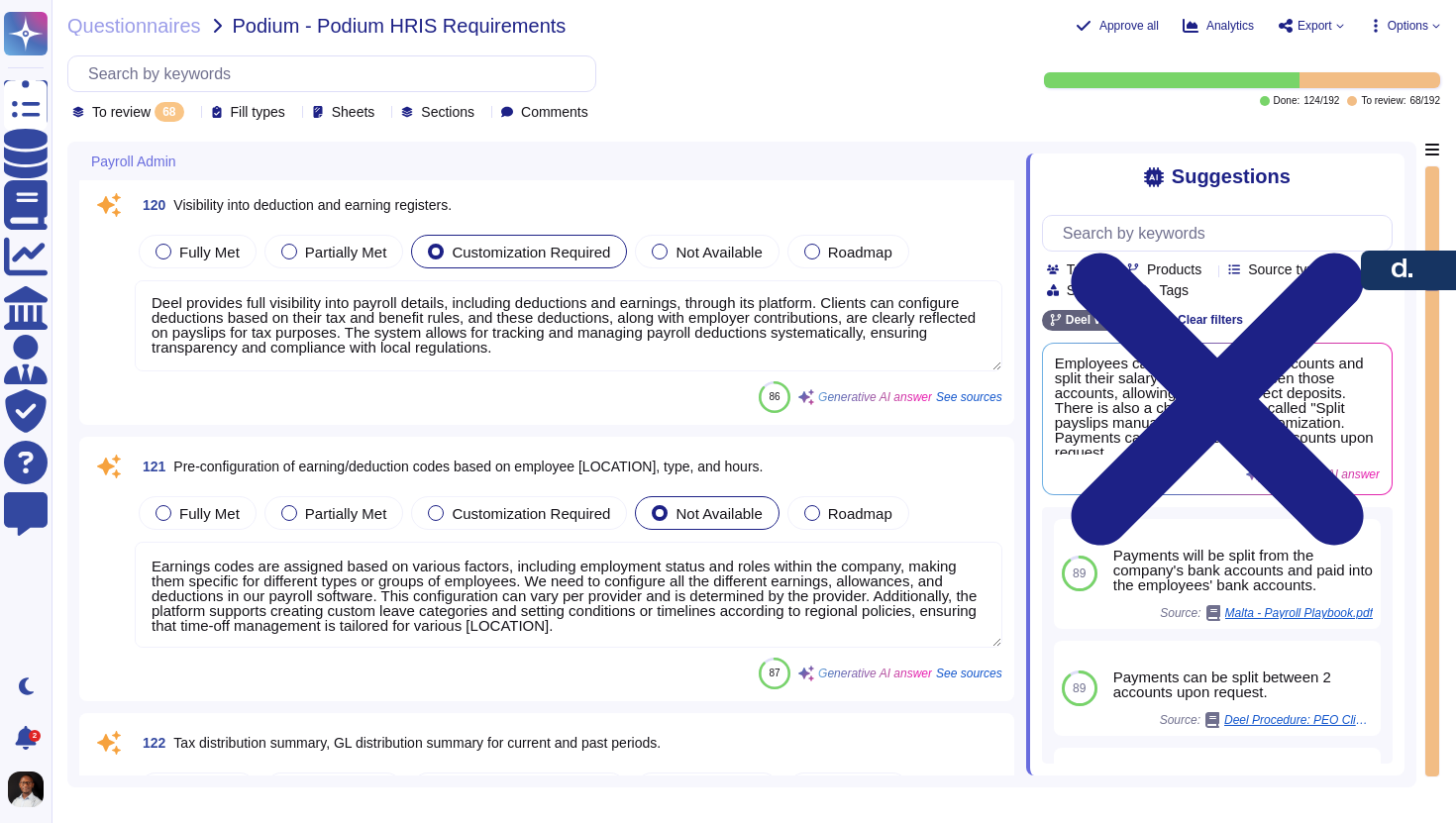 type on "Deel provides an automated solution for direct deposit file delivery to employees' banks. Clients can request and download bank file templates, fill in their bank details, and upload the templates to facilitate direct salary deposits. After payroll approval, Deel reviews the submitted files within [BUSINESS_DAYS] business days to ensure compliance with bank requirements.
For direct deposit, Deel supports various file formats, including XML and CSV, depending on the bank's requirements. Clients can manage employee payments through their banking systems, and Deel generates and delivers bank files as part of the standard package.
Deel does not print checks but provides payslips, which can be printed as many times as necessary. The payroll process includes the transfer of funds to employees, tax agencies, and third parties once the payment is set.
For remittance files, clients can upload an amount file that includes employee incentives and expense reimbursements as part of the bulk upload feature for bonuses and allow..." 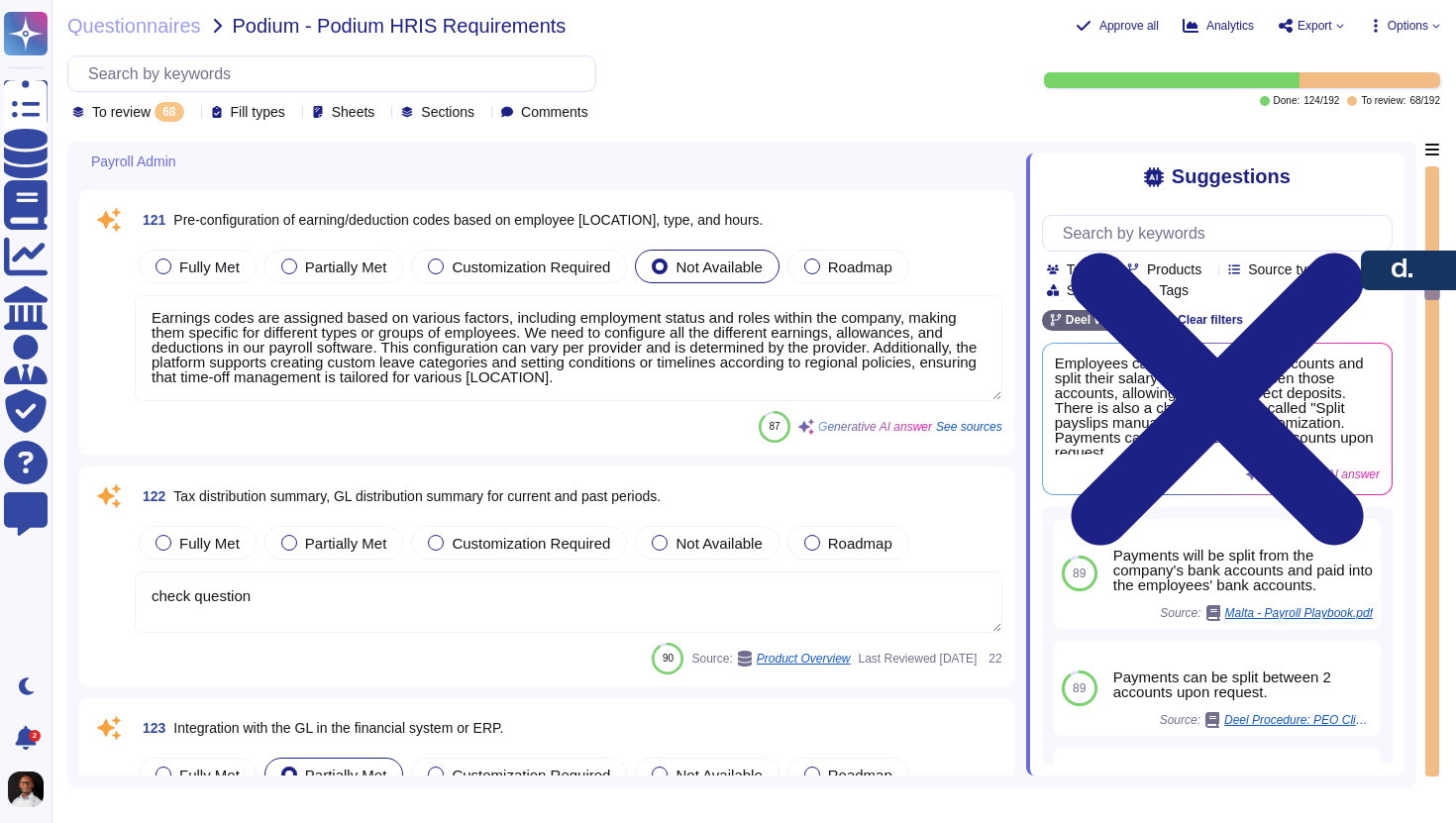 scroll, scrollTop: 3665, scrollLeft: 0, axis: vertical 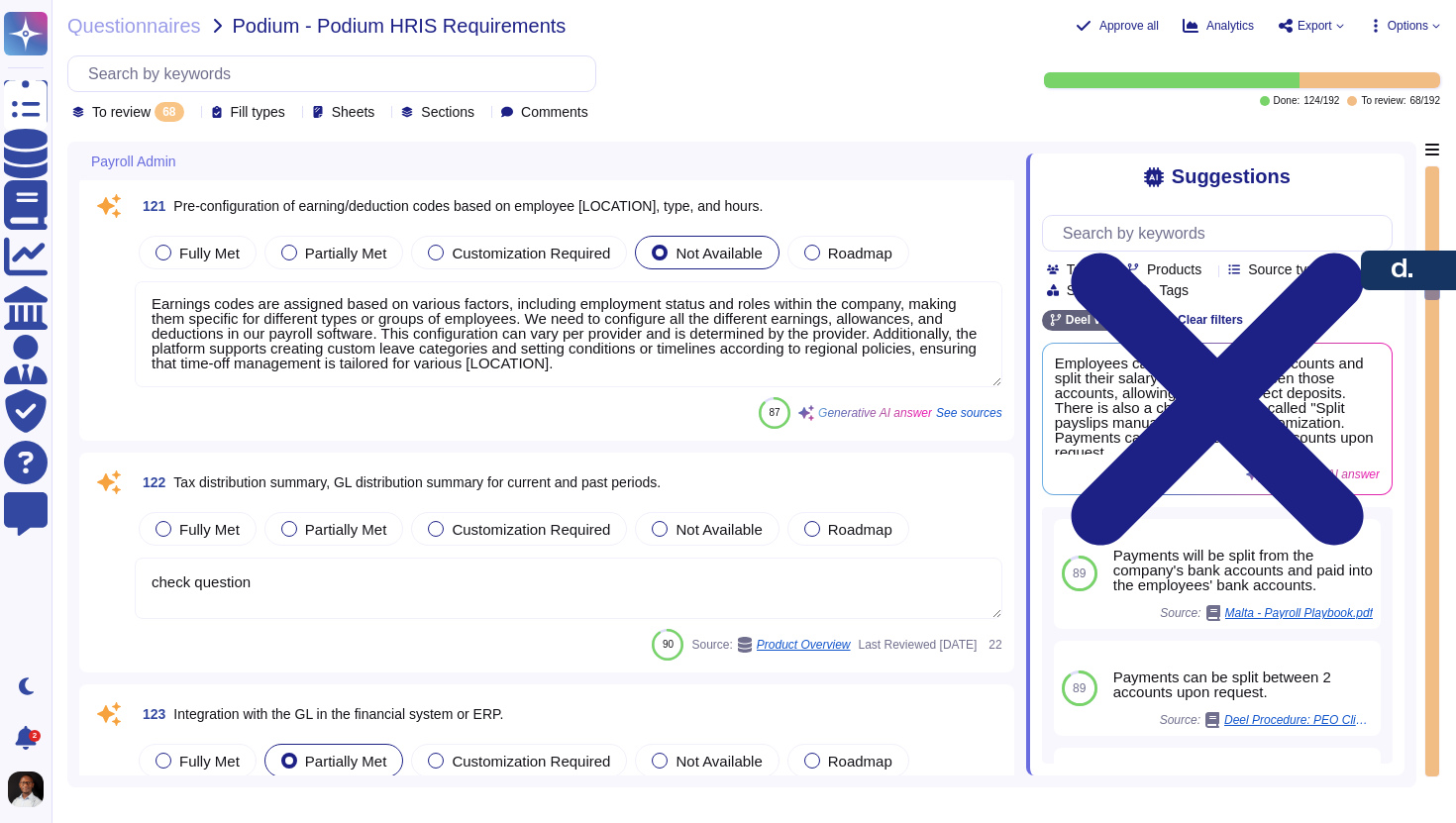 click on "Tax distribution summary, GL distribution summary for current and past periods." at bounding box center [417, 482] 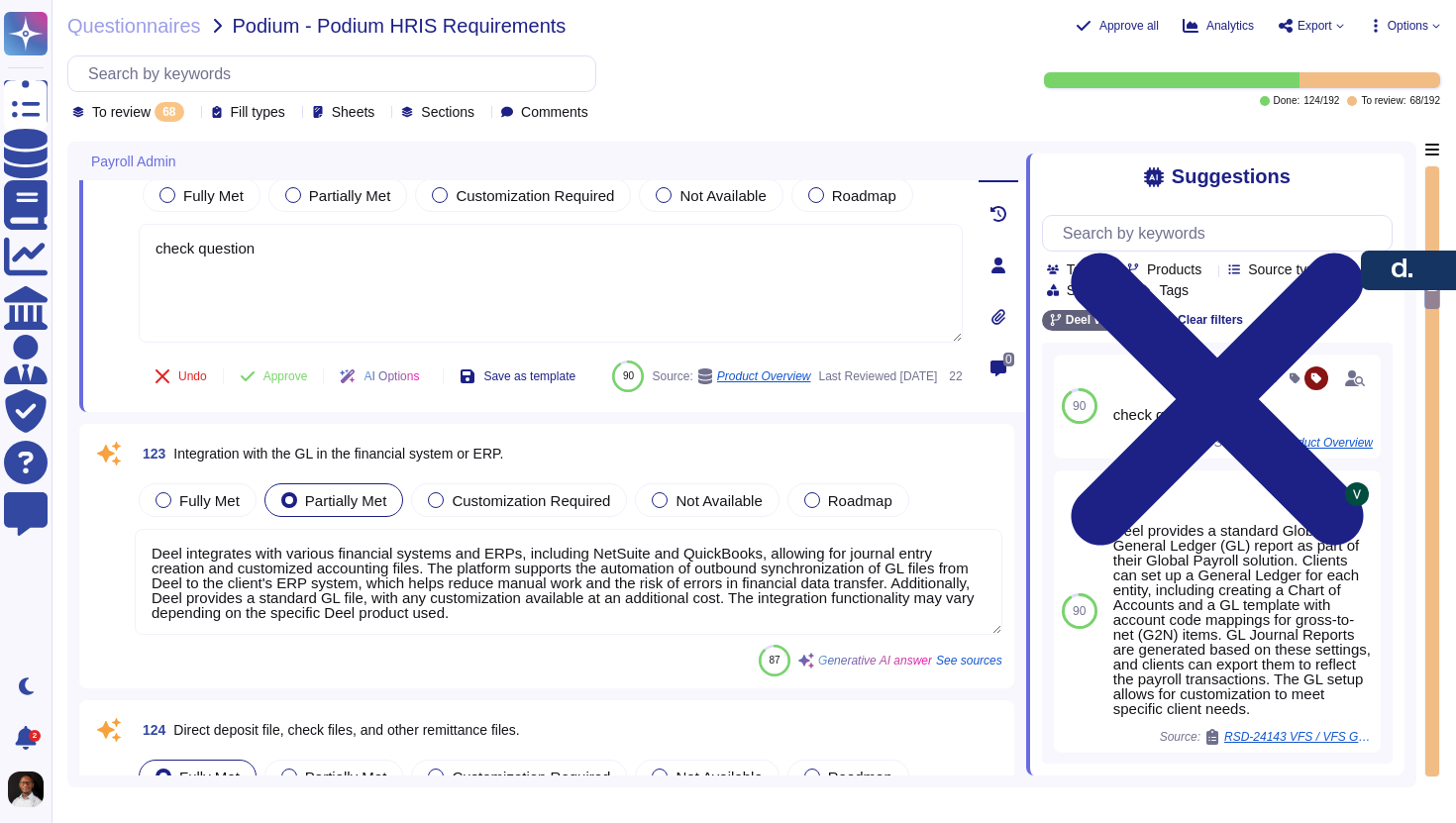 type on "Deel can accommodate customer-specific deductions, including voluntary deductions such as insurance and dues, as per local labor law and at client request. Clients can configure these deductions based on their tax and benefit rules and can update them via our user-friendly interface. The system automatically applies these deductions during the payroll cycle, and employer contributions and relevant deductions are clearly reflected on payslips for tax purposes." 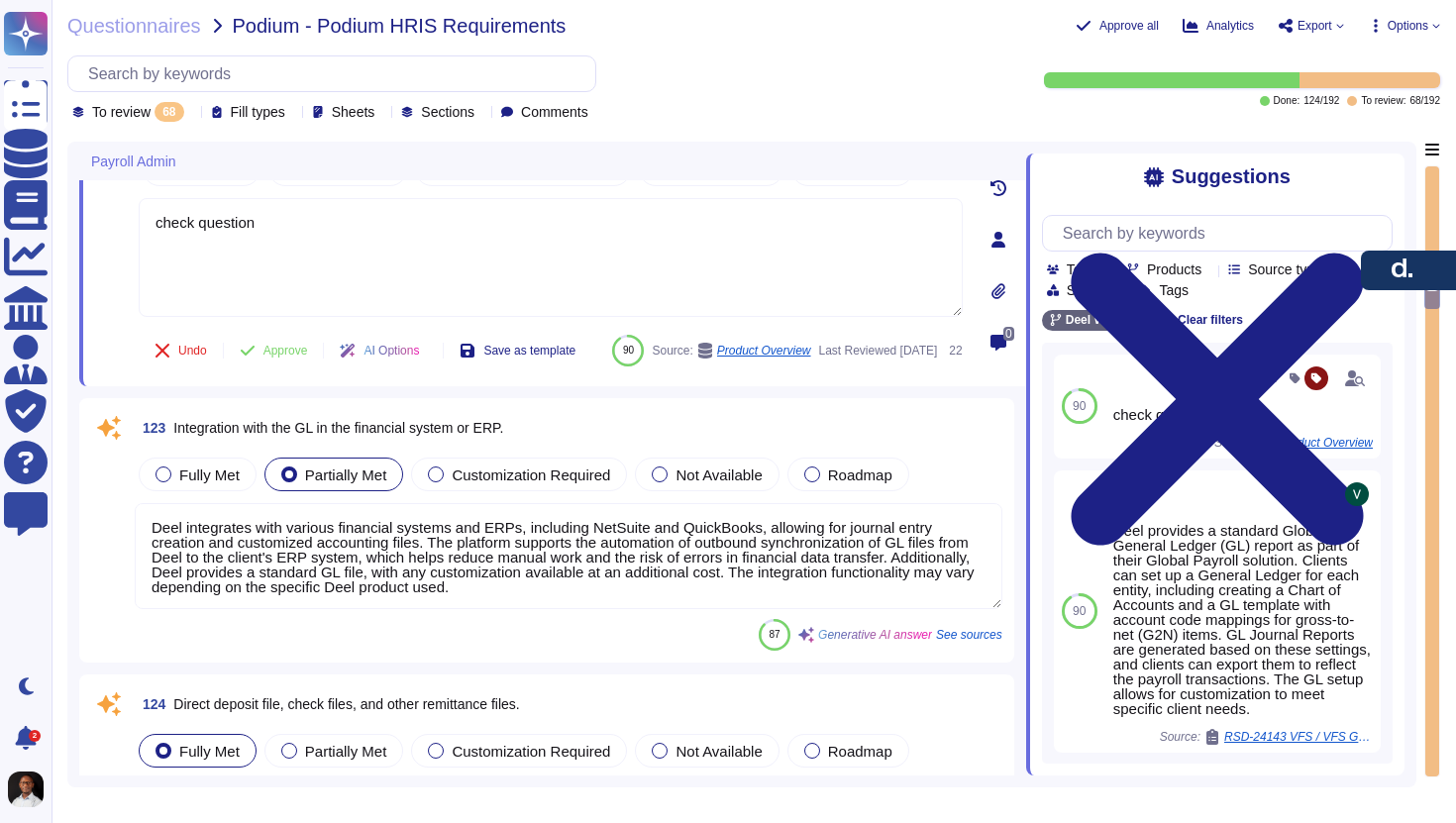scroll, scrollTop: 3963, scrollLeft: 0, axis: vertical 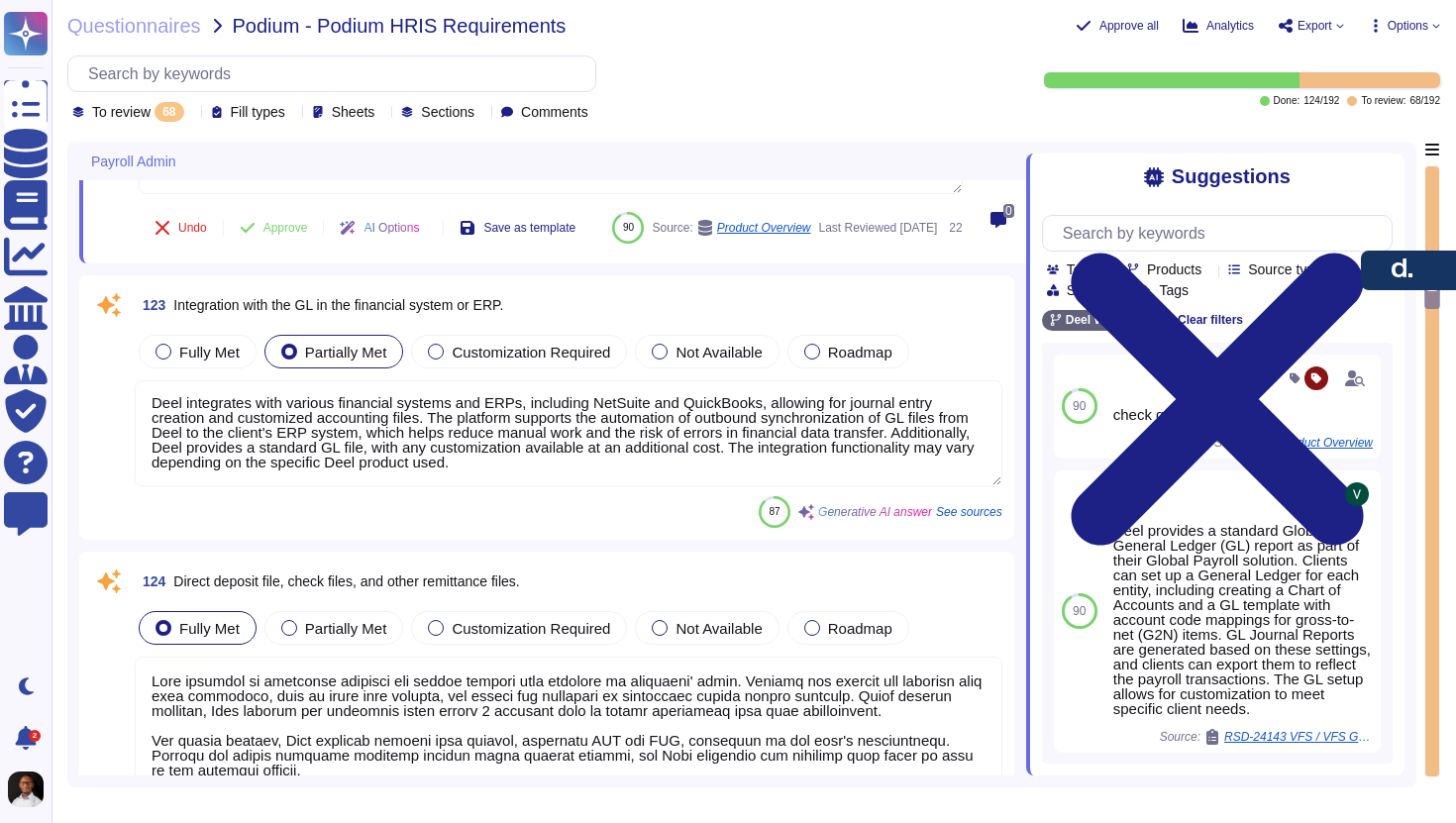 click on "Deel integrates with various financial systems and ERPs, including NetSuite and QuickBooks, allowing for journal entry creation and customized accounting files. The platform supports the automation of outbound synchronization of GL files from Deel to the client's ERP system, which helps reduce manual work and the risk of errors in financial data transfer. Additionally, Deel provides a standard GL file, with any customization available at an additional cost. The integration functionality may vary depending on the specific Deel product used." at bounding box center [569, 433] 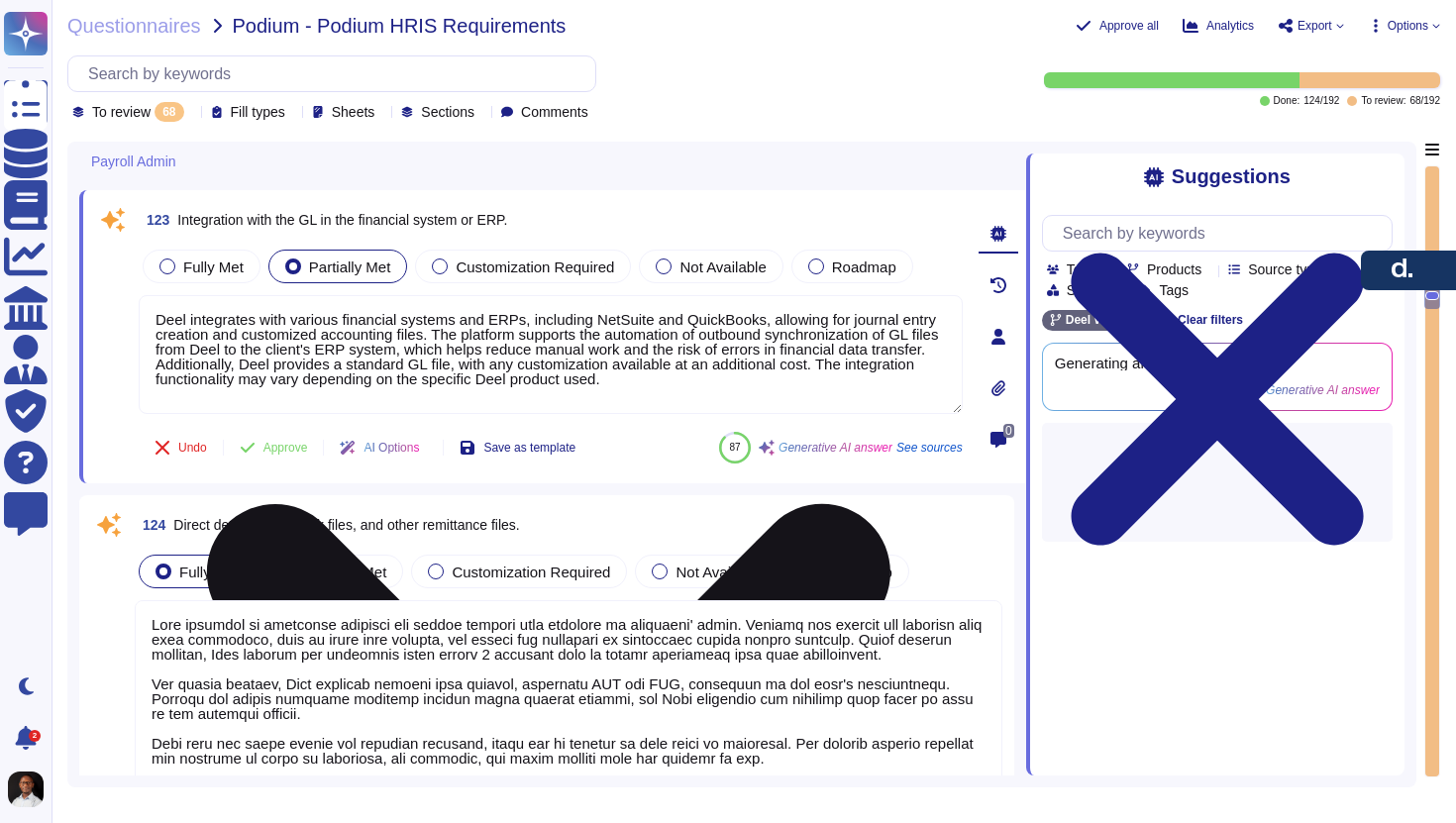 scroll, scrollTop: 0, scrollLeft: 0, axis: both 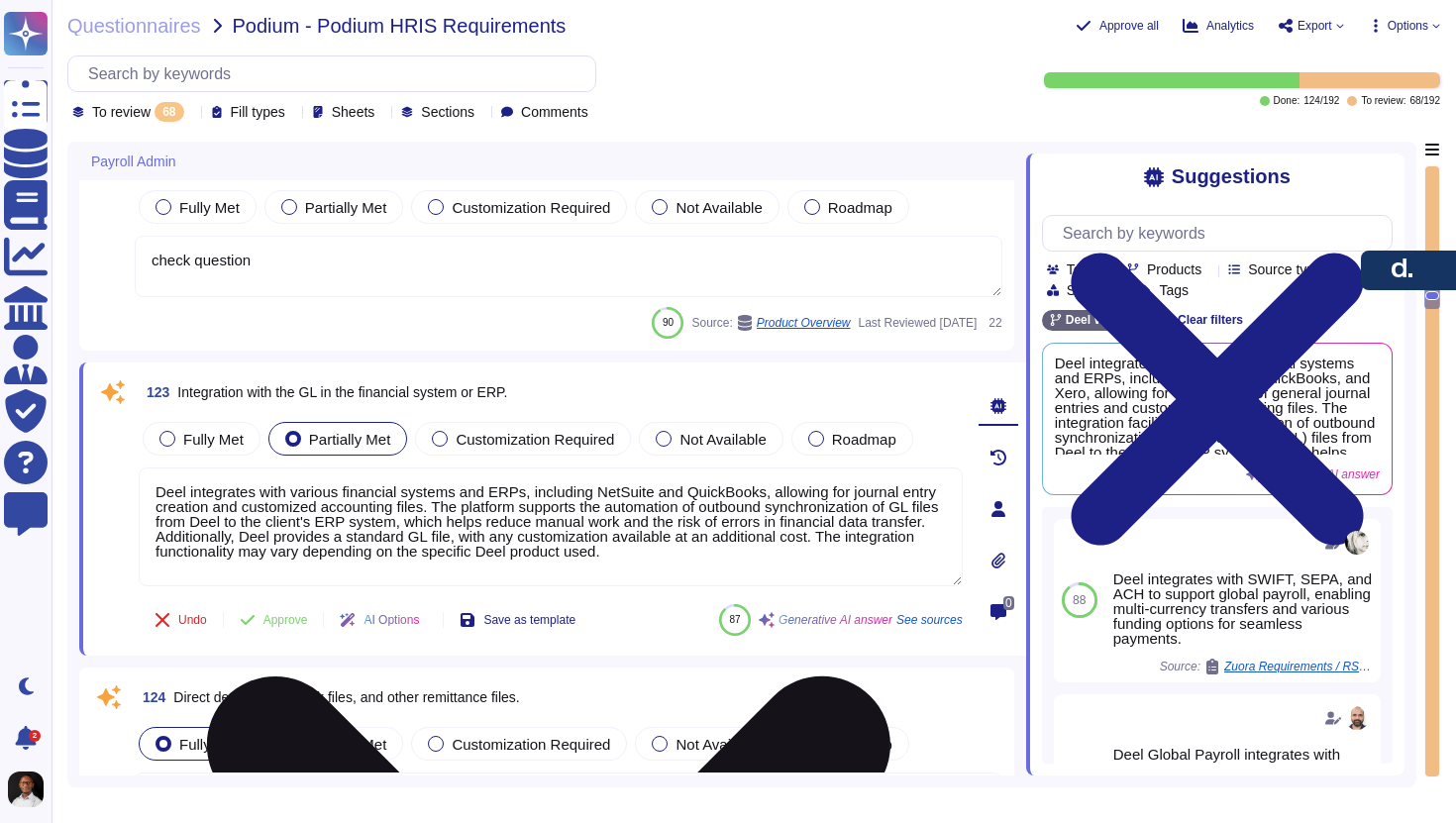 type on "Deel provides full visibility into payroll details, including deductions and earnings, through its platform. Clients can configure deductions based on their tax and benefit rules, and these deductions, along with employer contributions, are clearly reflected on payslips for tax purposes. The system allows for tracking and managing payroll deductions systematically, ensuring transparency and compliance with local regulations." 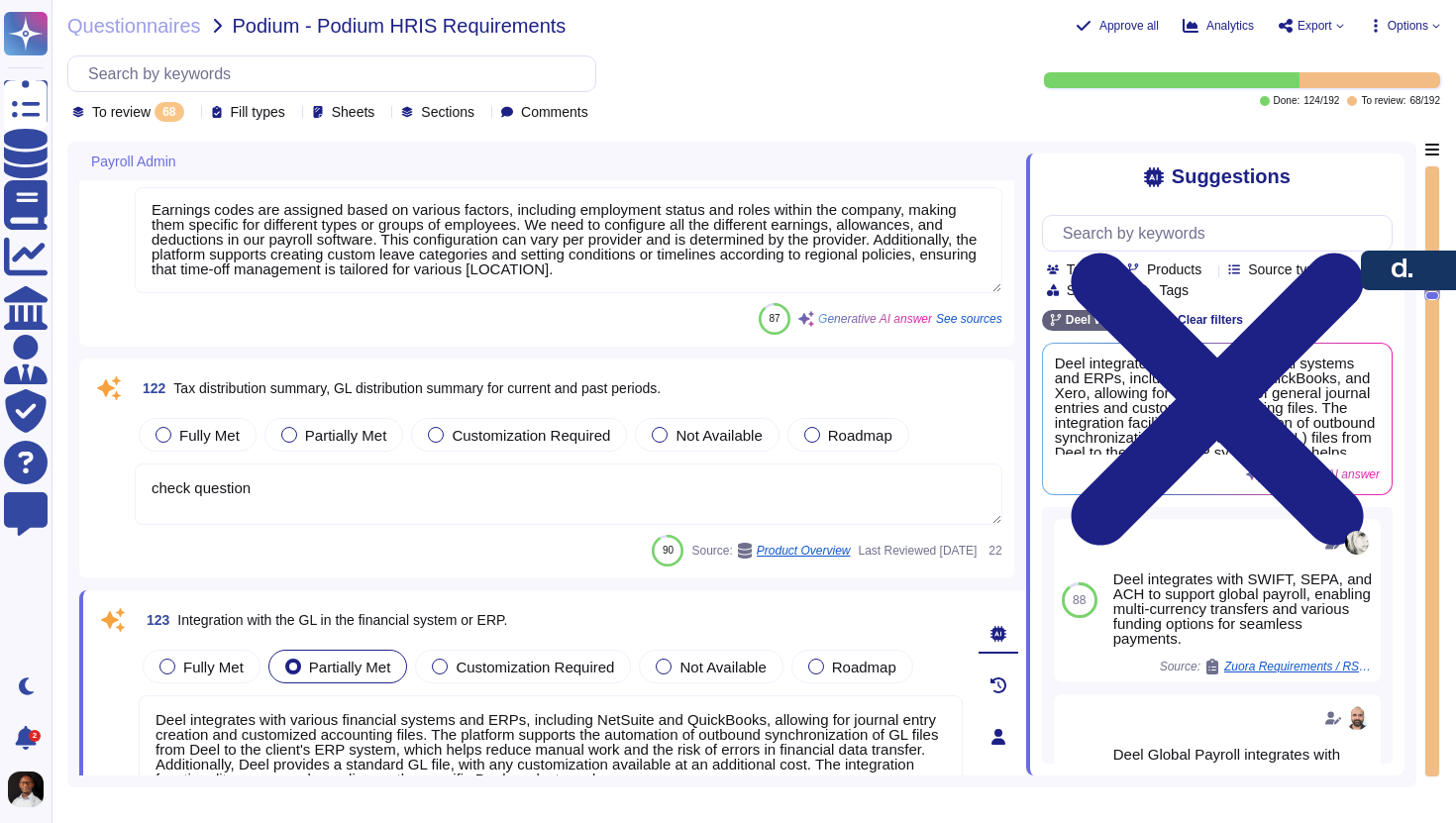 type on "Employees can add up to 5 bank accounts and split their salary distribution between those accounts, allowing for partial direct deposits. Additionally, payments can be split between 2 accounts upon request. There is also a checkbox option called "Split payslips manually" to facilitate this process." 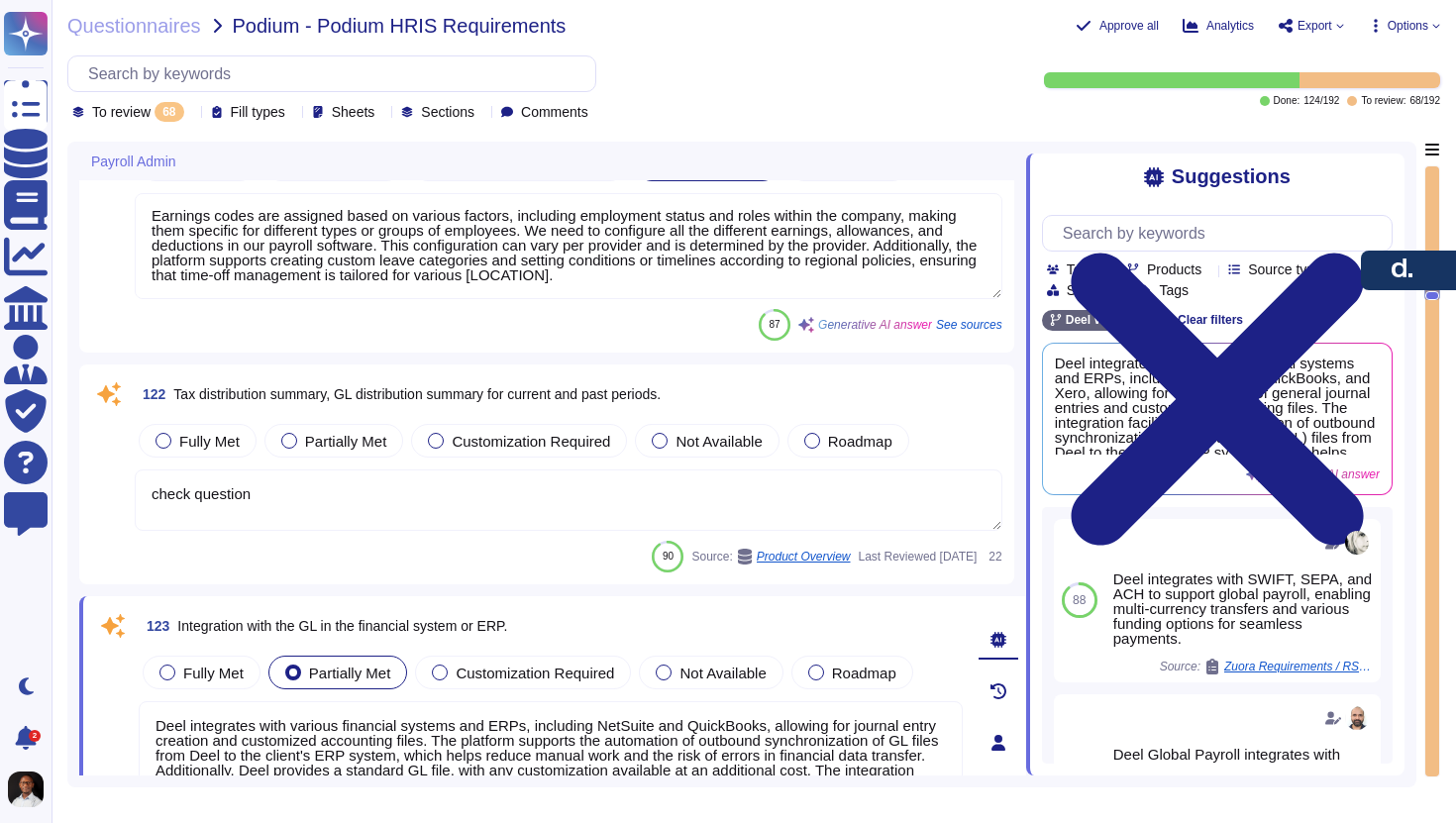 scroll, scrollTop: 3679, scrollLeft: 0, axis: vertical 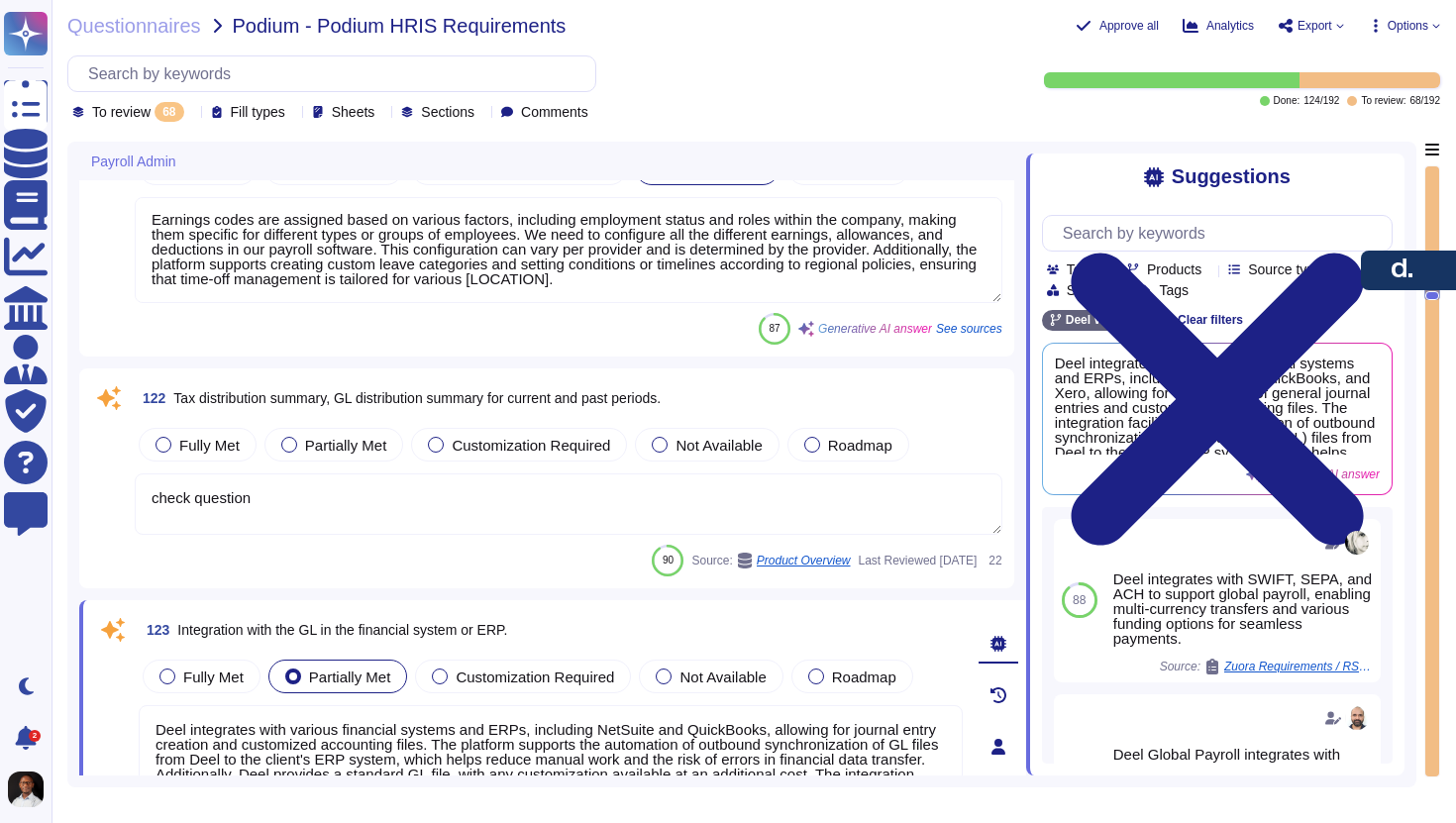 click on "check question" at bounding box center (569, 504) 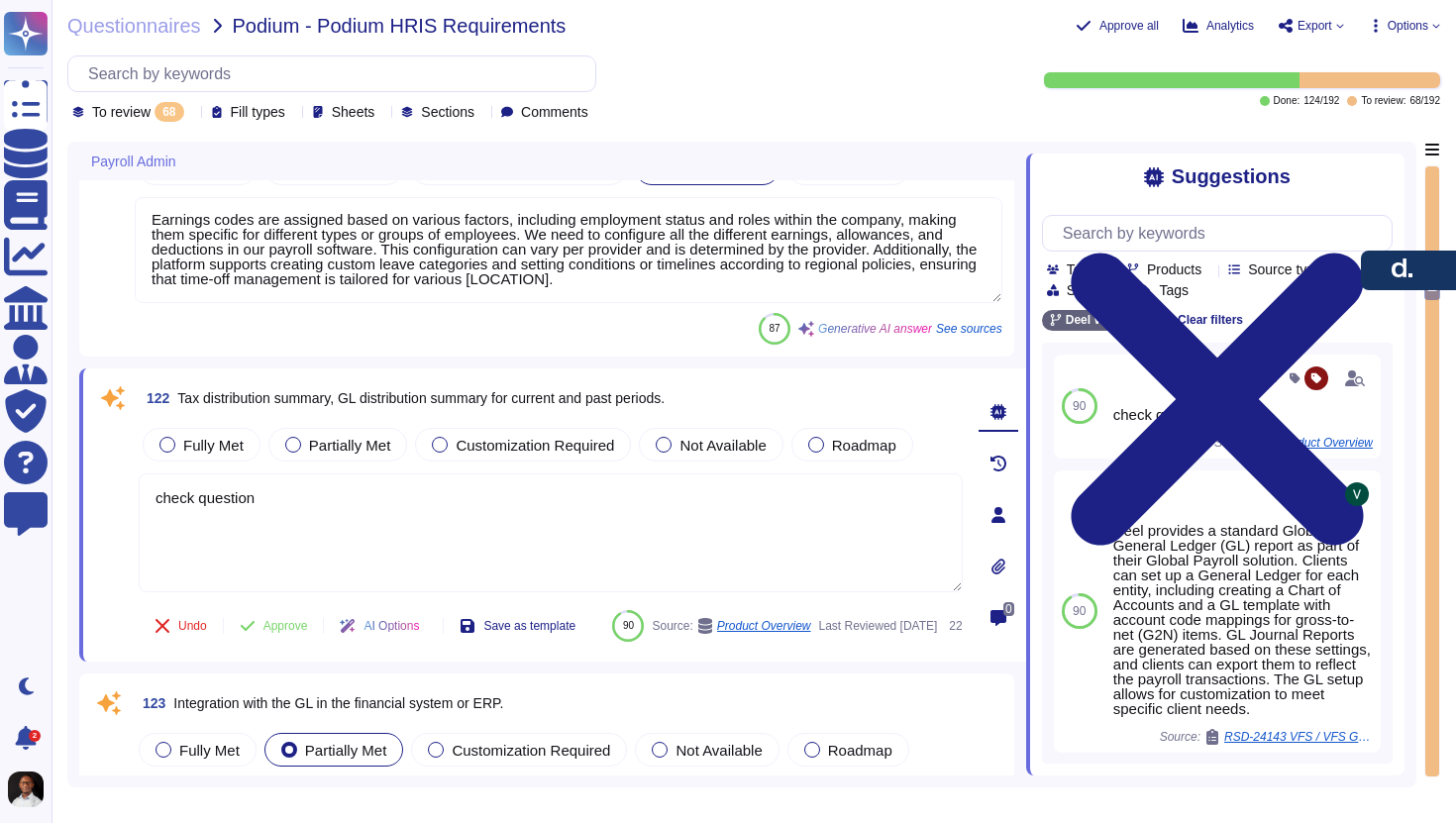 click on "Earnings codes are assigned based on various factors, including employment status and roles within the company, making them specific for different types or groups of employees. We need to configure all the different earnings, allowances, and deductions in our payroll software. This configuration can vary per provider and is determined by the provider. Additionally, the platform supports creating custom leave categories and setting conditions or timelines according to regional policies, ensuring that time-off management is tailored for various [LOCATION]." at bounding box center [569, 250] 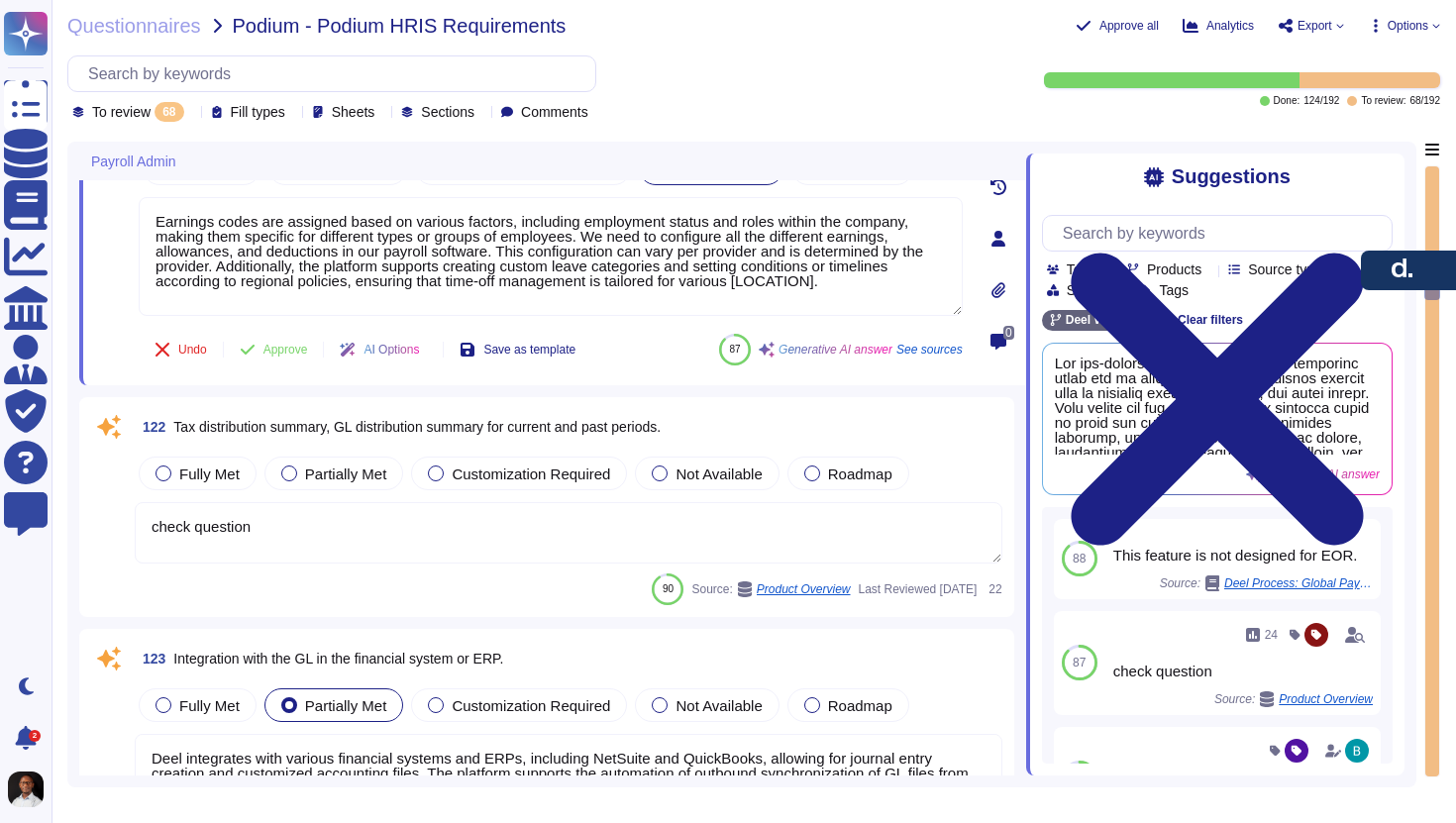 click on "Tax distribution summary, GL distribution summary for current and past periods." at bounding box center [417, 427] 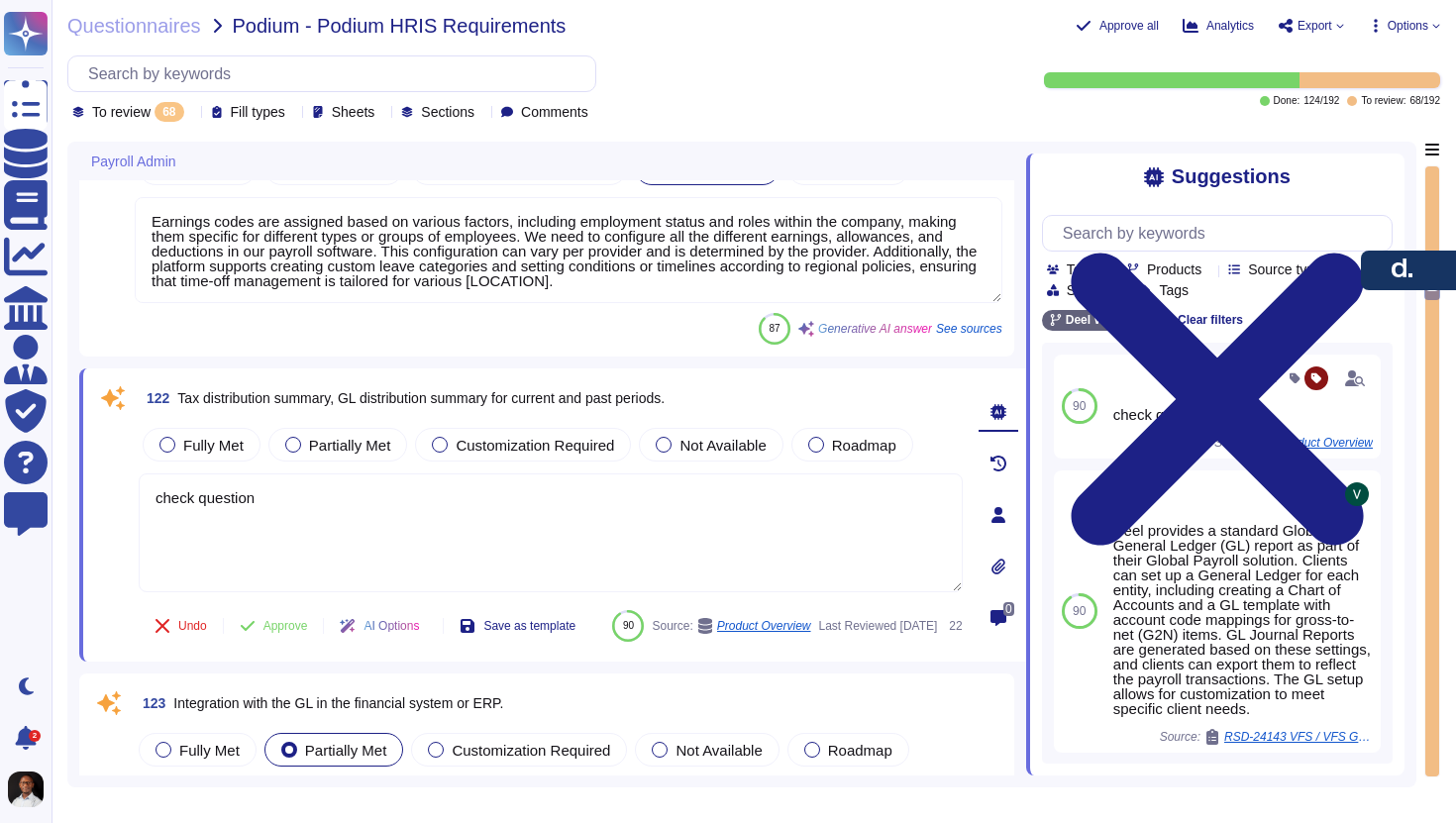 click on "Podium - Podium HRIS Requirements" at bounding box center (399, 26) 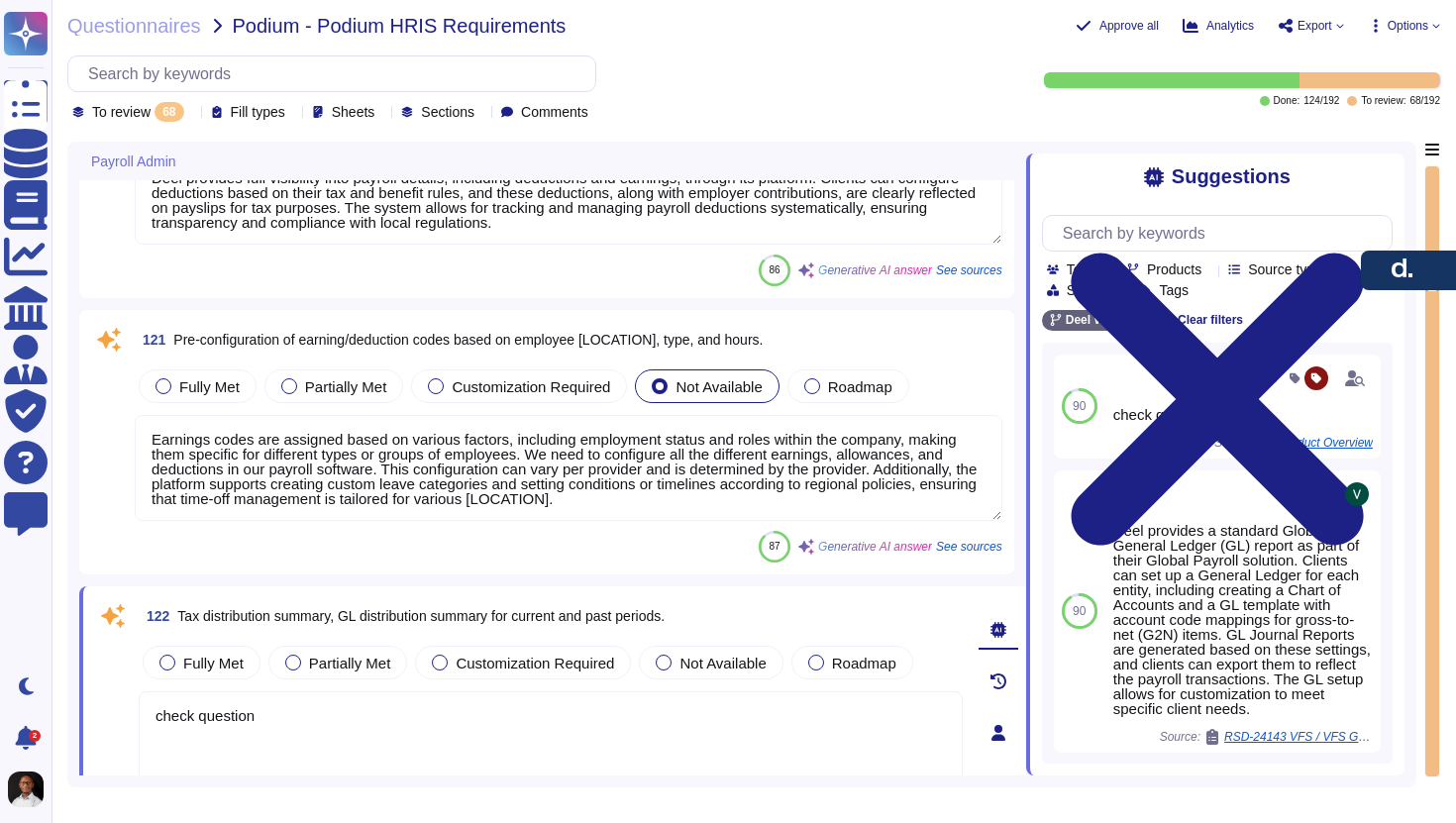 type on "Deel supports eligibility determination and entitlement tracking for different leave types, allowing for the configuration of multiple types of leave tailored to specific employee profiles. The system automatically tracks leave usage and updates balances in real-time for various leave types, including vacation and sick leave. While the platform can accommodate customized pay structures, including partial or unpaid leave, these custom pay structures are set up by Deel’s internal team upon request and are automatically reflected in payroll reporting to ensure accuracy and compliance." 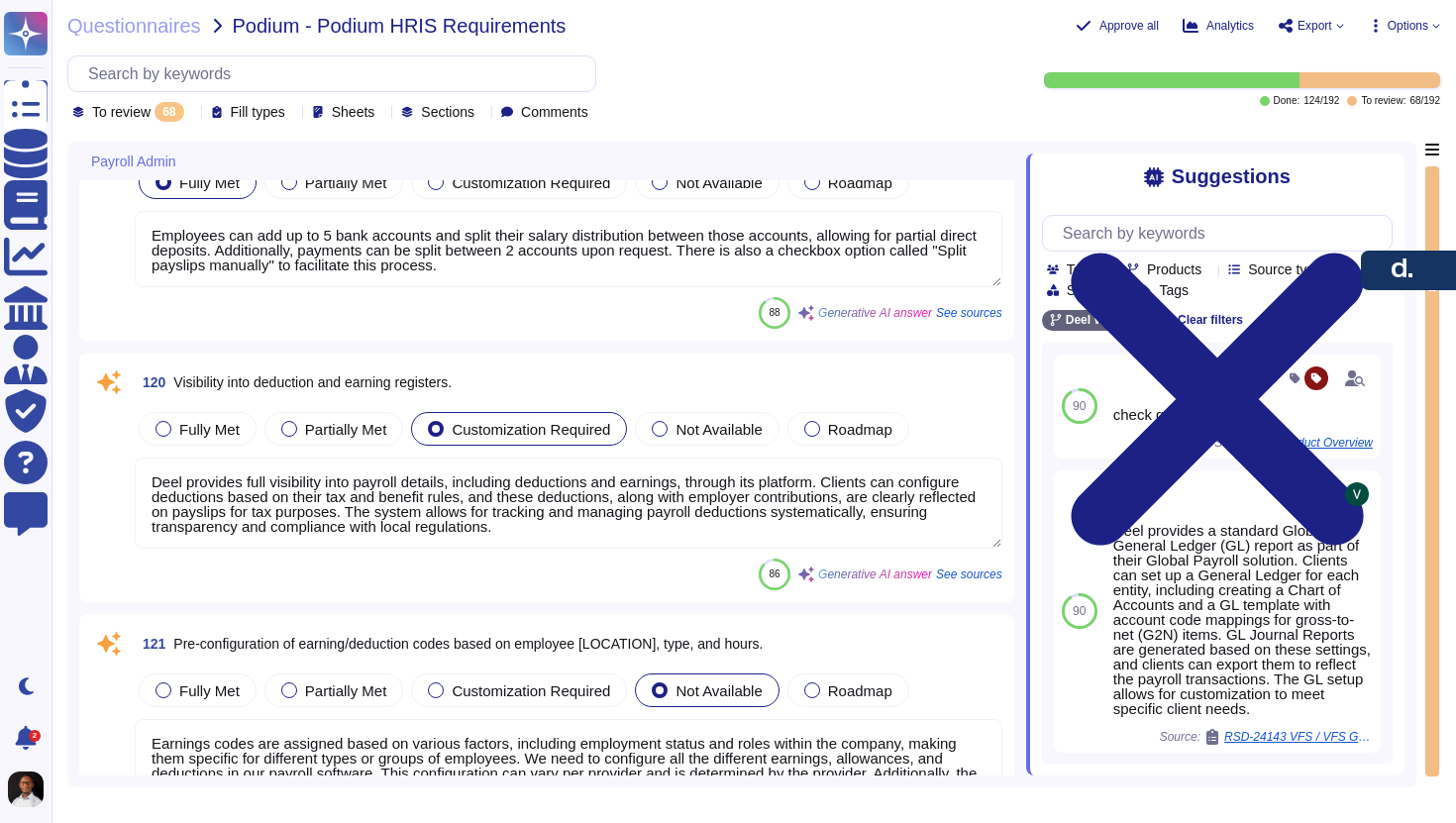 type on "The company utilizes a ticketing system for logging incidents, assigning severity ratings, and tracking their resolution. The escalation process is defined and documented by Customer Support, ensuring that incidents are effectively managed. Additionally, there is a dedicated data breach procedure that includes a risk reporting ticket system and a process for identifying and containing breaches.
For exception tracking, the people team can manage exceptions to leave rules by following a documented exception process, which includes a valid business justification and prior approval. The corrective action and escalation process is designed to enhance client satisfaction and includes monitoring channels, a client escalation process, and follow-up procedures to ensure issues are resolved efficiently.
For more detailed information, please refer to our Incident Management Policy and the attached document for specific incident profiles." 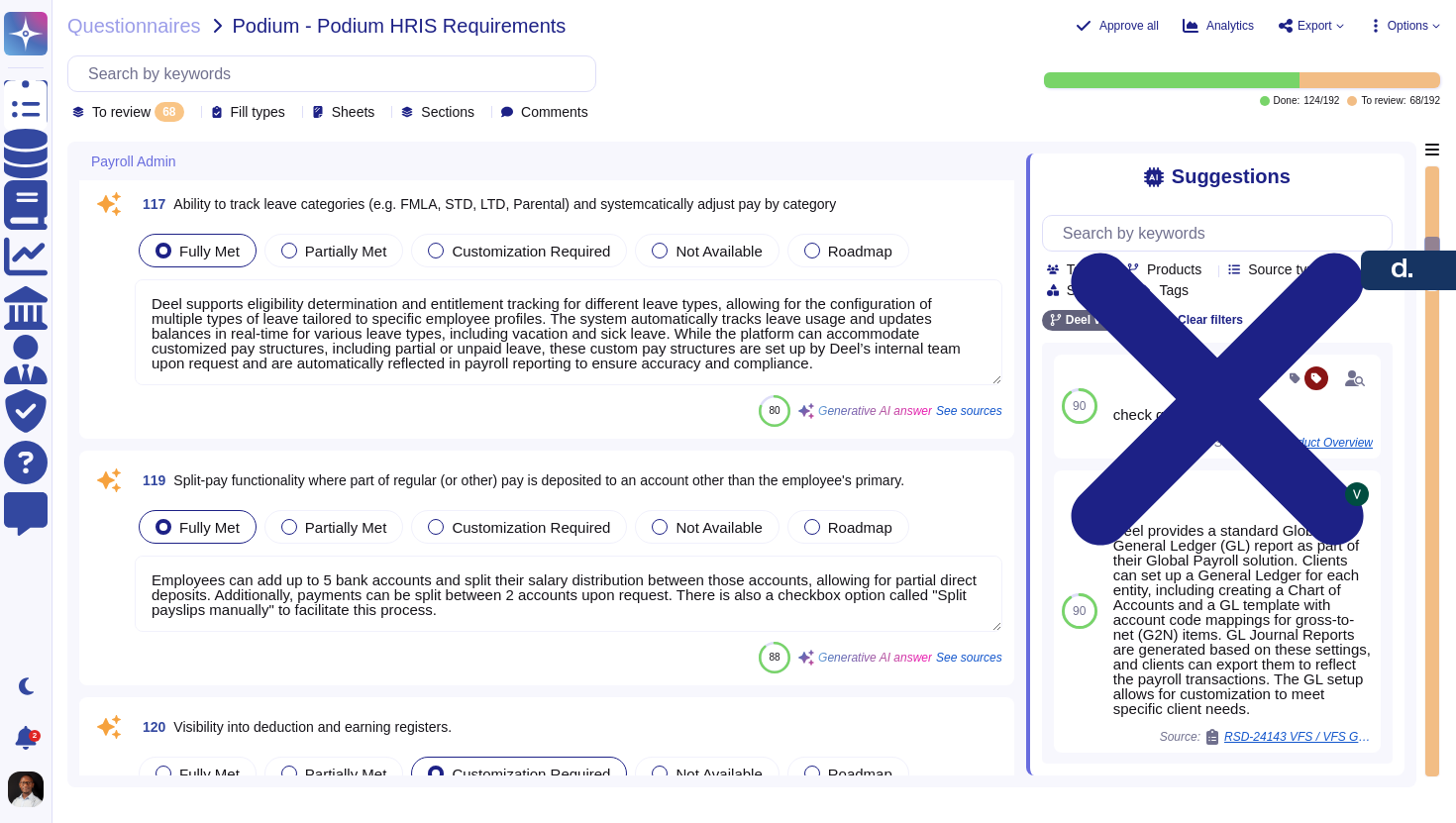 type on "The Deel platform has the capability to generate forms associated with statutory requirements, specifically the 1094-C and 1095-C forms for ACA compliance. These forms are generated based on the information provided by the client and are made available for download and submission to the IRS. The platform automates the creation of these forms, ensuring compliance with IRS regulations, and includes tools to help clients track and report on tax documents." 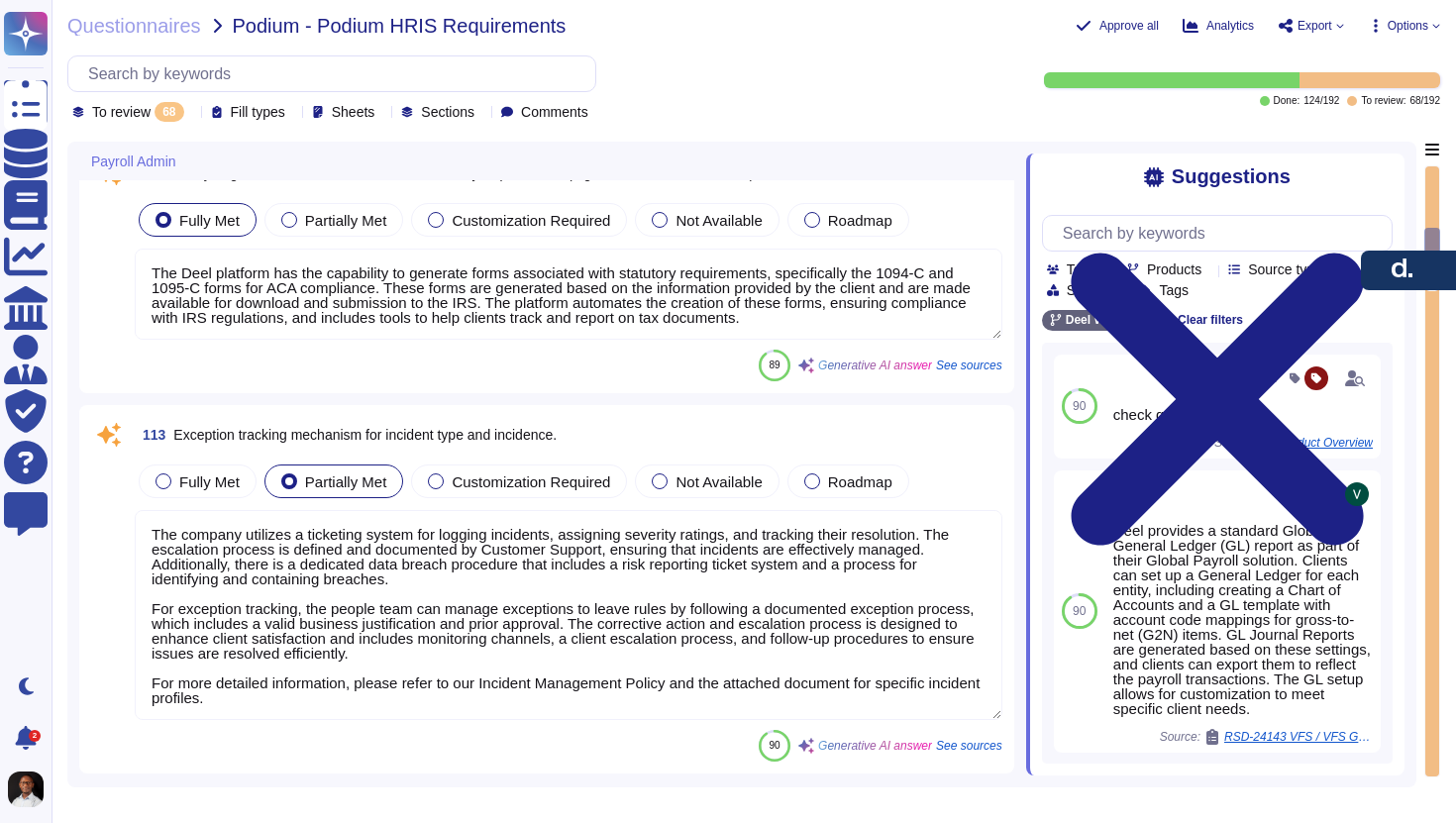 type on "Deel supports the import and export of time records primarily through the following methods:
1. Importing Time Records:
- Time records can be imported manually or in bulk via CSV uploads. Clients must use Deel’s standardized timesheet template to ensure proper formatting and processing.
- For Global Payroll clients, employers can upload third-party timesheets, but the format must be reviewed and approved by Payroll Managers.
- For Employer of Record (EOR) clients, employees must enter their own hours using Deel's time tracking tool, and third-party timesheets are not supported.
2. Exporting Time Records:
- Time records can be exported in CSV format, and clients can utilize the ledger download tool or partner integrations (e.g., Xero, Quickbook, Netsuite) for data export.
- Automated export options are available through the API, integrations, and webhooks, allowing for seamless data transfer.
These features ensure that clients can efficiently manage and transfer time records as needed." 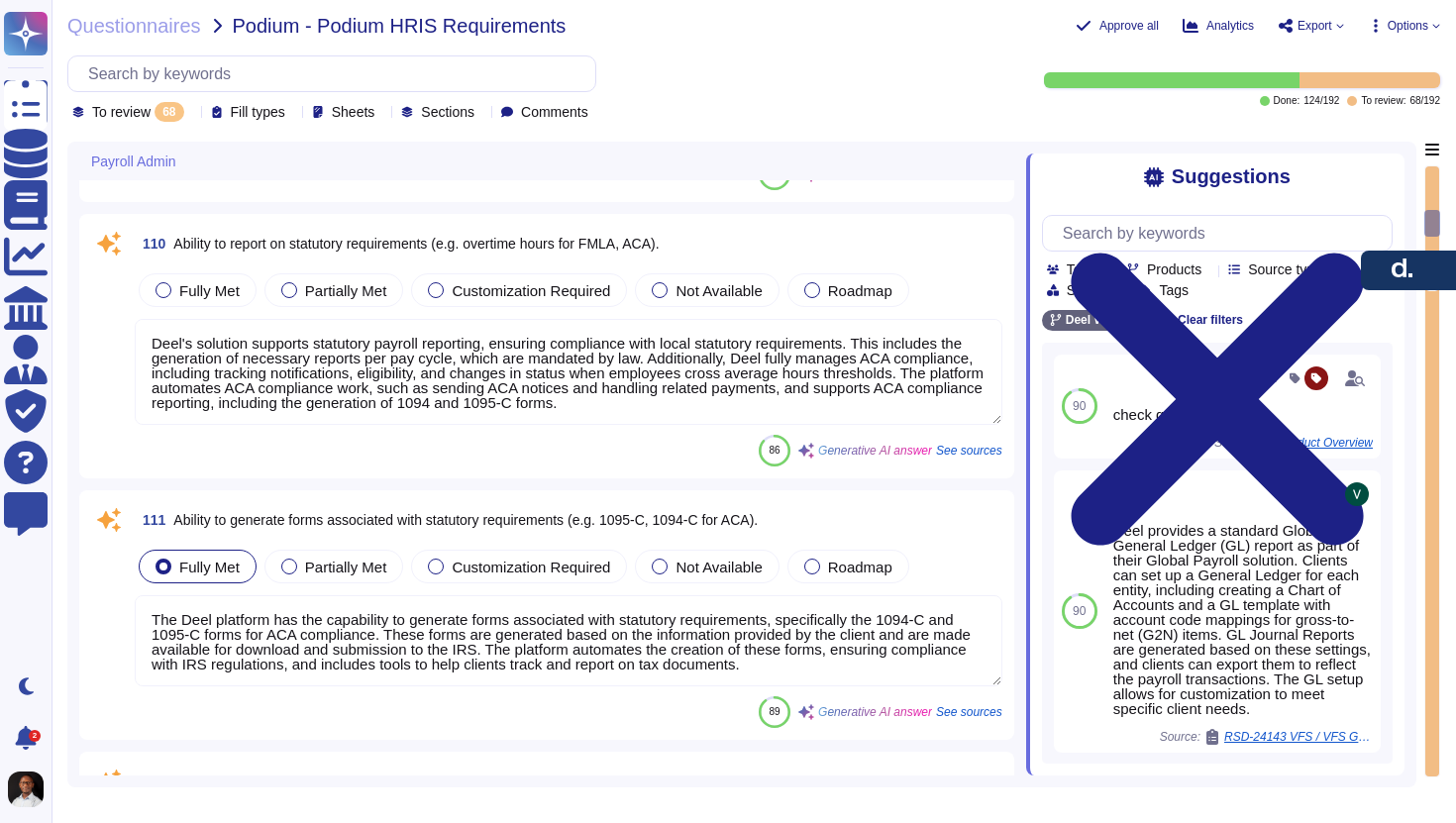 type on "Deel's Global Payroll solution supports payroll processing for Australia, Brazil, Canada, Colombia, and the Philippines, ensuring compliance with local laws and regulations. The system offers robust tax calculations and compliance services, including automated tax calculations for both employees and employers.
While we currently support payroll in the United States, we do not have specific information regarding Guatemala and Pakistan in the provided context.
Deel's payroll processing includes the ability to calculate, fund, and reconcile payroll efficiently, with features such as real-time payroll capabilities, compliance management, and automated processes to enhance accuracy and efficiency.
For detailed information regarding specific countries, including Guatemala and Pakistan, please reach out to our team for tailored support." 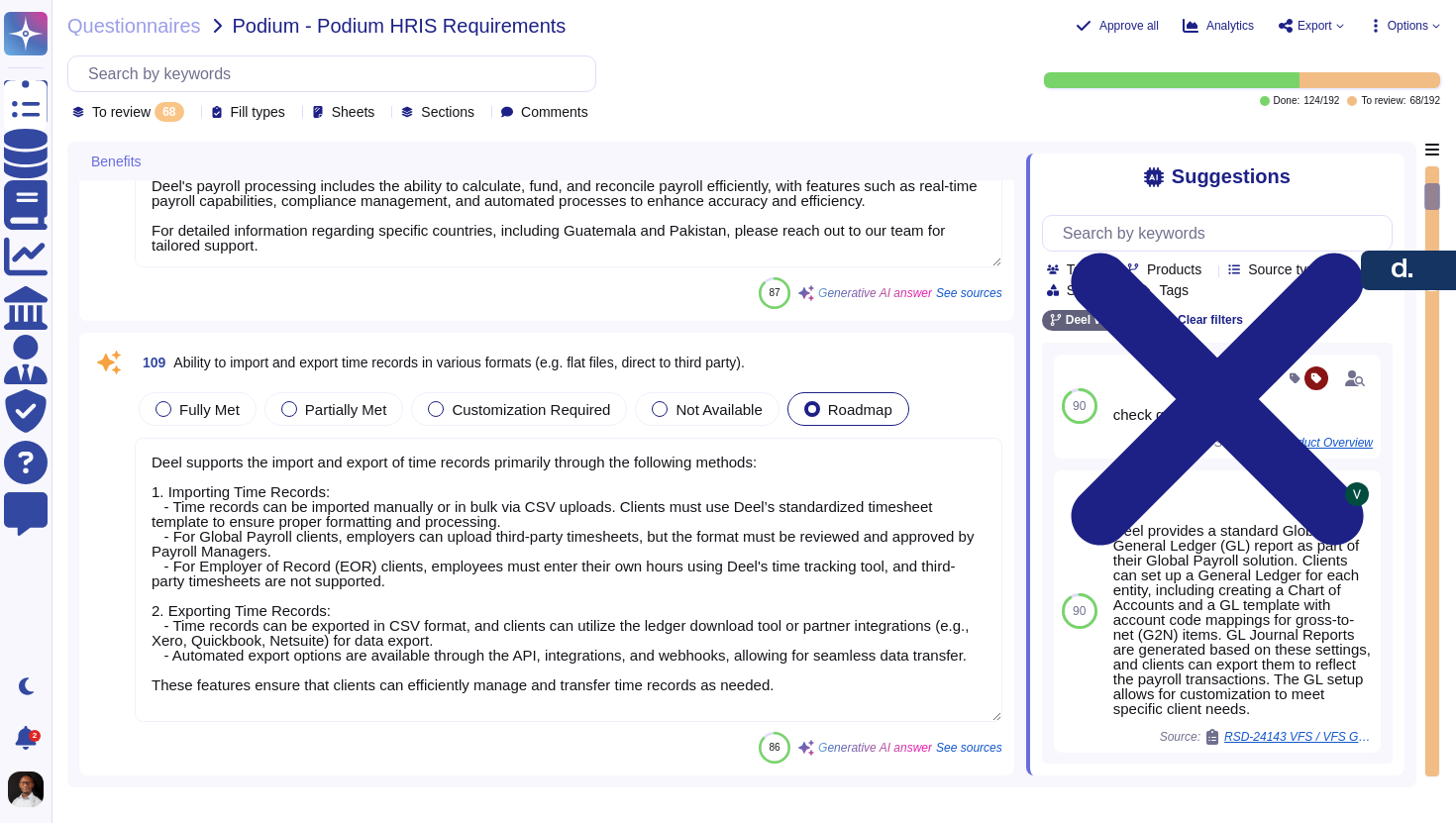 type on "Deel's Benefits module allows employees to submit life event requests that can impact eligibility and premiums. Employees can select from a list of predefined qualifying life events, such as marriage, birth, or loss of coverage, and submit requests for employer review. Once these requests are approved, employees are prompted to update their benefit elections, which may include changes that affect their premiums.
The system ensures compliance with standard eligibility rules and maintains accurate records, allowing for timely updates that reflect any changes in eligibility or premiums due to life events. While the list of life event types is not fully customizable, the predefined options are designed to cover significant life changes that impact benefits." 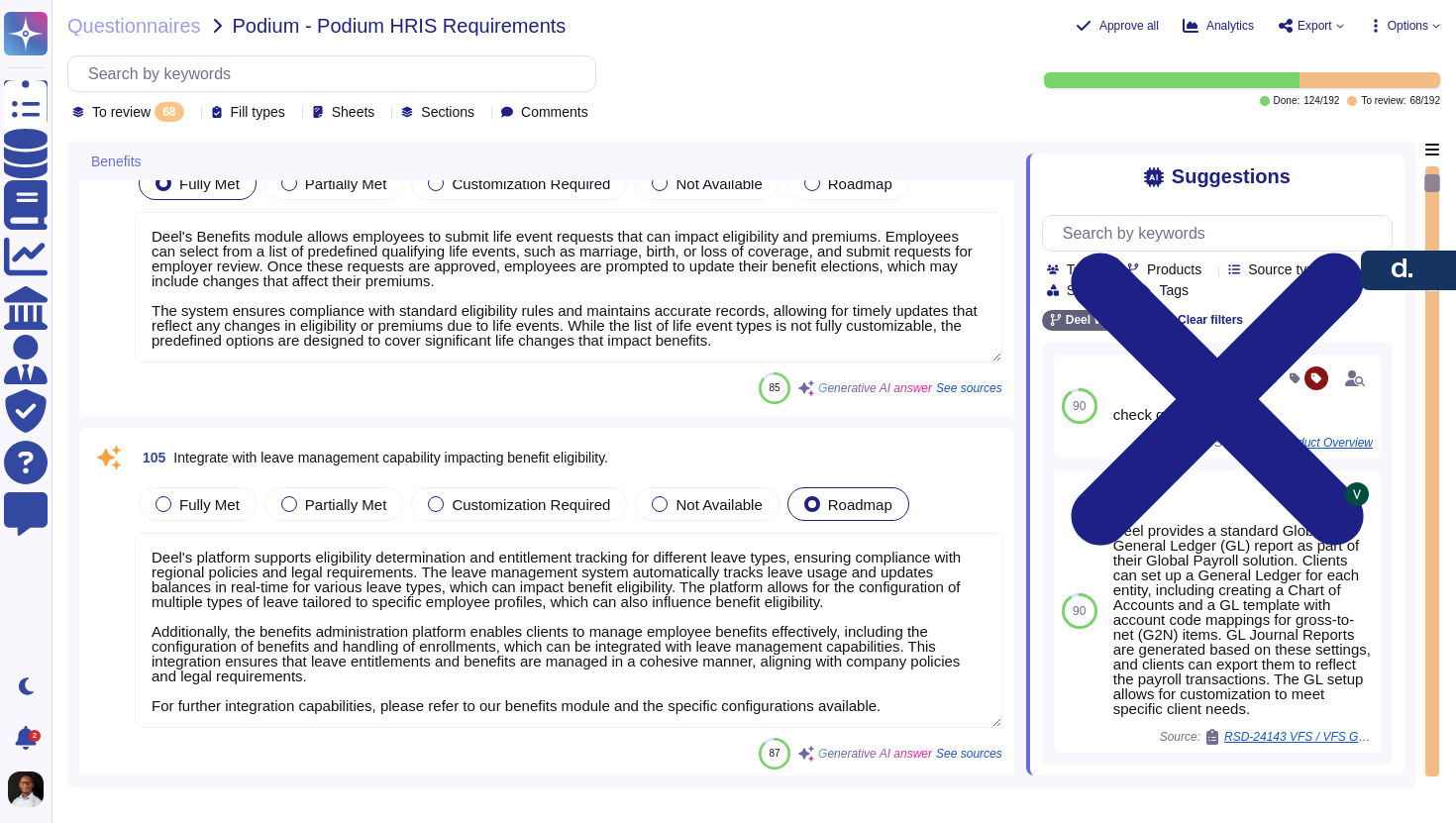 type on "Deel Engage provides tools that allow for the creation of customized courses and training materials that can be tailored to the needs of employees. Employees can submit life event requests through the Benefits module, and while the list of life event types is predefined, the platform ensures compliance and allows for timely updates.
The Learning Management System (LMS) called Deel Learning supports the tracking of employee participation in professional development activities. This system can be utilized to provide documentation and education based on employees' selections and life events, ensuring that the training is relevant and timely.
Additionally, the platform allows for the creation of customized learning journeys that can include various types of content, ensuring that employees receive the education they need when they need it." 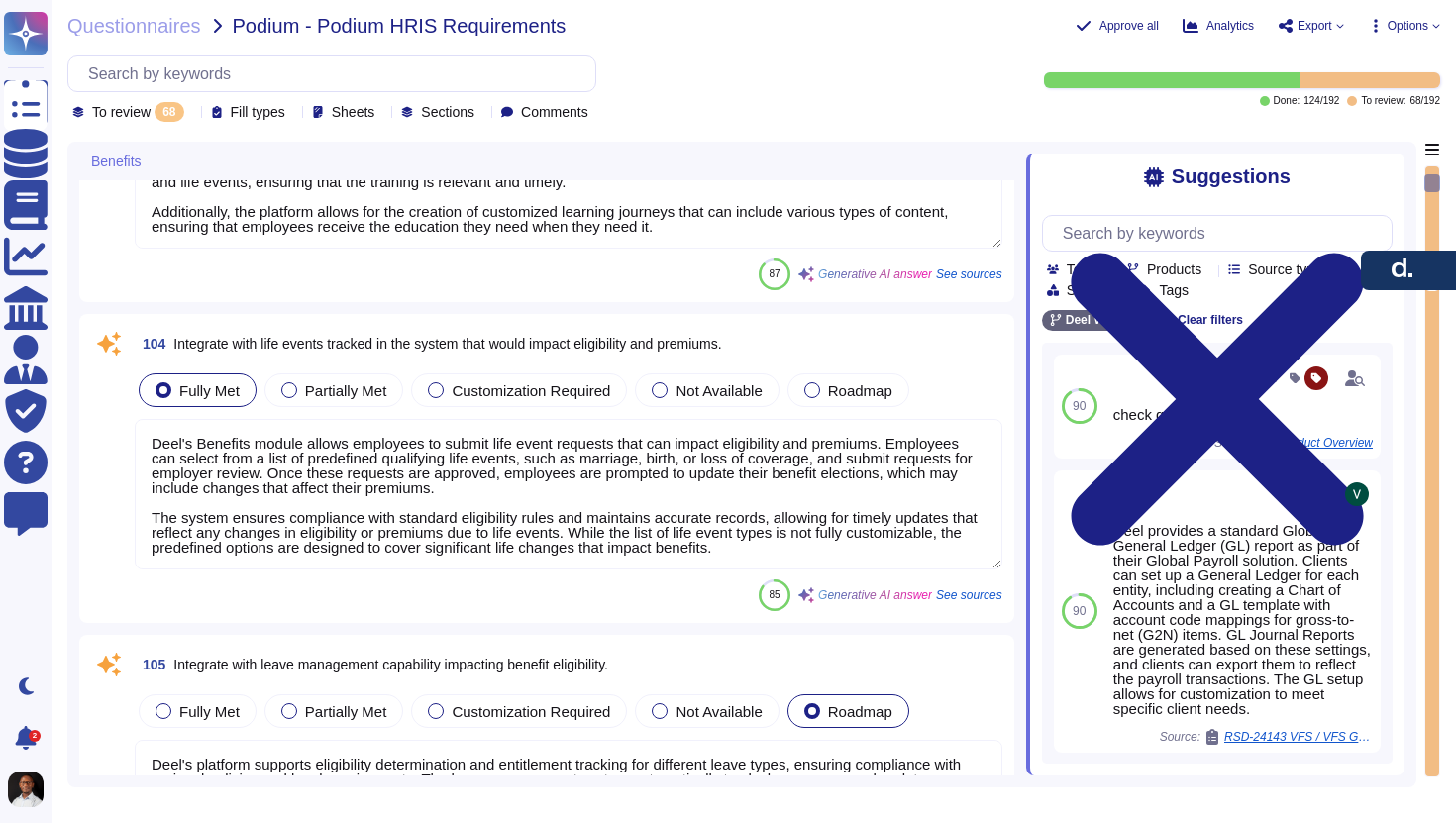 scroll, scrollTop: 0, scrollLeft: 0, axis: both 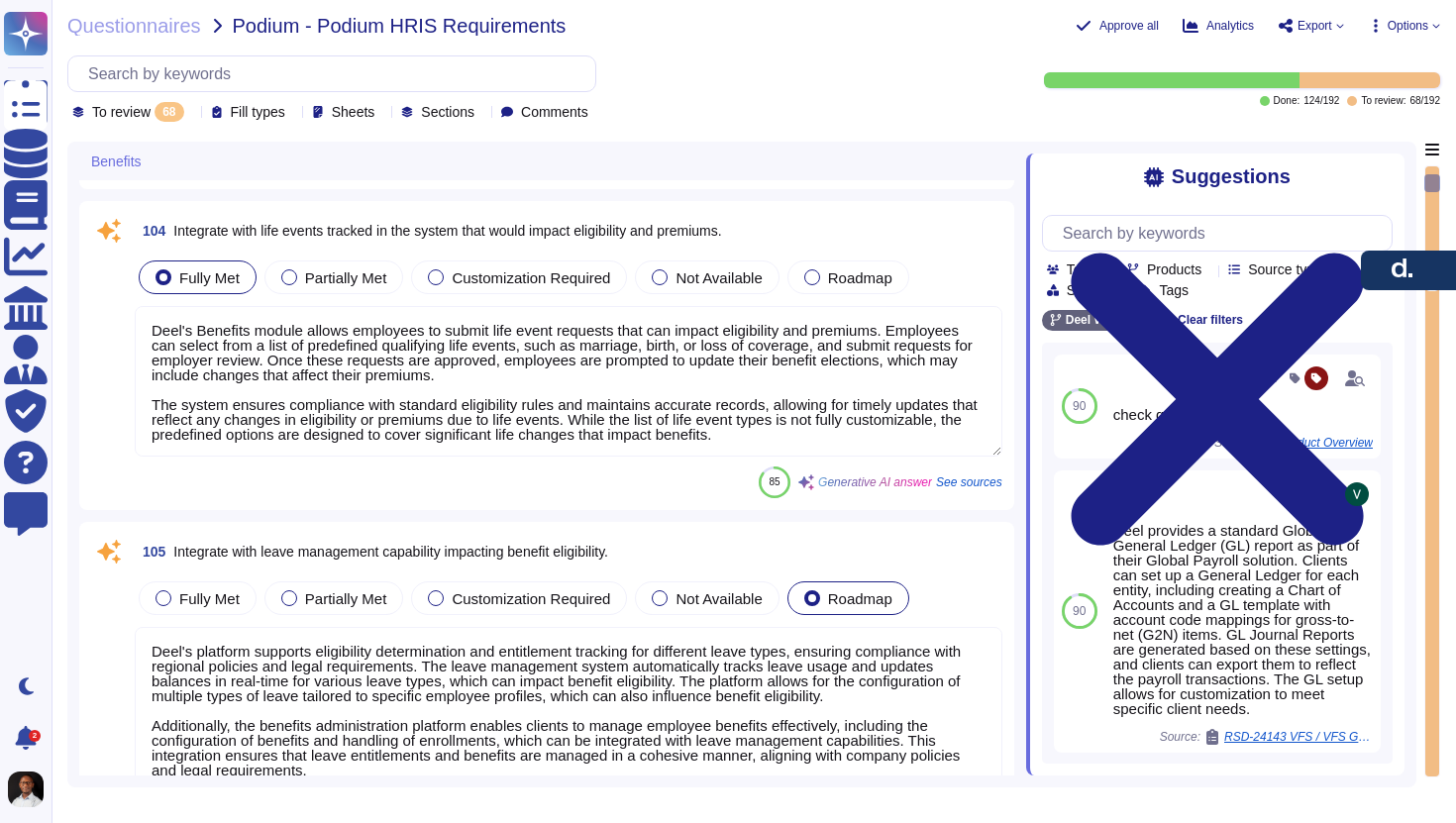 type on "Deel offers integrations with a range of benefit providers depending on the country and client requirements. While additional integrations can be supported via API or custom setup upon request." 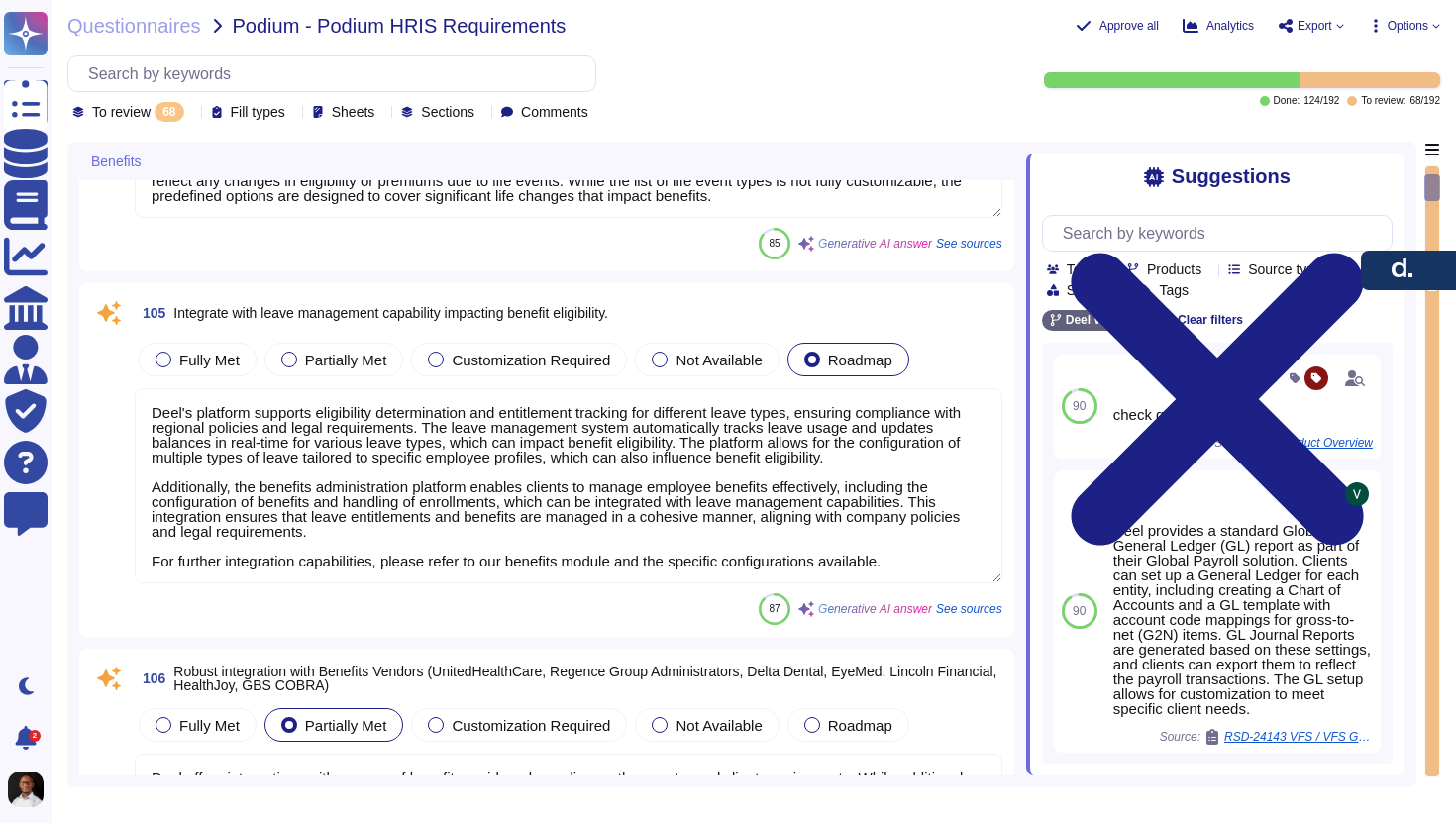 type on "Deel supports the import and export of time records primarily through the following methods:
1. Importing Time Records:
- Time records can be imported manually or in bulk via CSV uploads. Clients must use Deel’s standardized timesheet template to ensure proper formatting and processing.
- For Global Payroll clients, employers can upload third-party timesheets, but the format must be reviewed and approved by Payroll Managers.
- For Employer of Record (EOR) clients, employees must enter their own hours using Deel's time tracking tool, and third-party timesheets are not supported.
2. Exporting Time Records:
- Time records can be exported in CSV format, and clients can utilize the ledger download tool or partner integrations (e.g., Xero, Quickbook, Netsuite) for data export.
- Automated export options are available through the API, integrations, and webhooks, allowing for seamless data transfer.
These features ensure that clients can efficiently manage and transfer time records as needed." 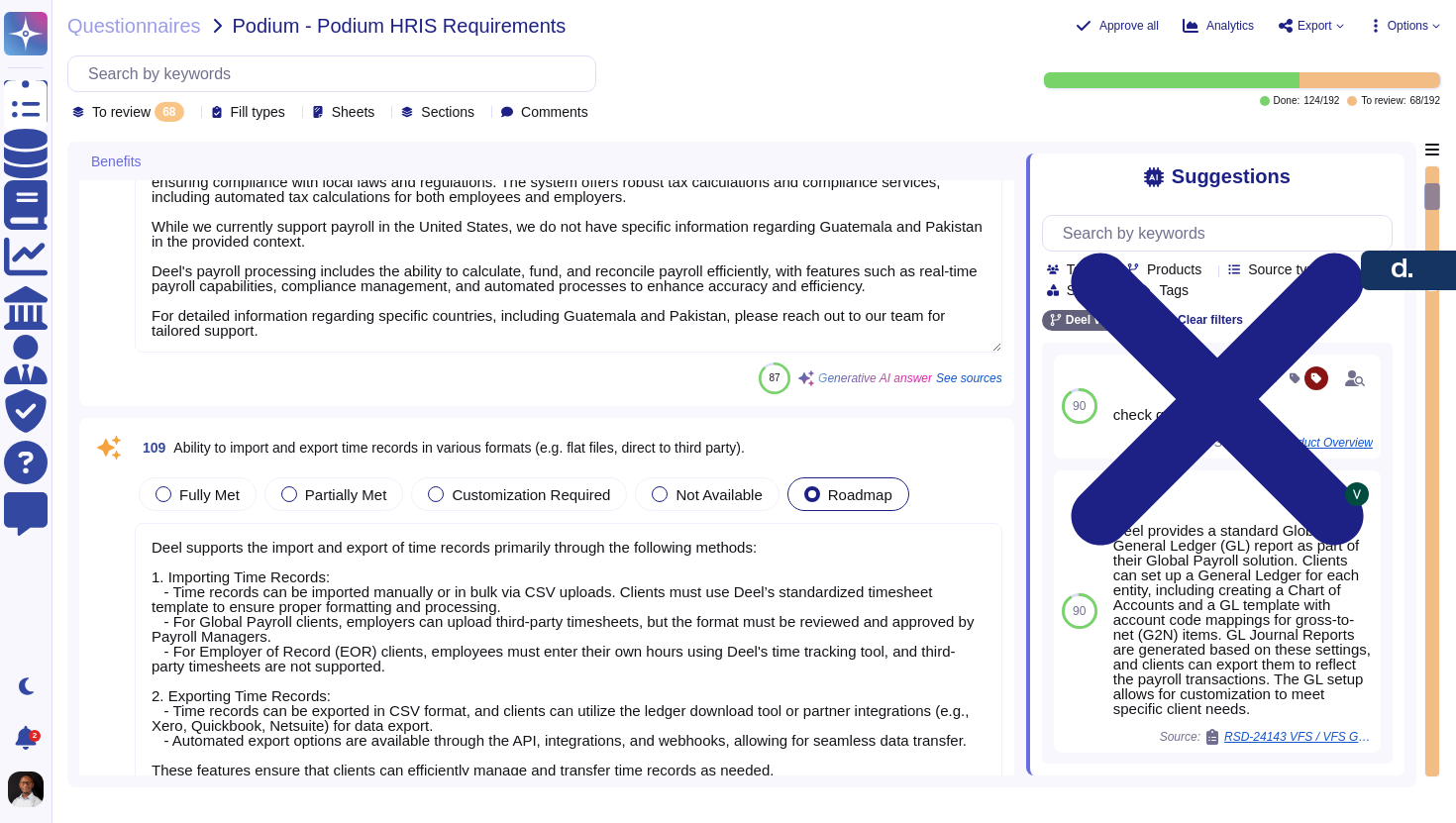 scroll, scrollTop: 1598, scrollLeft: 0, axis: vertical 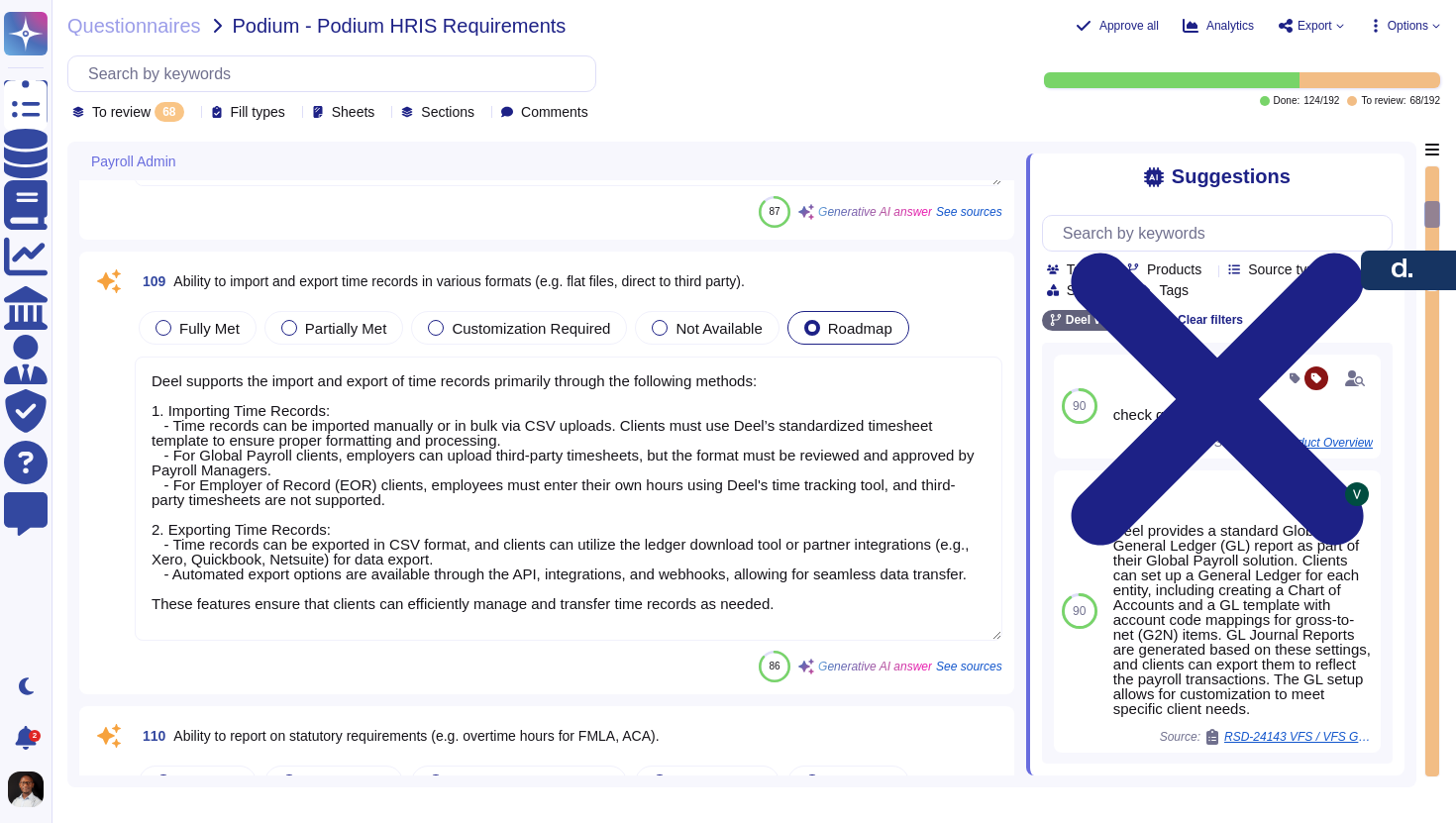 type on "Deel's solution supports statutory payroll reporting, ensuring compliance with local statutory requirements. This includes the generation of necessary reports per pay cycle, which are mandated by law. Additionally, Deel fully manages ACA compliance, including tracking notifications, eligibility, and changes in status when employees cross average hours thresholds. The platform automates ACA compliance work, such as sending ACA notices and handling related payments, and supports ACA compliance reporting, including the generation of 1094 and 1095-C forms." 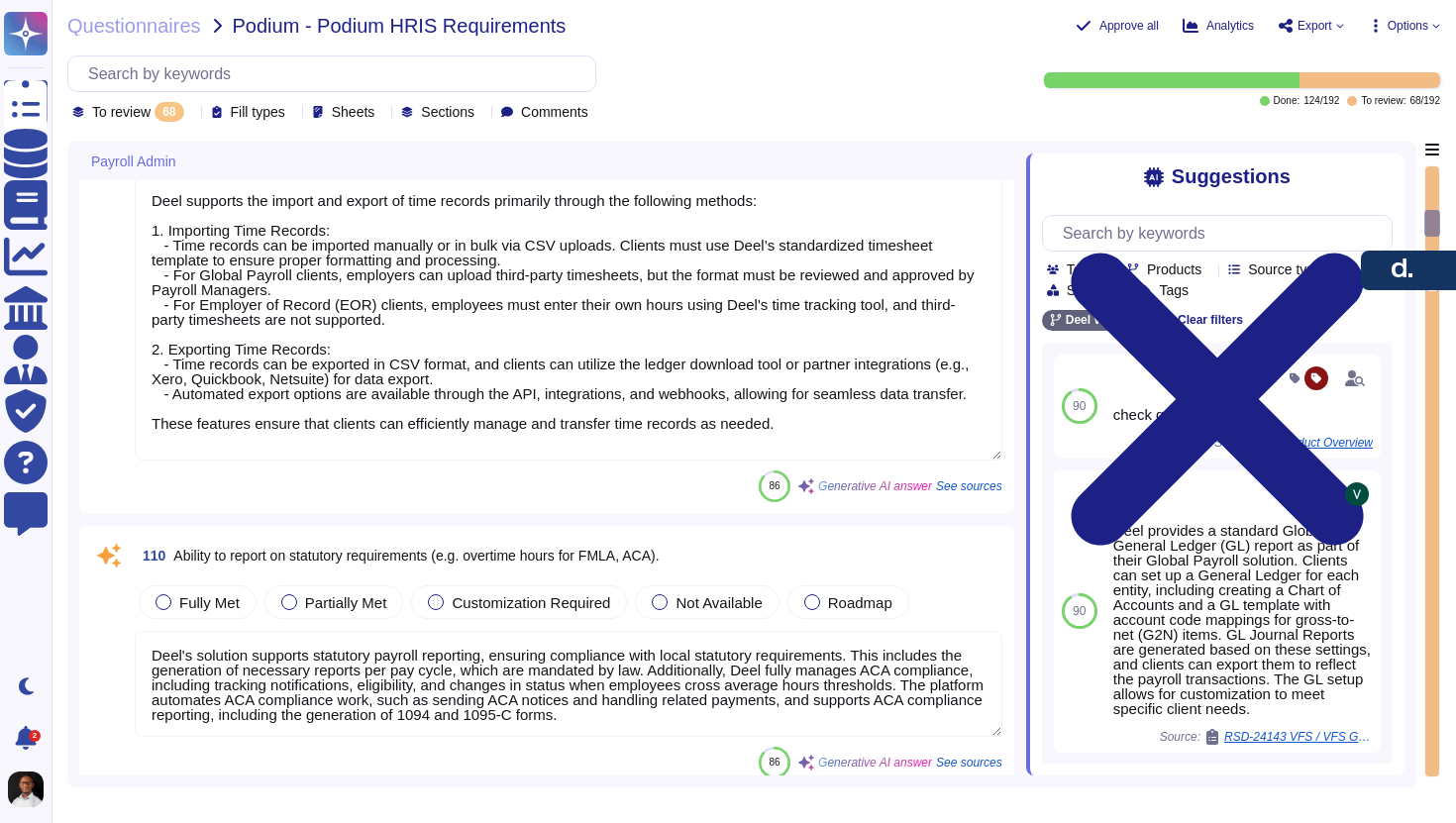 type on "The company utilizes a ticketing system for logging incidents, assigning severity ratings, and tracking their resolution. The escalation process is defined and documented by Customer Support, ensuring that incidents are effectively managed. Additionally, there is a dedicated data breach procedure that includes a risk reporting ticket system and a process for identifying and containing breaches.
For exception tracking, the people team can manage exceptions to leave rules by following a documented exception process, which includes a valid business justification and prior approval. The corrective action and escalation process is designed to enhance client satisfaction and includes monitoring channels, a client escalation process, and follow-up procedures to ensure issues are resolved efficiently.
For more detailed information, please refer to our Incident Management Policy and the attached document for specific incident profiles." 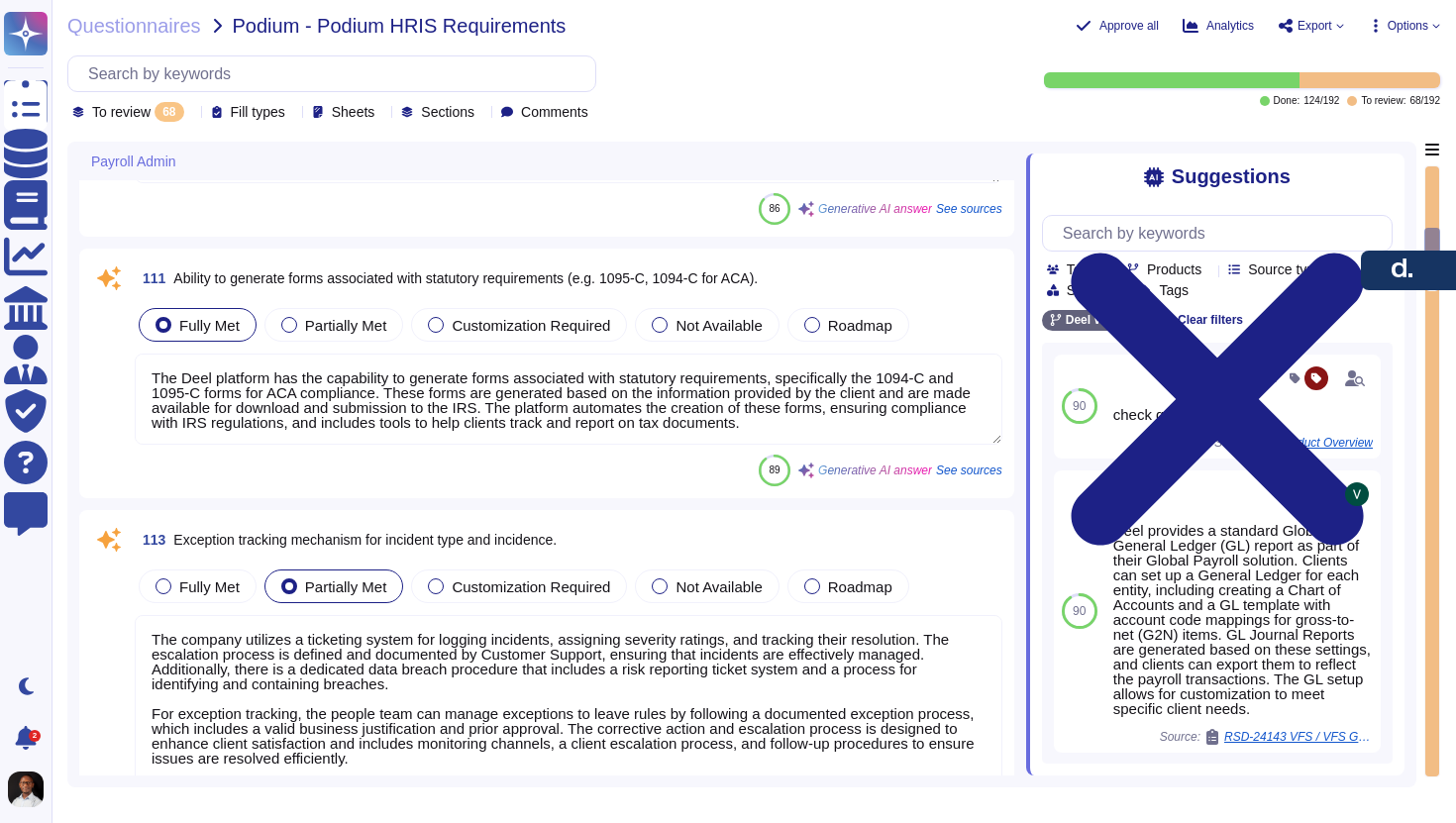 type on "Deel supports eligibility determination and entitlement tracking for different leave types, allowing for the configuration of multiple types of leave tailored to specific employee profiles. The system automatically tracks leave usage and updates balances in real-time for various leave types, including vacation and sick leave. While the platform can accommodate customized pay structures, including partial or unpaid leave, these custom pay structures are set up by Deel’s internal team upon request and are automatically reflected in payroll reporting to ensure accuracy and compliance." 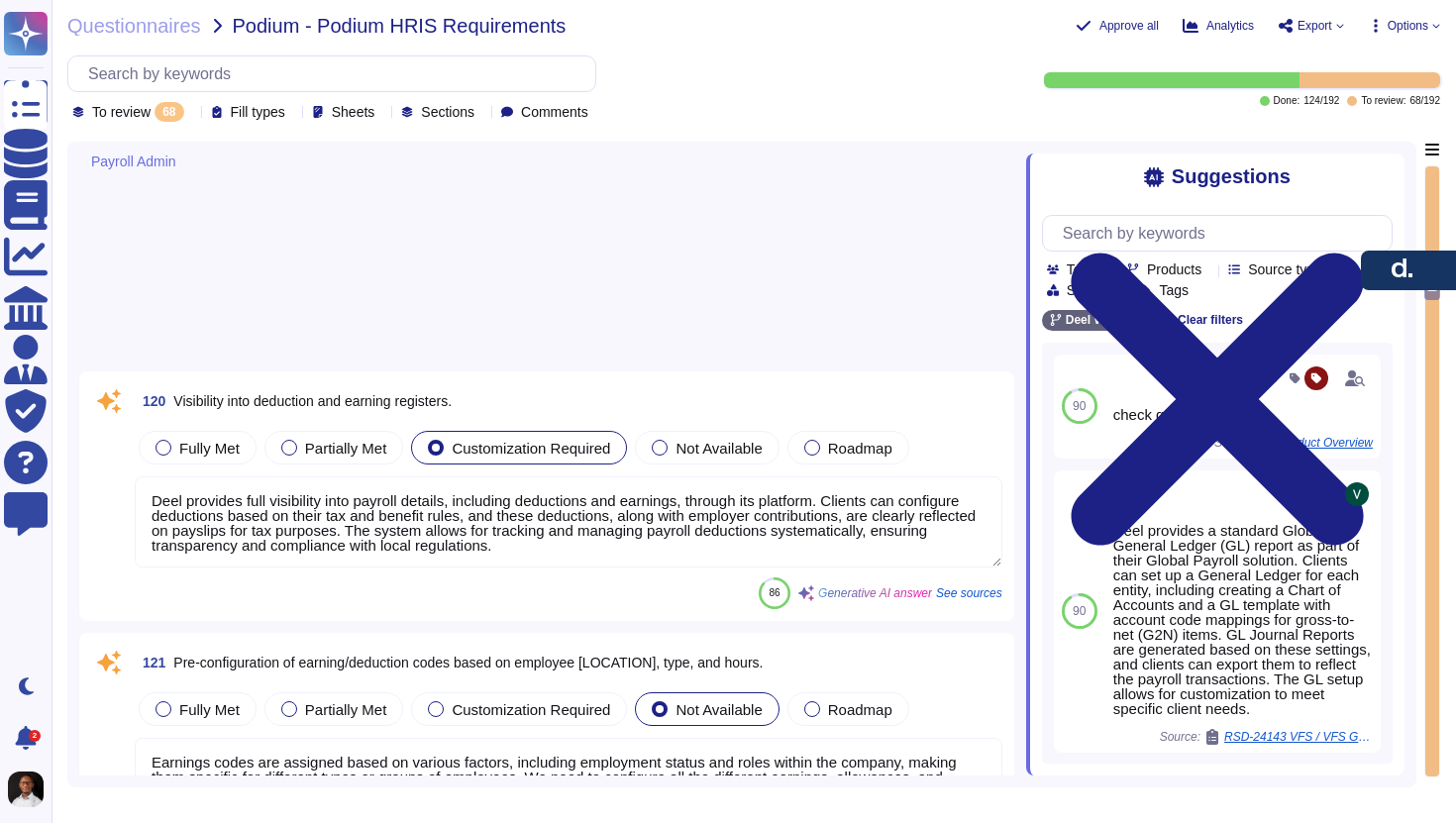type on "Earnings codes are assigned based on various factors, including employment status and roles within the company, making them specific for different types or groups of employees. We need to configure all the different earnings, allowances, and deductions in our payroll software. This configuration can vary per provider and is determined by the provider. Additionally, the platform supports creating custom leave categories and setting conditions or timelines according to regional policies, ensuring that time-off management is tailored for various [LOCATION]." 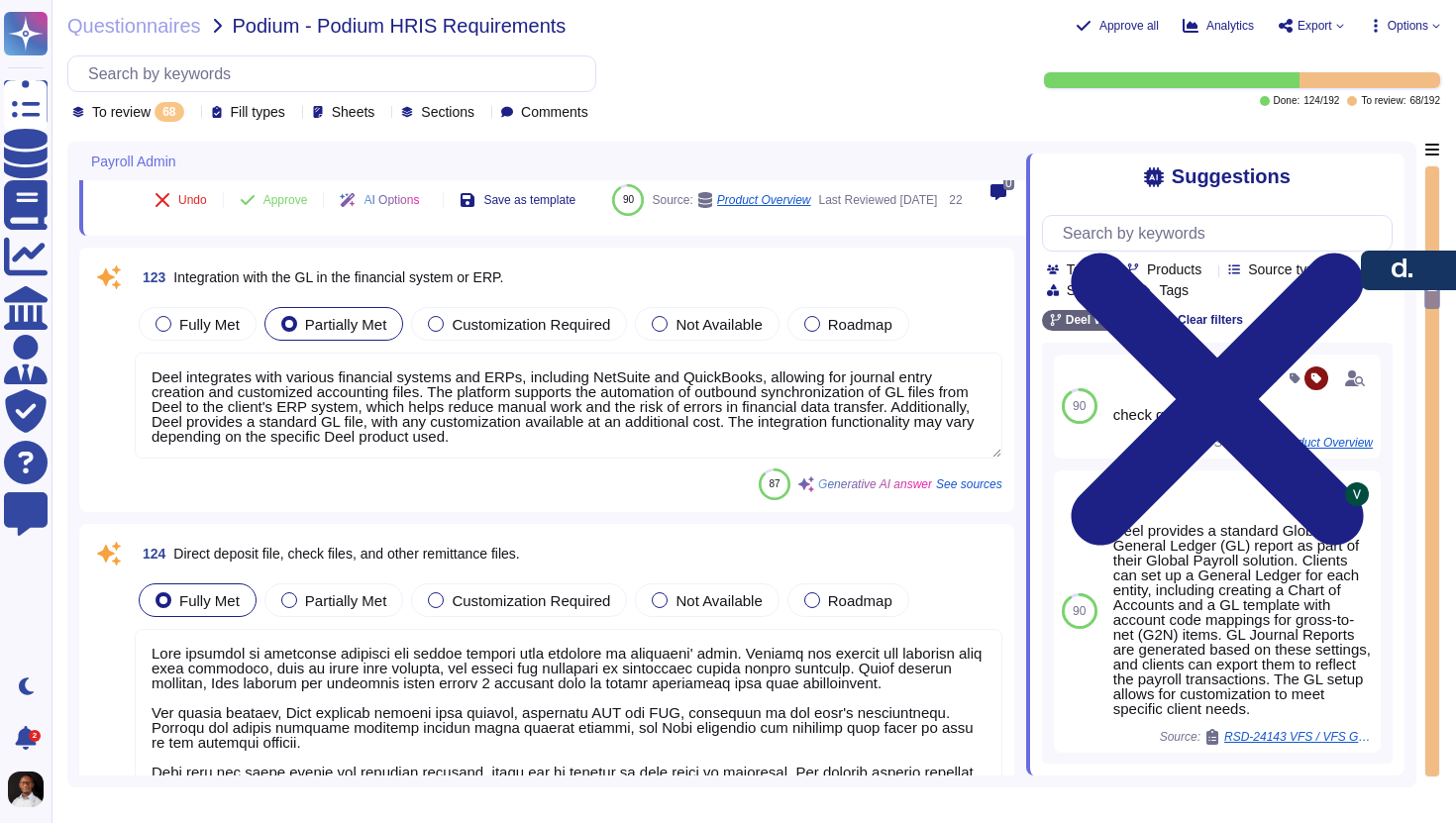 type on "Deel can accommodate customer-specific deductions, including voluntary deductions such as insurance and dues, as per local labor law and at client request. Clients can configure these deductions based on their tax and benefit rules and can update them via our user-friendly interface. The system automatically applies these deductions during the payroll cycle, and employer contributions and relevant deductions are clearly reflected on payslips for tax purposes." 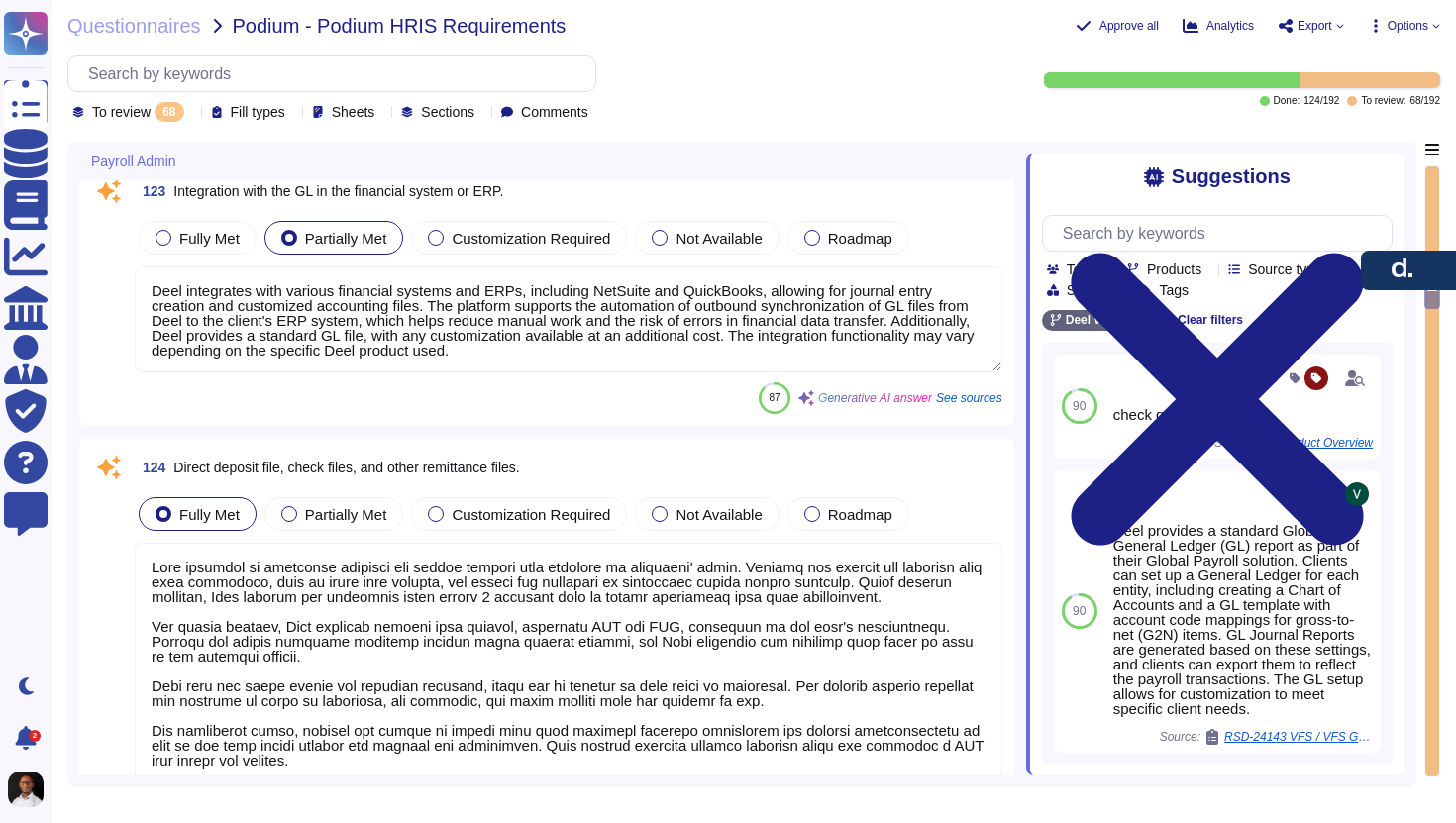 type on "Deel has the capability to set effective dates for amendments and changes, including start and stop dates for payroll related to new hires and terminations. This feature is configurable by country to ensure compliance with local laws and regulations. Clients can set the termination date without restrictions for a limited group of roles, and the system supports the management of effective dates to ensure proper payroll processing." 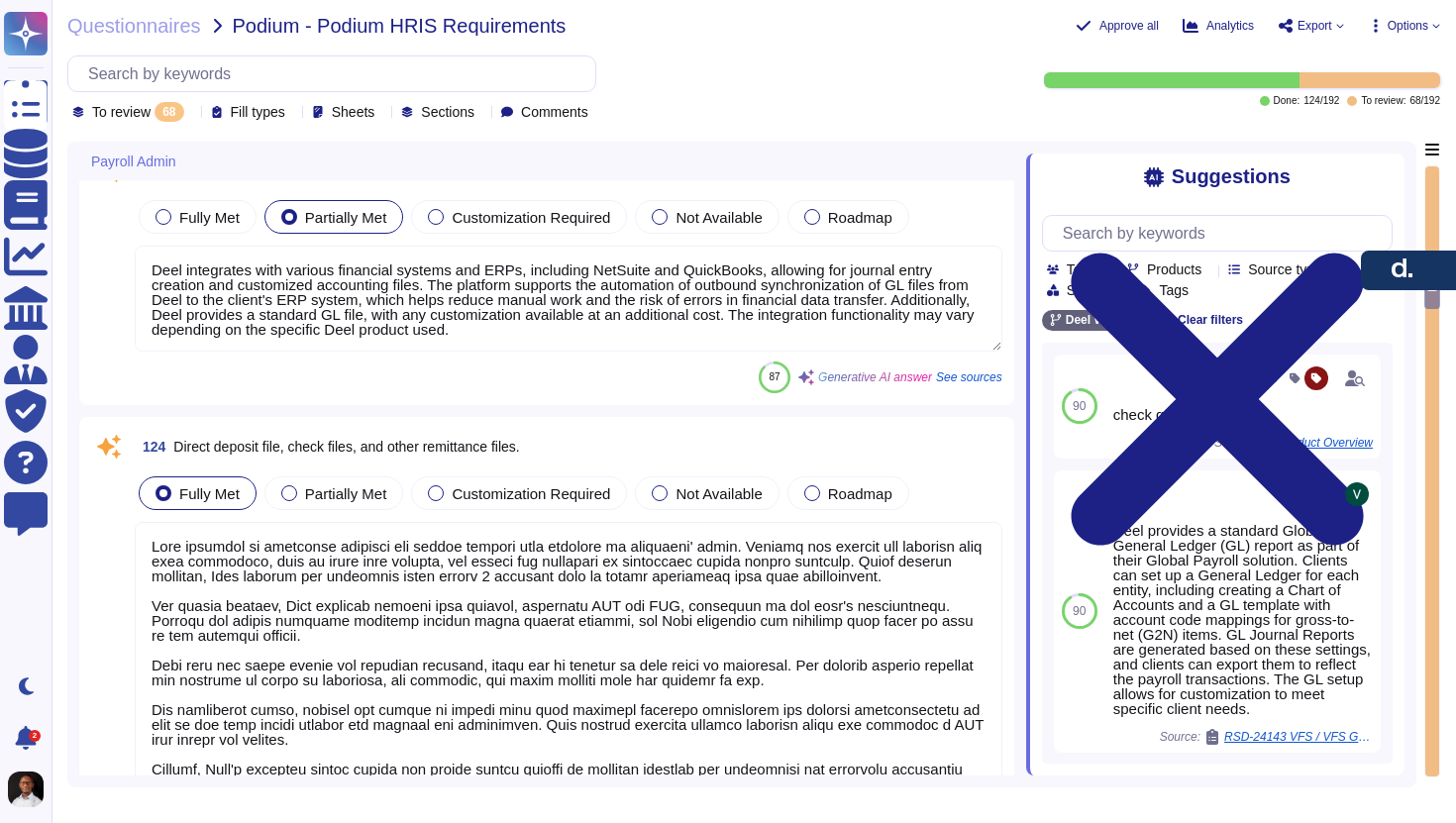 scroll, scrollTop: 4358, scrollLeft: 0, axis: vertical 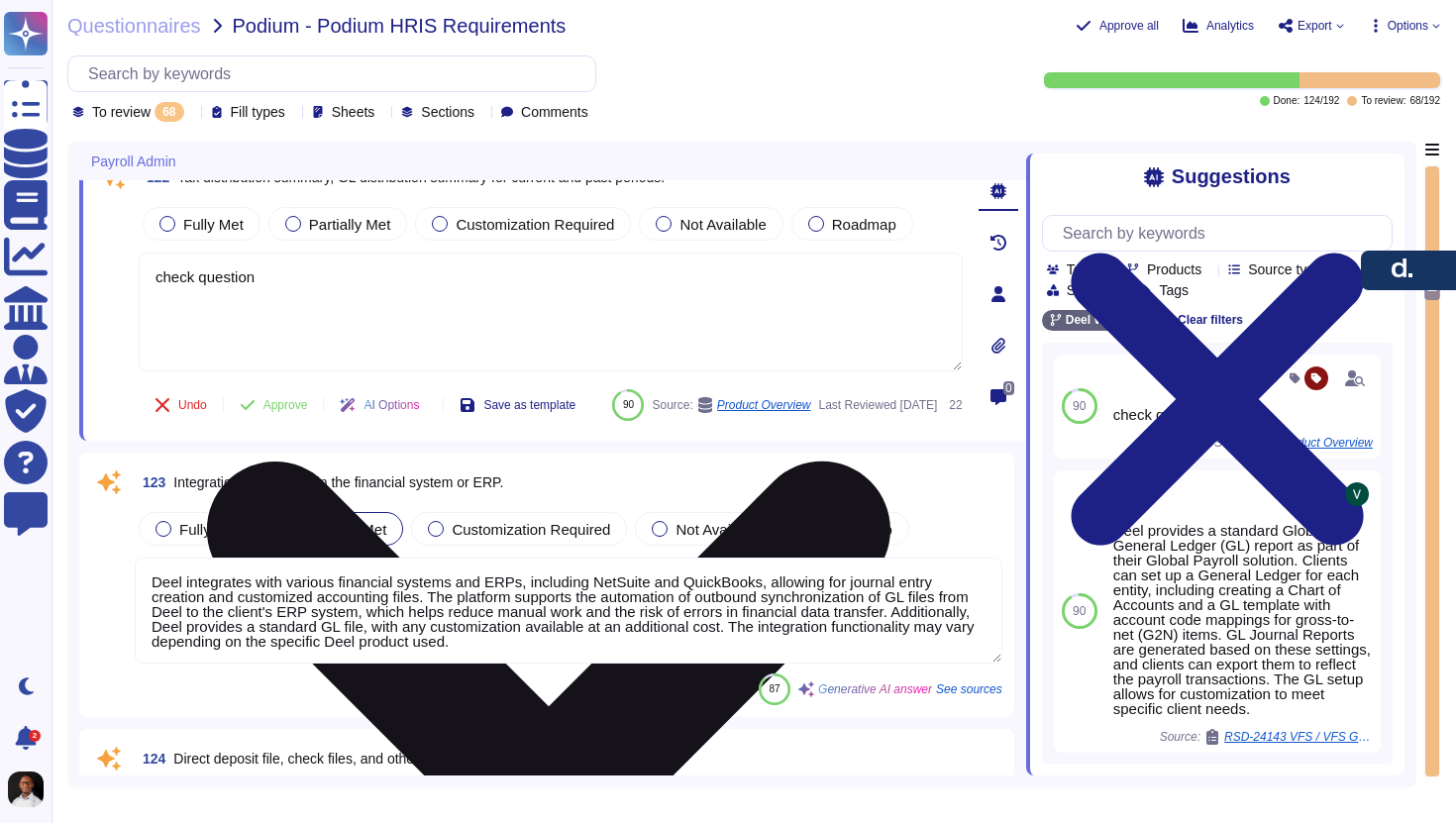 type on "Deel provides full visibility into payroll details, including deductions and earnings, through its platform. Clients can configure deductions based on their tax and benefit rules, and these deductions, along with employer contributions, are clearly reflected on payslips for tax purposes. The system allows for tracking and managing payroll deductions systematically, ensuring transparency and compliance with local regulations." 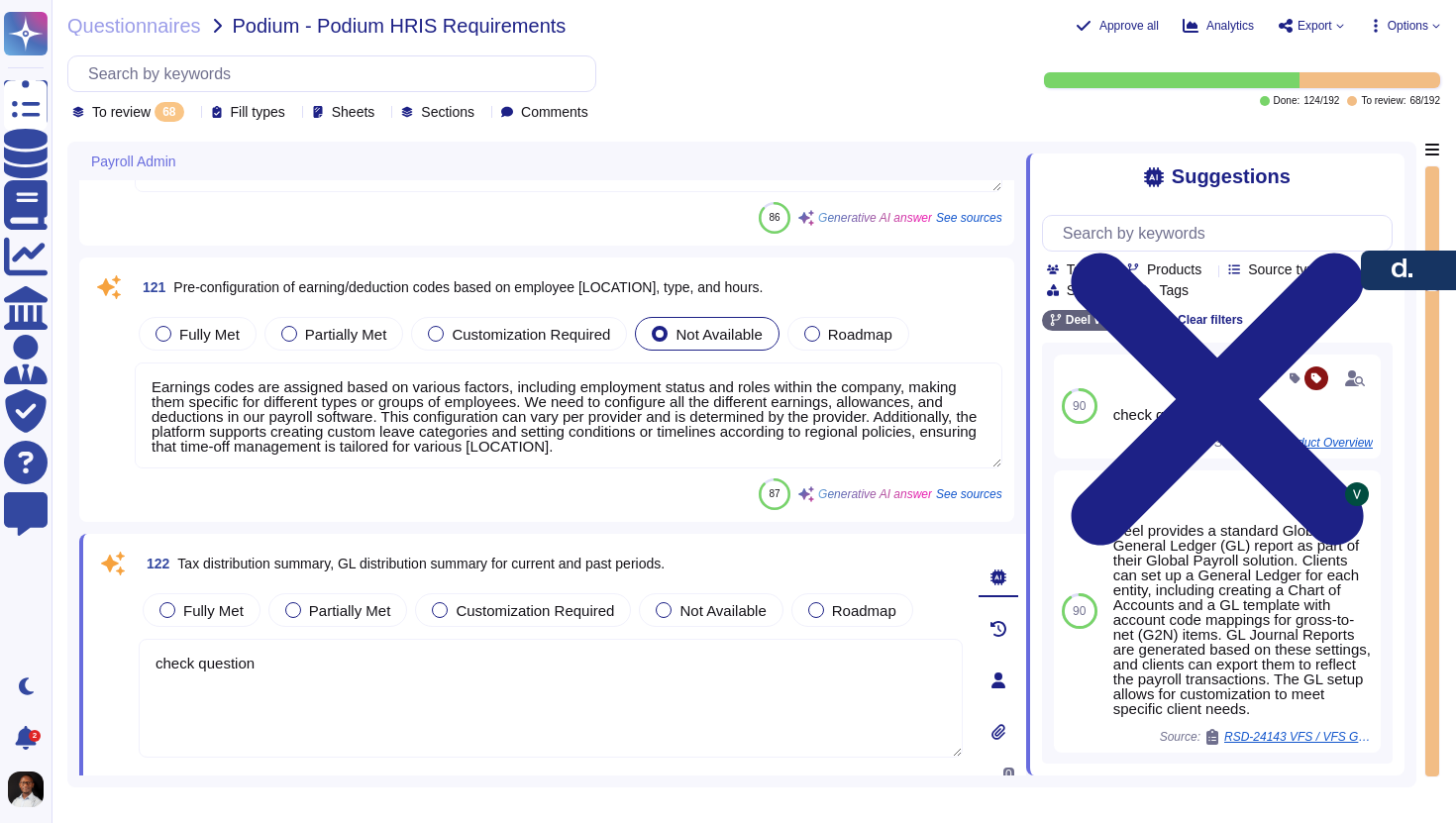 type on "Employees can add up to 5 bank accounts and split their salary distribution between those accounts, allowing for partial direct deposits. Additionally, payments can be split between 2 accounts upon request. There is also a checkbox option called "Split payslips manually" to facilitate this process." 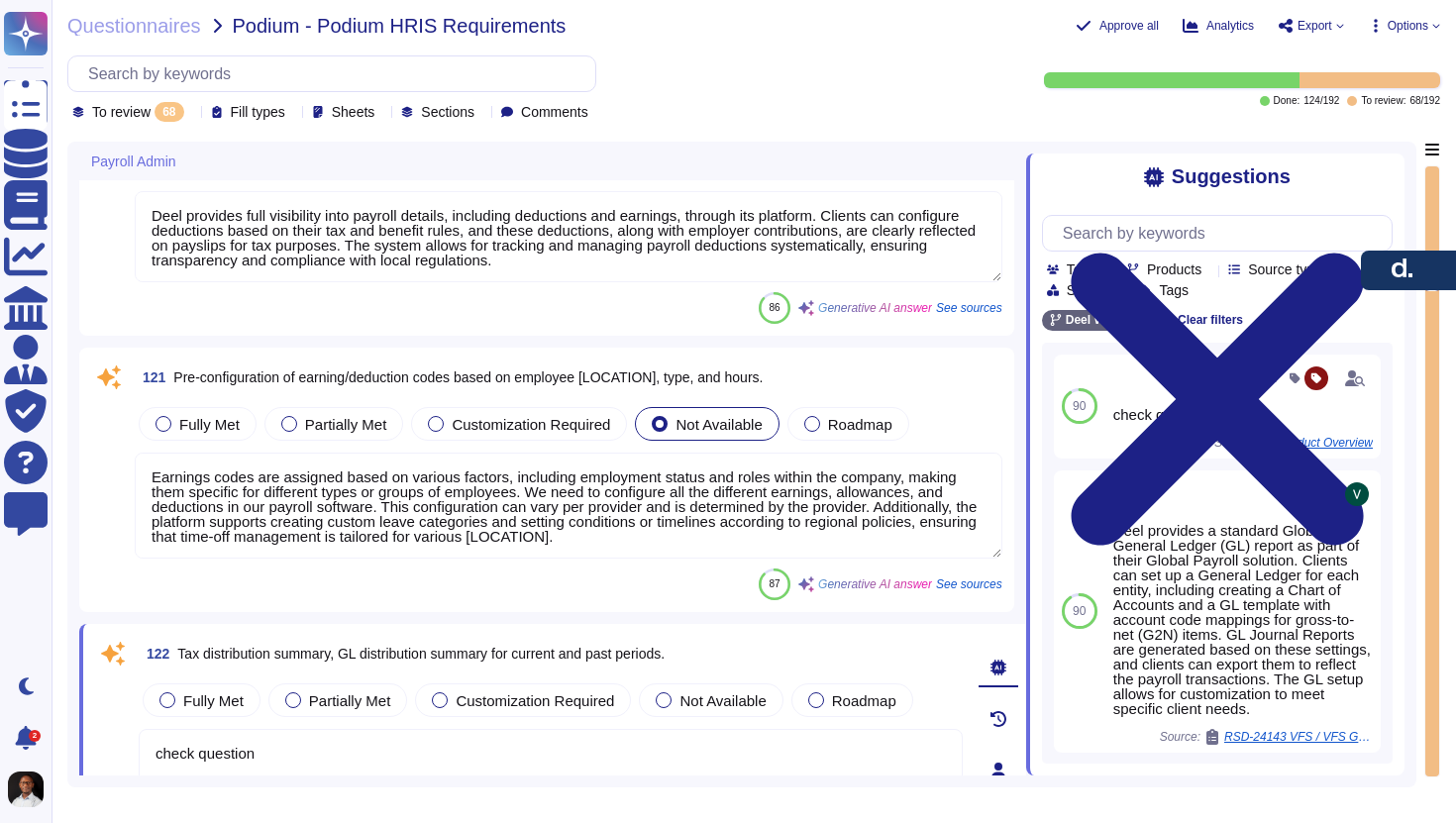 type on "Deel supports eligibility determination and entitlement tracking for different leave types, allowing for the configuration of multiple types of leave tailored to specific employee profiles. The system automatically tracks leave usage and updates balances in real-time for various leave types, including vacation and sick leave. While the platform can accommodate customized pay structures, including partial or unpaid leave, these custom pay structures are set up by Deel’s internal team upon request and are automatically reflected in payroll reporting to ensure accuracy and compliance." 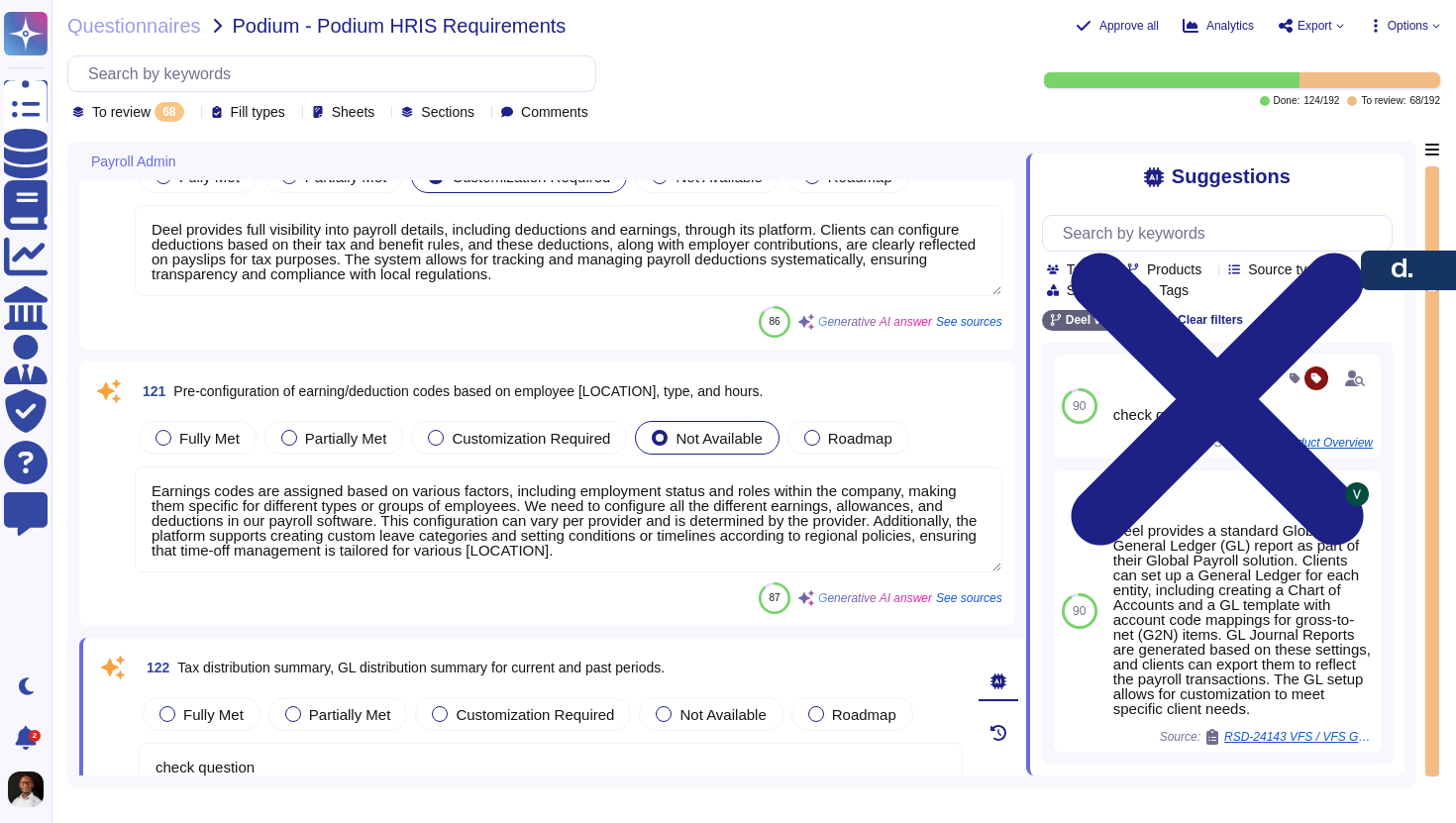 scroll, scrollTop: 3537, scrollLeft: 0, axis: vertical 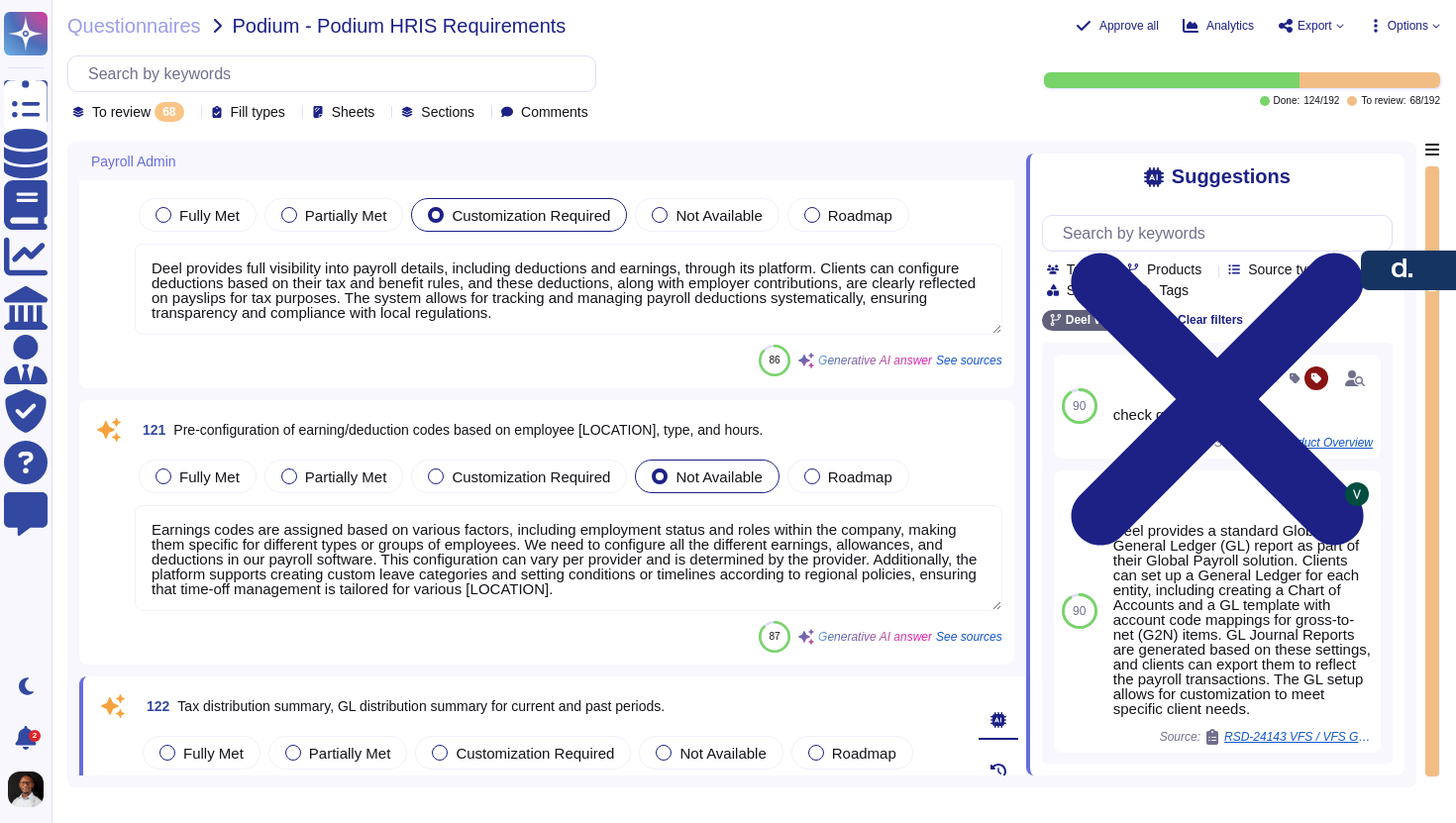 type on "The company utilizes a ticketing system for logging incidents, assigning severity ratings, and tracking their resolution. The escalation process is defined and documented by Customer Support, ensuring that incidents are effectively managed. Additionally, there is a dedicated data breach procedure that includes a risk reporting ticket system and a process for identifying and containing breaches.
For exception tracking, the people team can manage exceptions to leave rules by following a documented exception process, which includes a valid business justification and prior approval. The corrective action and escalation process is designed to enhance client satisfaction and includes monitoring channels, a client escalation process, and follow-up procedures to ensure issues are resolved efficiently.
For more detailed information, please refer to our Incident Management Policy and the attached document for specific incident profiles." 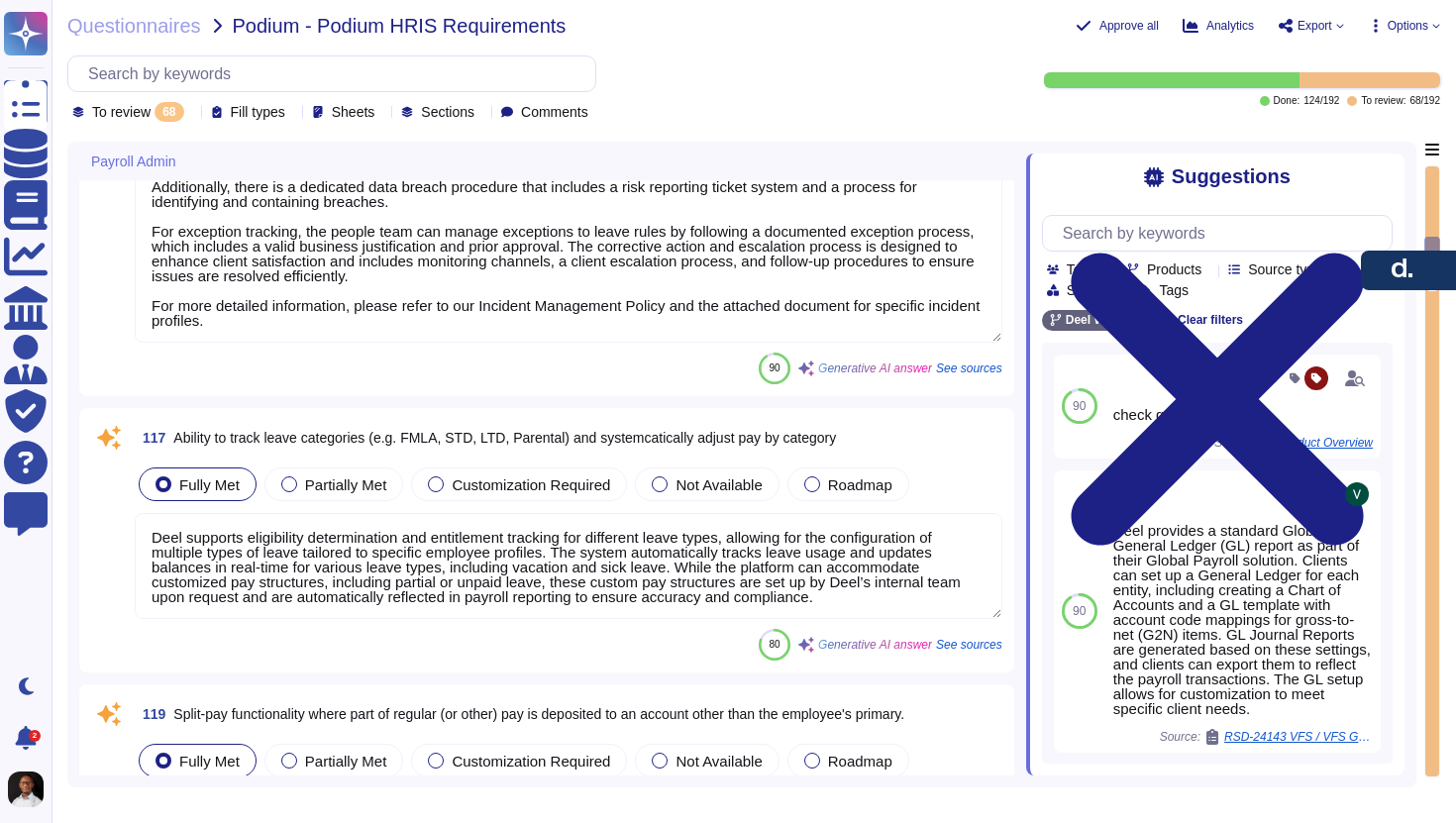 type on "The Deel platform has the capability to generate forms associated with statutory requirements, specifically the 1094-C and 1095-C forms for ACA compliance. These forms are generated based on the information provided by the client and are made available for download and submission to the IRS. The platform automates the creation of these forms, ensuring compliance with IRS regulations, and includes tools to help clients track and report on tax documents." 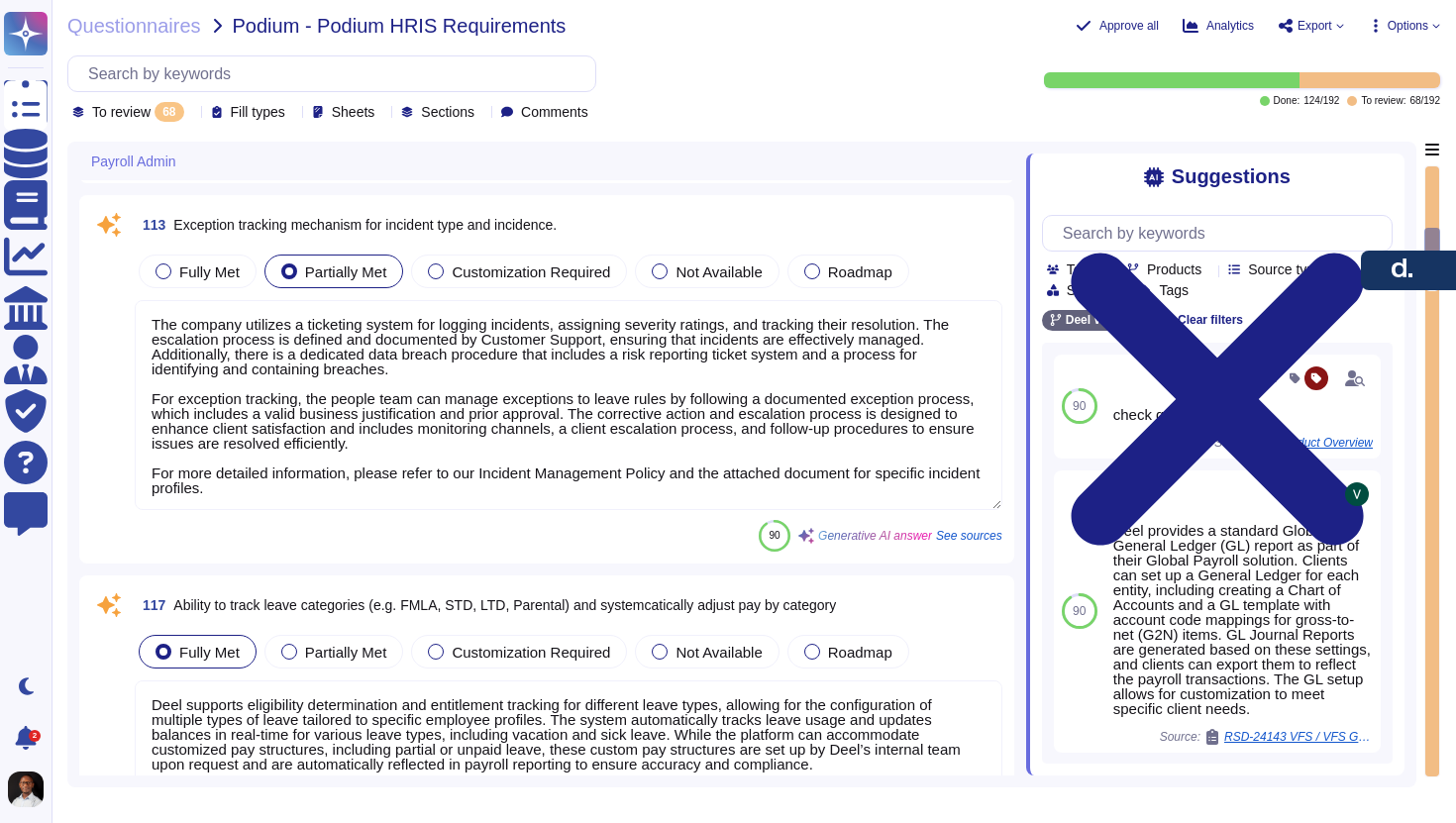type on "Deel's solution supports statutory payroll reporting, ensuring compliance with local statutory requirements. This includes the generation of necessary reports per pay cycle, which are mandated by law. Additionally, Deel fully manages ACA compliance, including tracking notifications, eligibility, and changes in status when employees cross average hours thresholds. The platform automates ACA compliance work, such as sending ACA notices and handling related payments, and supports ACA compliance reporting, including the generation of 1094 and 1095-C forms." 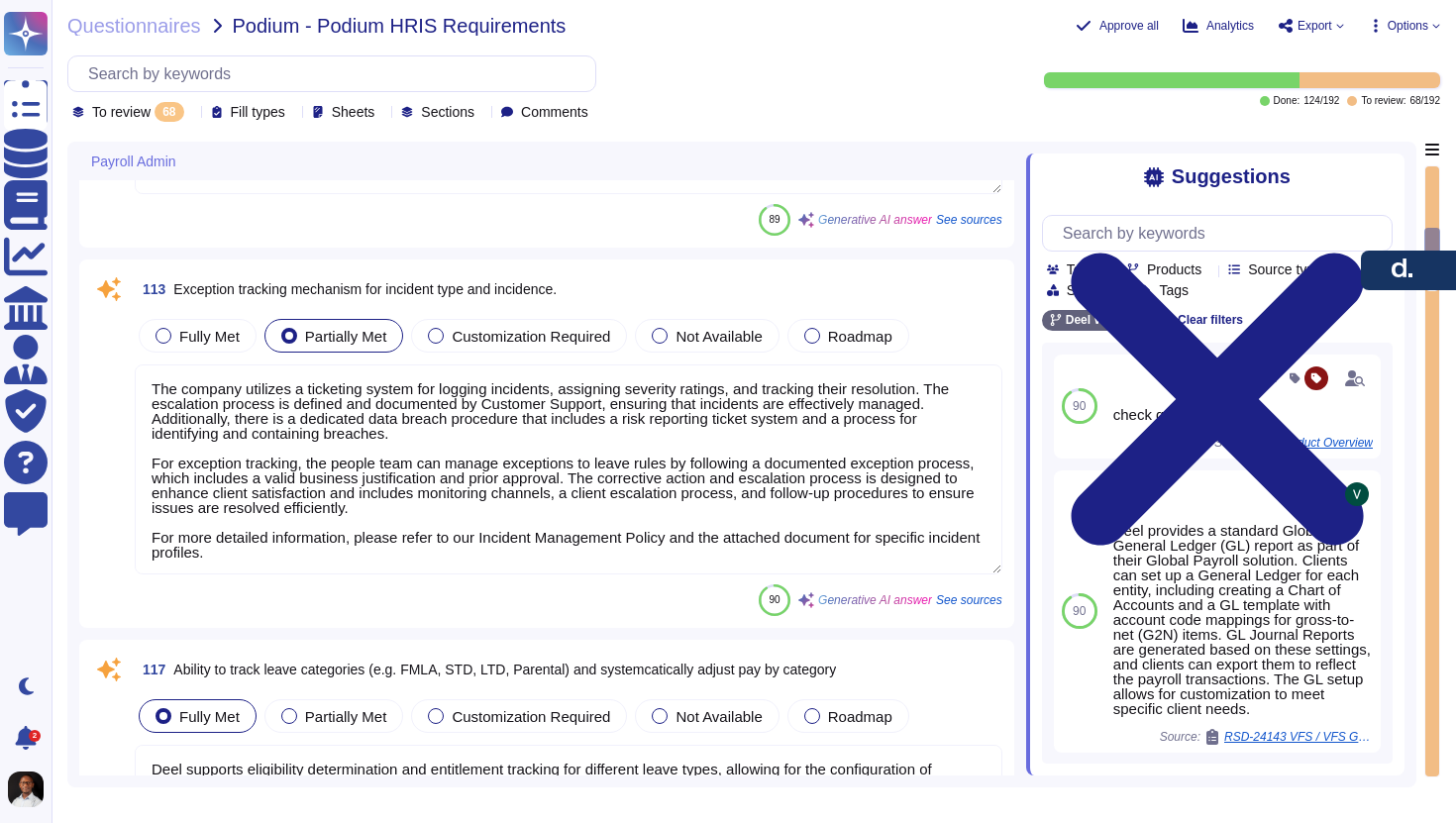 type on "Deel supports the import and export of time records primarily through the following methods:
1. Importing Time Records:
- Time records can be imported manually or in bulk via CSV uploads. Clients must use Deel’s standardized timesheet template to ensure proper formatting and processing.
- For Global Payroll clients, employers can upload third-party timesheets, but the format must be reviewed and approved by Payroll Managers.
- For Employer of Record (EOR) clients, employees must enter their own hours using Deel's time tracking tool, and third-party timesheets are not supported.
2. Exporting Time Records:
- Time records can be exported in CSV format, and clients can utilize the ledger download tool or partner integrations (e.g., Xero, Quickbook, Netsuite) for data export.
- Automated export options are available through the API, integrations, and webhooks, allowing for seamless data transfer.
These features ensure that clients can efficiently manage and transfer time records as needed." 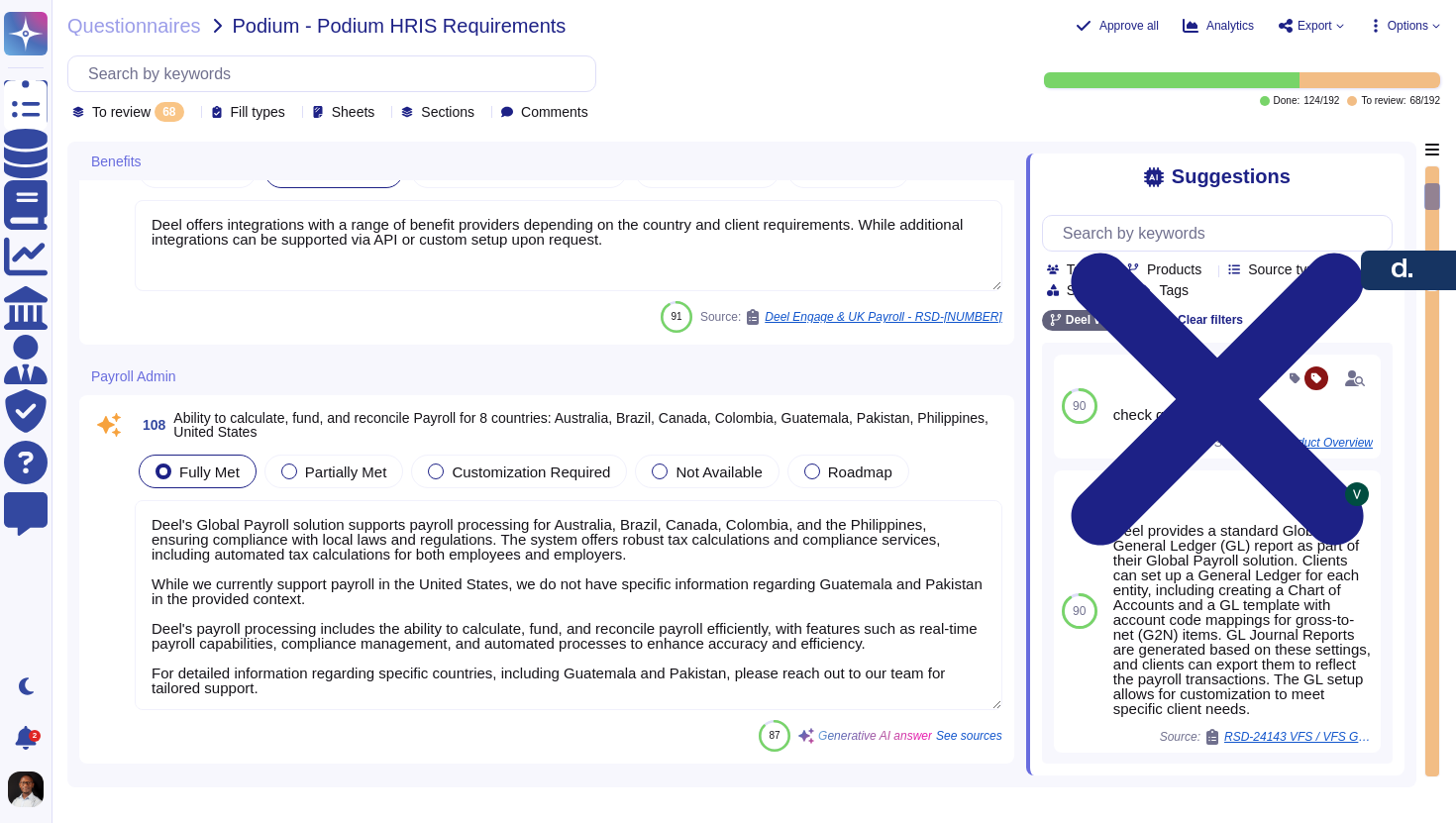 type on "Deel's Benefits module allows employees to submit life event requests that can impact eligibility and premiums. Employees can select from a list of predefined qualifying life events, such as marriage, birth, or loss of coverage, and submit requests for employer review. Once these requests are approved, employees are prompted to update their benefit elections, which may include changes that affect their premiums.
The system ensures compliance with standard eligibility rules and maintains accurate records, allowing for timely updates that reflect any changes in eligibility or premiums due to life events. While the list of life event types is not fully customizable, the predefined options are designed to cover significant life changes that impact benefits." 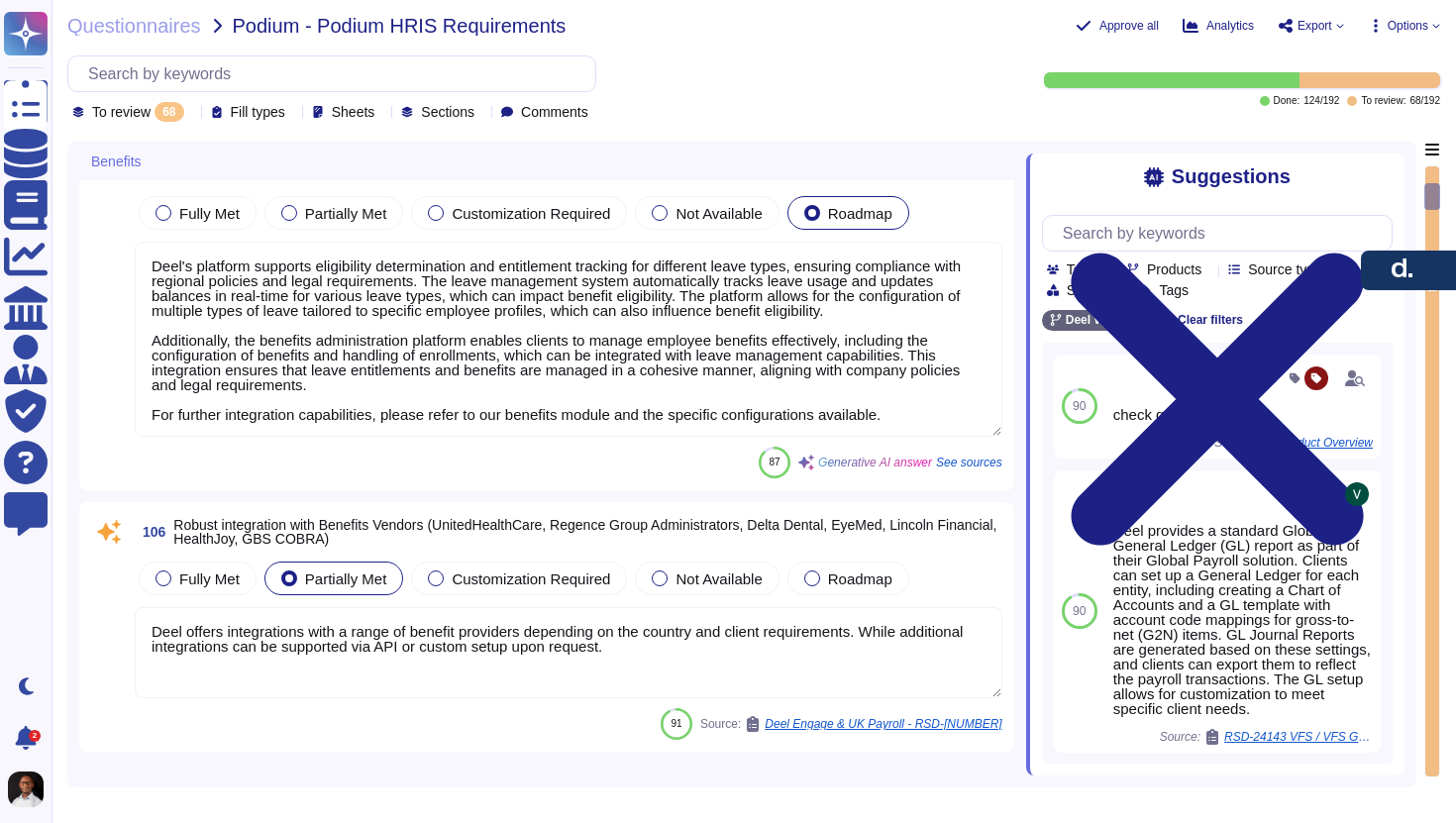 scroll, scrollTop: 89, scrollLeft: 0, axis: vertical 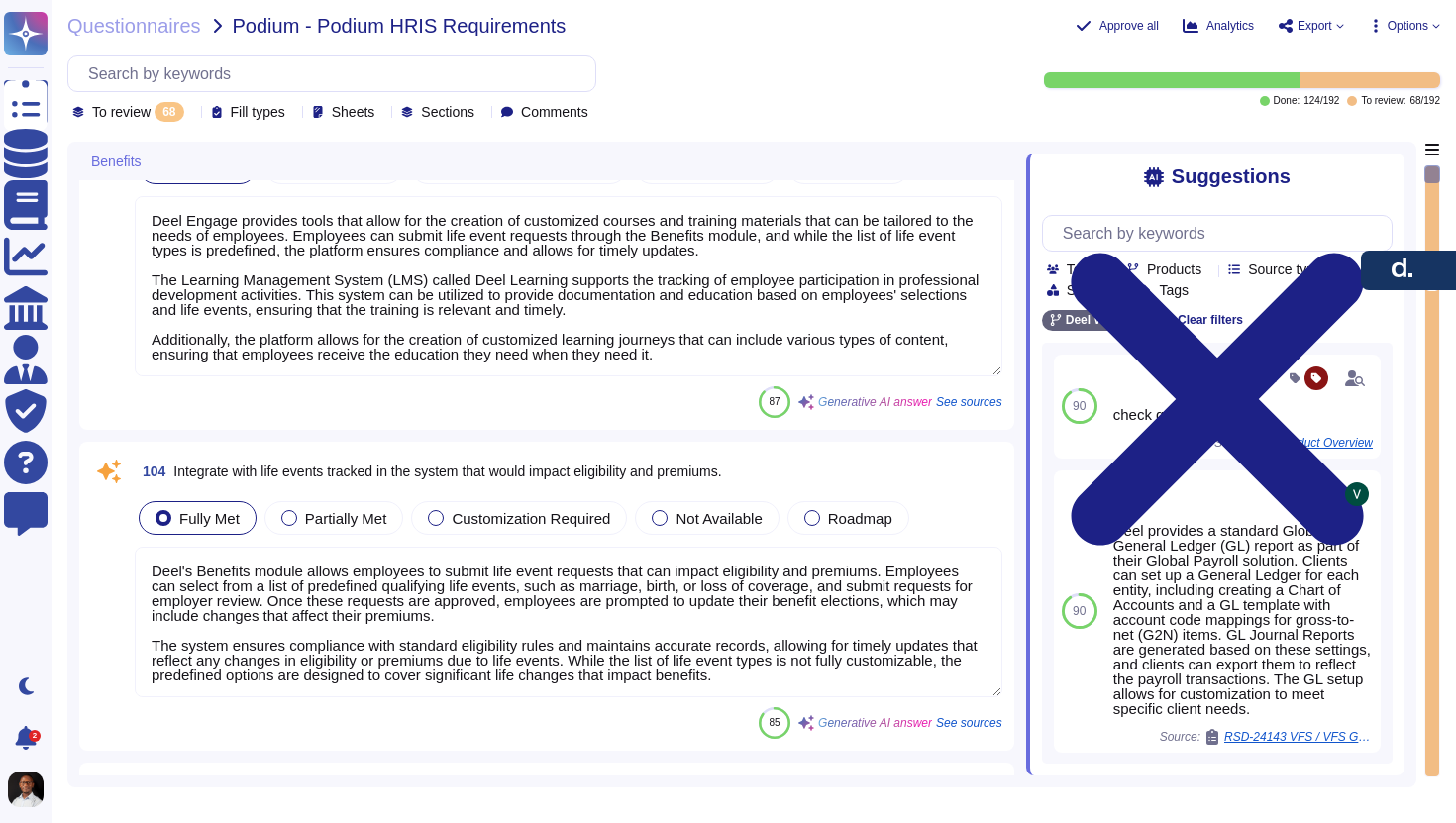 type on "Deel Engage provides tools that allow for the creation of customized courses and training materials that can be tailored to the needs of employees. Employees can submit life event requests through the Benefits module, and while the list of life event types is predefined, the platform ensures compliance and allows for timely updates.
The Learning Management System (LMS) called Deel Learning supports the tracking of employee participation in professional development activities. This system can be utilized to provide documentation and education based on employees' selections and life events, ensuring that the training is relevant and timely.
Additionally, the platform allows for the creation of customized learning journeys that can include various types of content, ensuring that employees receive the education they need when they need it." 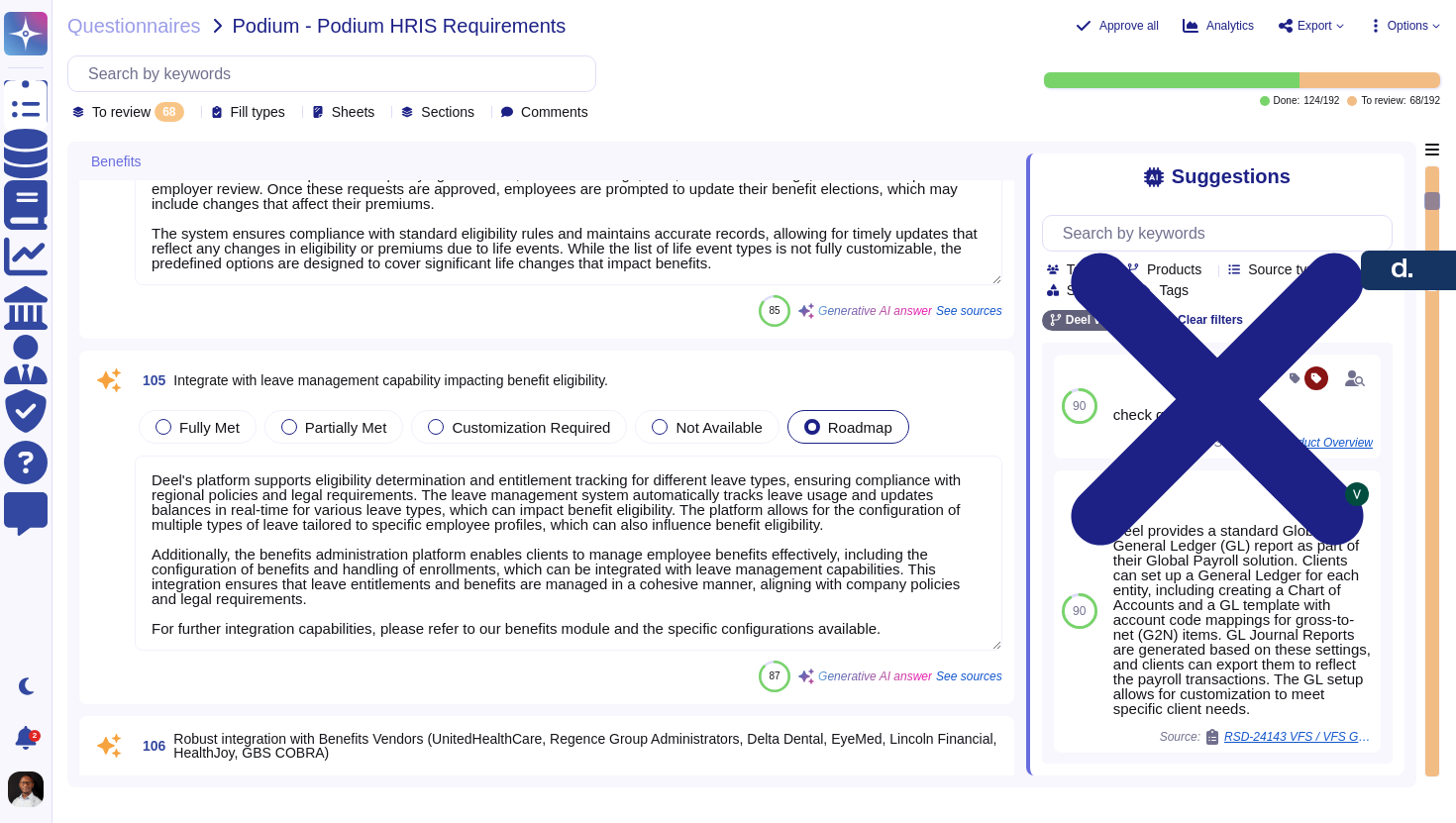 type on "Deel offers integrations with a range of benefit providers depending on the country and client requirements. While additional integrations can be supported via API or custom setup upon request." 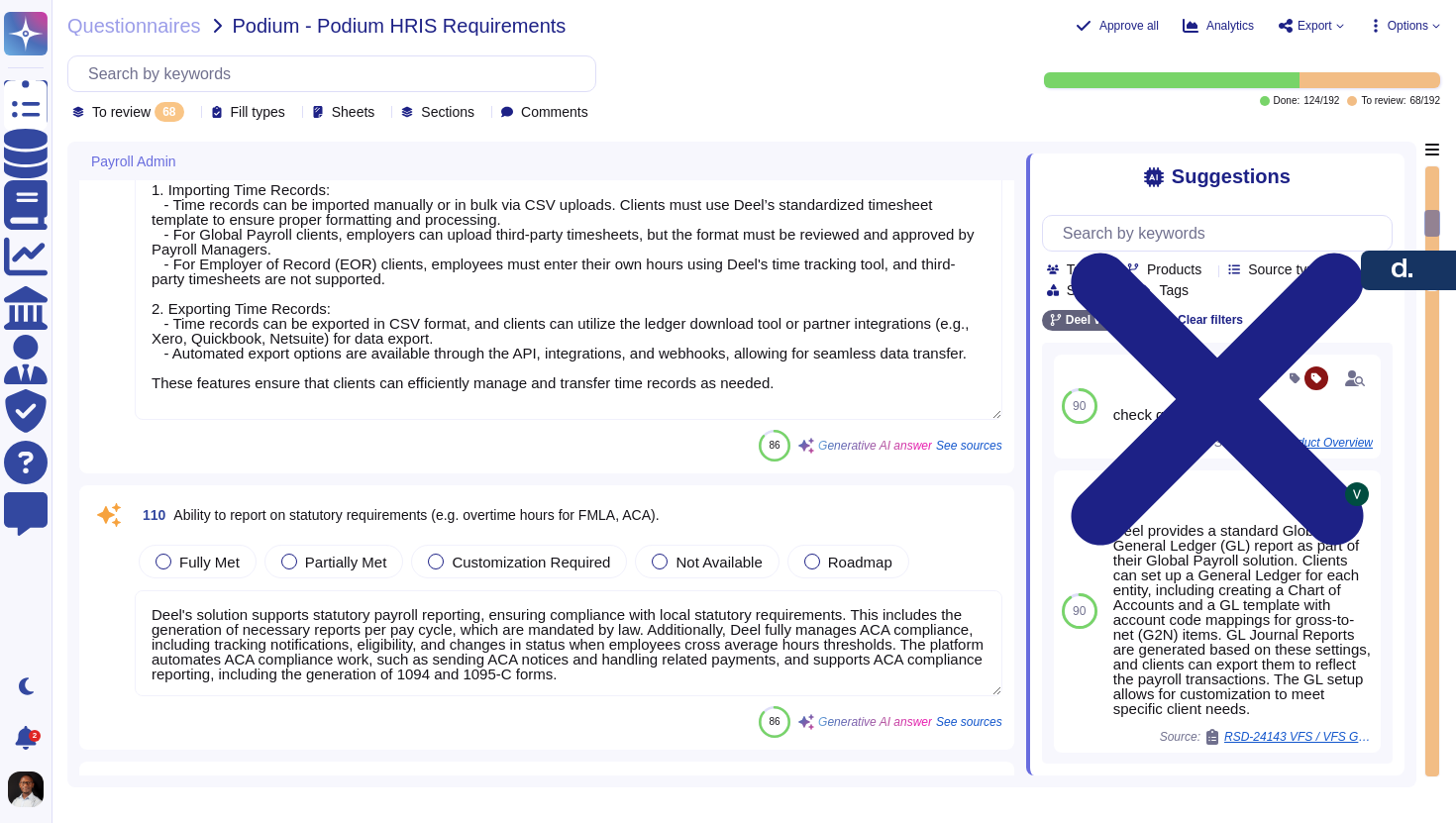 scroll, scrollTop: 1879, scrollLeft: 0, axis: vertical 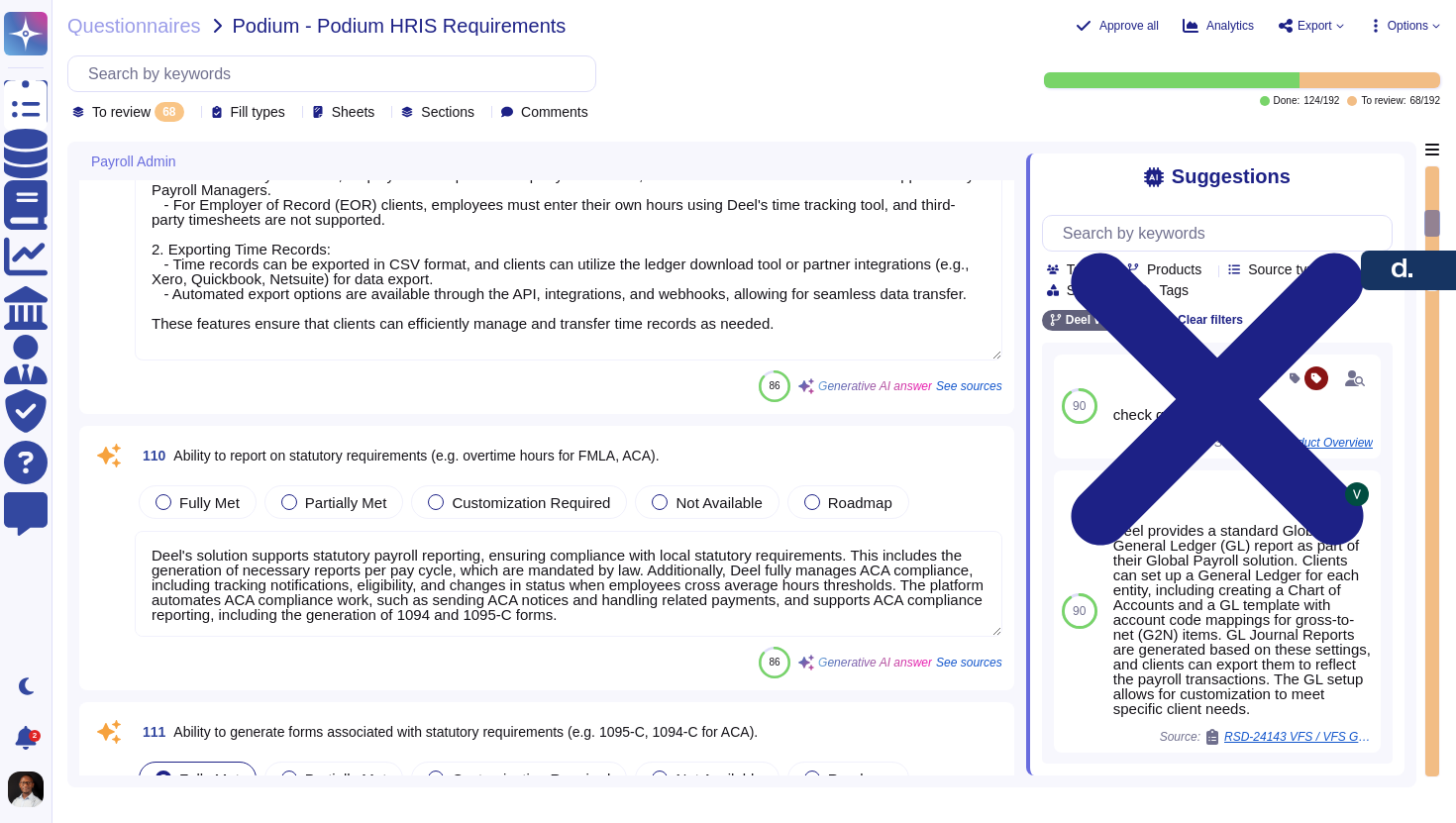 type on "Deel supports eligibility determination and entitlement tracking for different leave types, allowing for the configuration of multiple types of leave tailored to specific employee profiles. The system automatically tracks leave usage and updates balances in real-time for various leave types, including vacation and sick leave. While the platform can accommodate customized pay structures, including partial or unpaid leave, these custom pay structures are set up by Deel’s internal team upon request and are automatically reflected in payroll reporting to ensure accuracy and compliance." 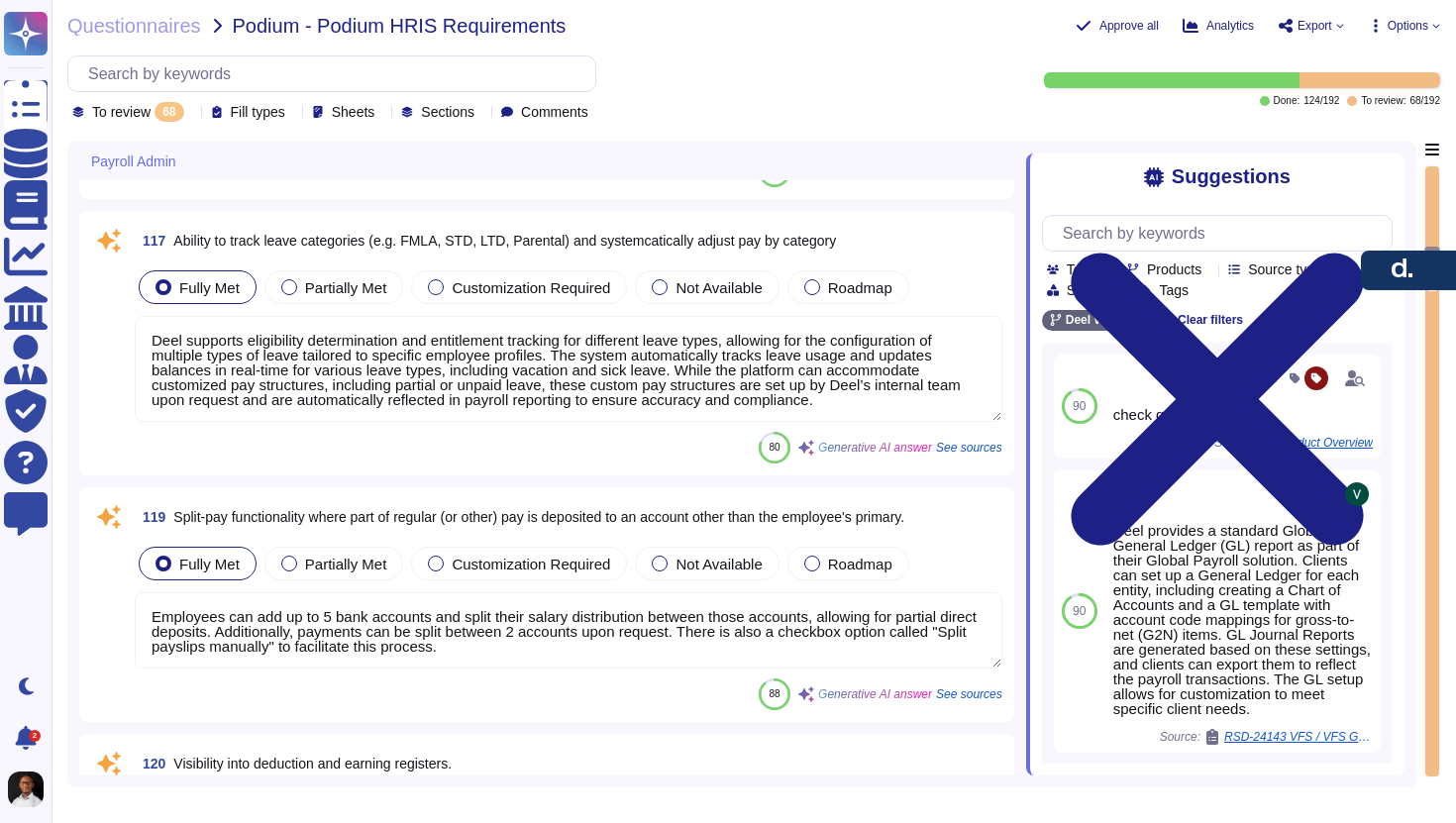 type on "Employees can add up to 5 bank accounts and split their salary distribution between those accounts, allowing for partial direct deposits. Additionally, payments can be split between 2 accounts upon request. There is also a checkbox option called "Split payslips manually" to facilitate this process." 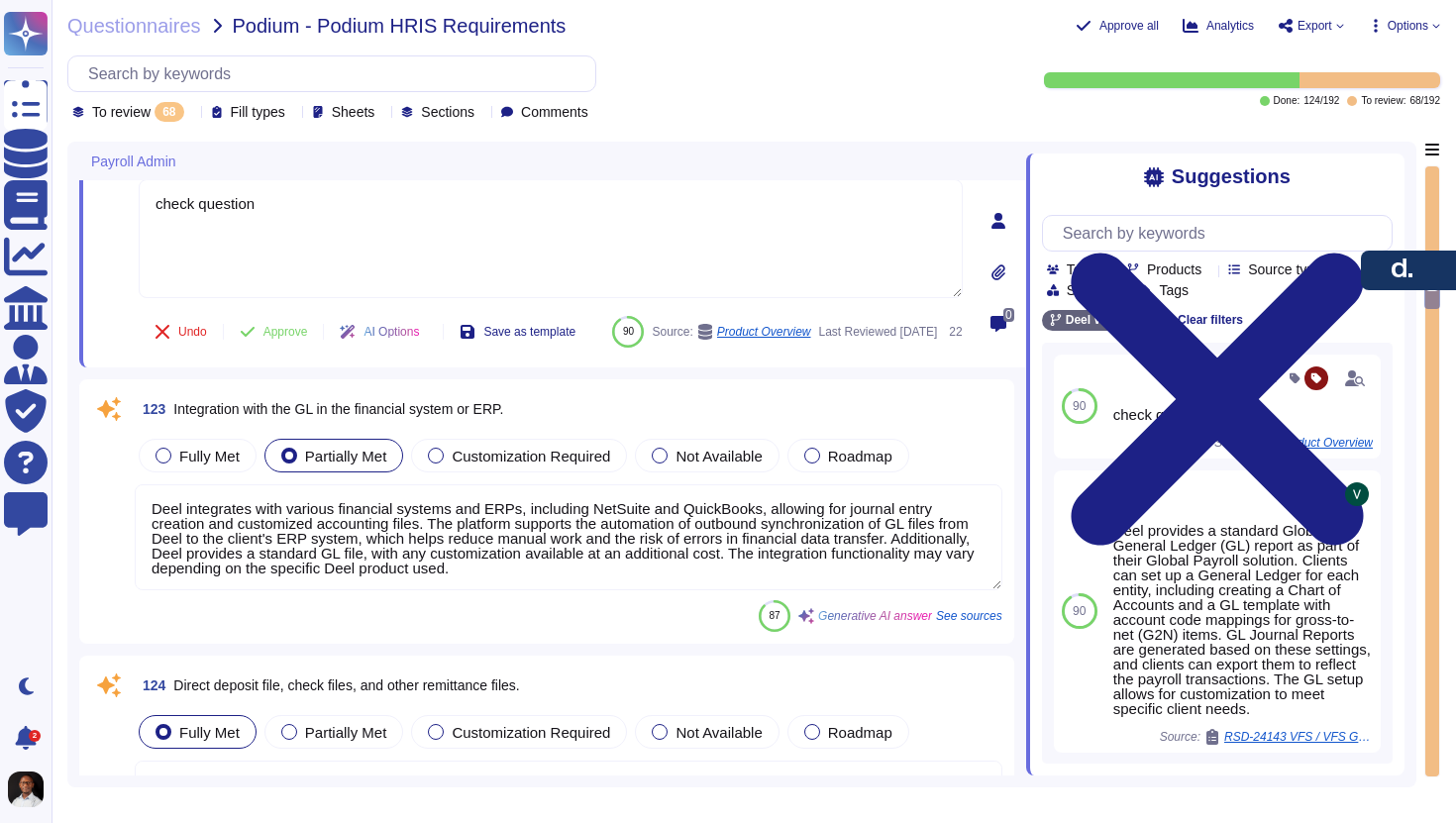 type on "Deel integrates with various financial systems and ERPs, including NetSuite and QuickBooks, allowing for journal entry creation and customized accounting files. The platform supports the automation of outbound synchronization of GL files from Deel to the client's ERP system, which helps reduce manual work and the risk of errors in financial data transfer. Additionally, Deel provides a standard GL file, with any customization available at an additional cost. The integration functionality may vary depending on the specific Deel product used." 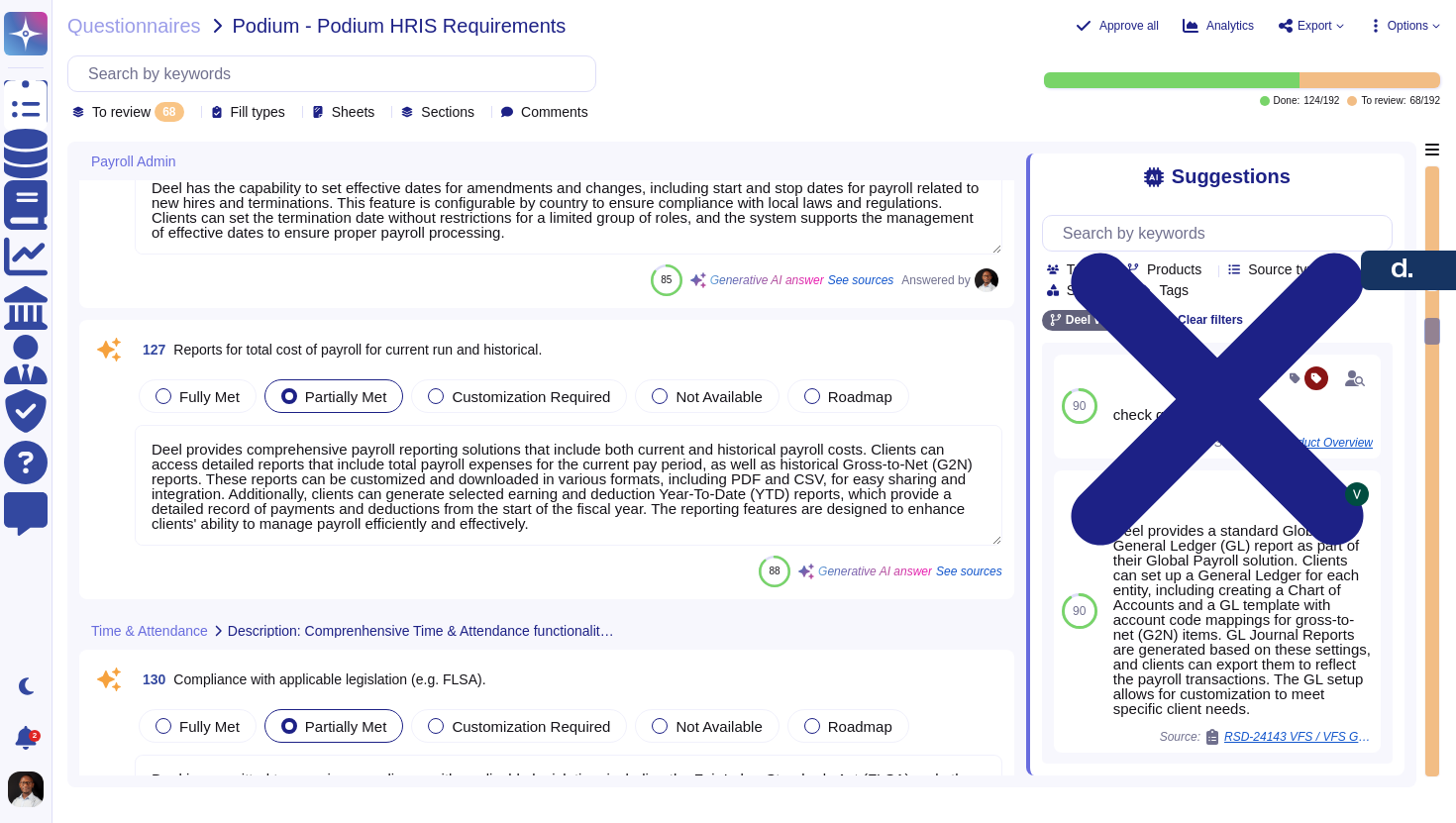 type on "Deel has the capability to set effective dates for amendments and changes, including start and stop dates for payroll related to new hires and terminations. This feature is configurable by country to ensure compliance with local laws and regulations. Clients can set the termination date without restrictions for a limited group of roles, and the system supports the management of effective dates to ensure proper payroll processing." 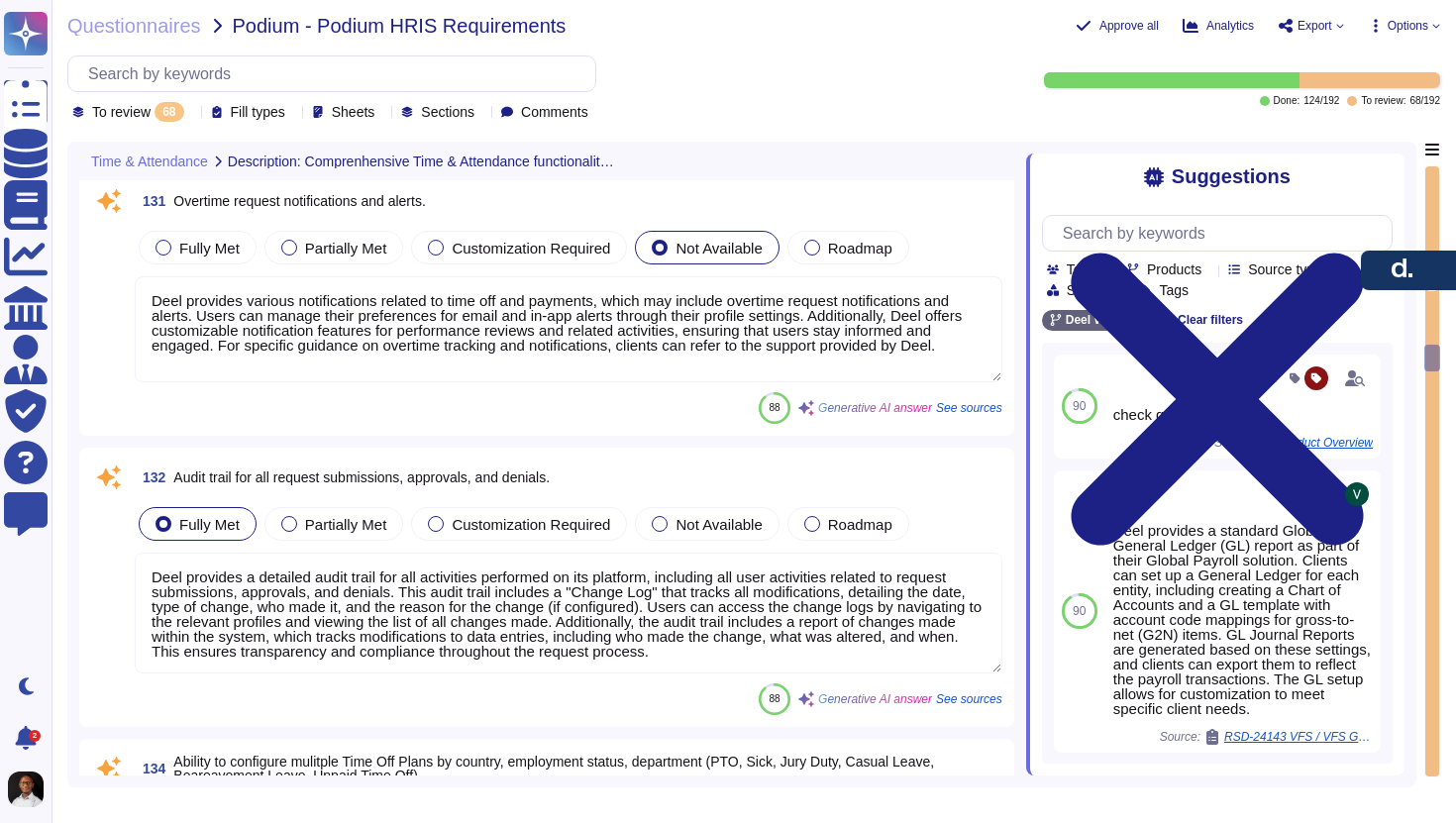 type on "Deel allows for the configuration of multiple types of leave and absence tailored to specific employee profiles. This includes the ability to set different leave types based on region, department, or legal entity. The platform supports creating custom leave categories and setting conditions or timelines according to regional policies. Additionally, Deel provides guides for region-specific leave policies and is configured to recognize all regional bank holidays, ensuring that time-off management is tailored and automated for various locations." 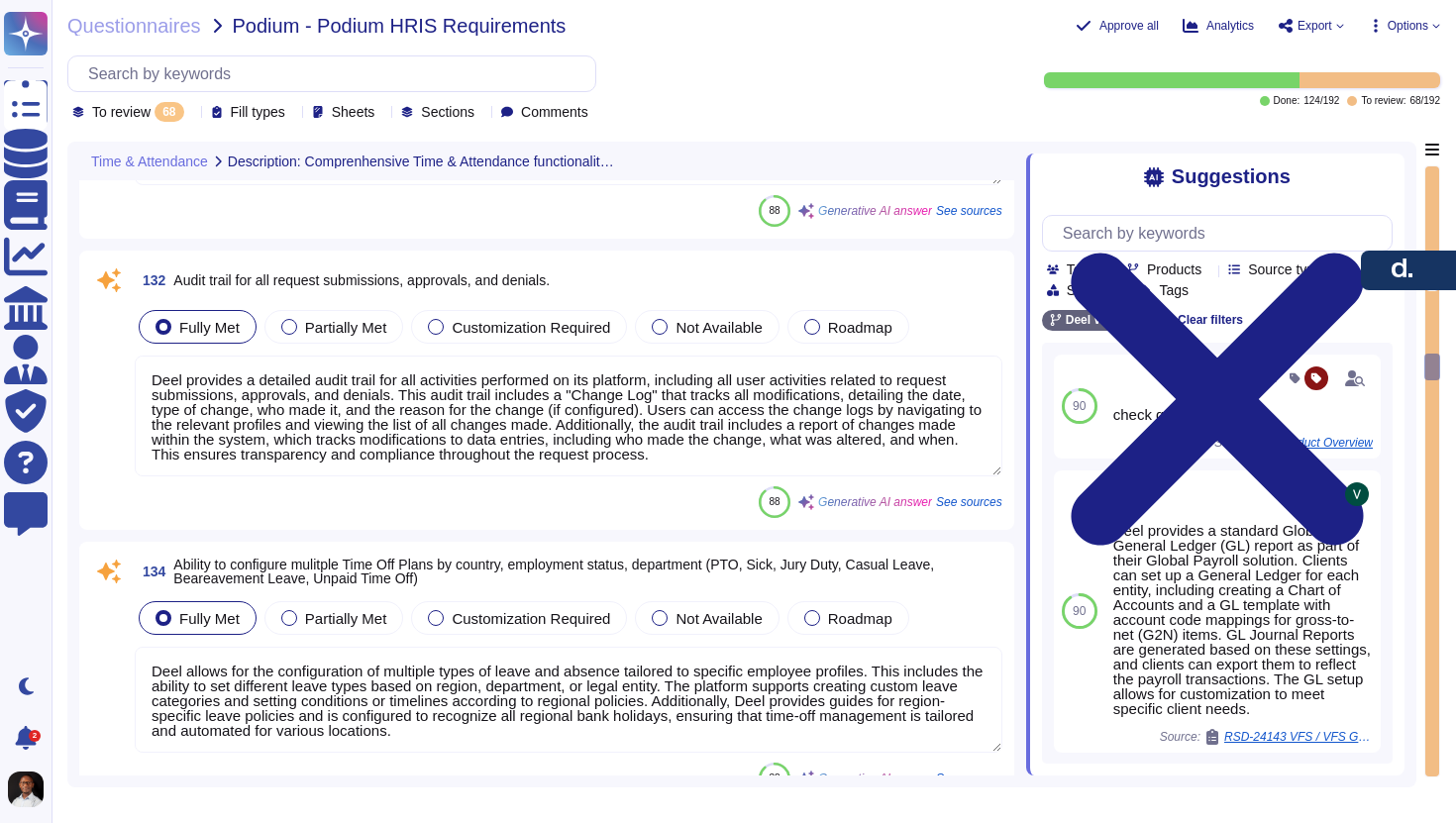 type on "Deel's HR solution allows for proxy approvals and delegation through its Approval Policies feature. Clients can configure policies with multiple approvers at each level and designate substitutes for unavailable approvers. This ensures that approval workflows continue even when primary approvers are unavailable. Additionally, managers can utilize team permission settings to manage approvals and rejections, ensuring that the right team members are involved in the decision-making process. This structured approach facilitates the re-allocation or delegation of tasks from one approver to another, enhancing operational efficiency." 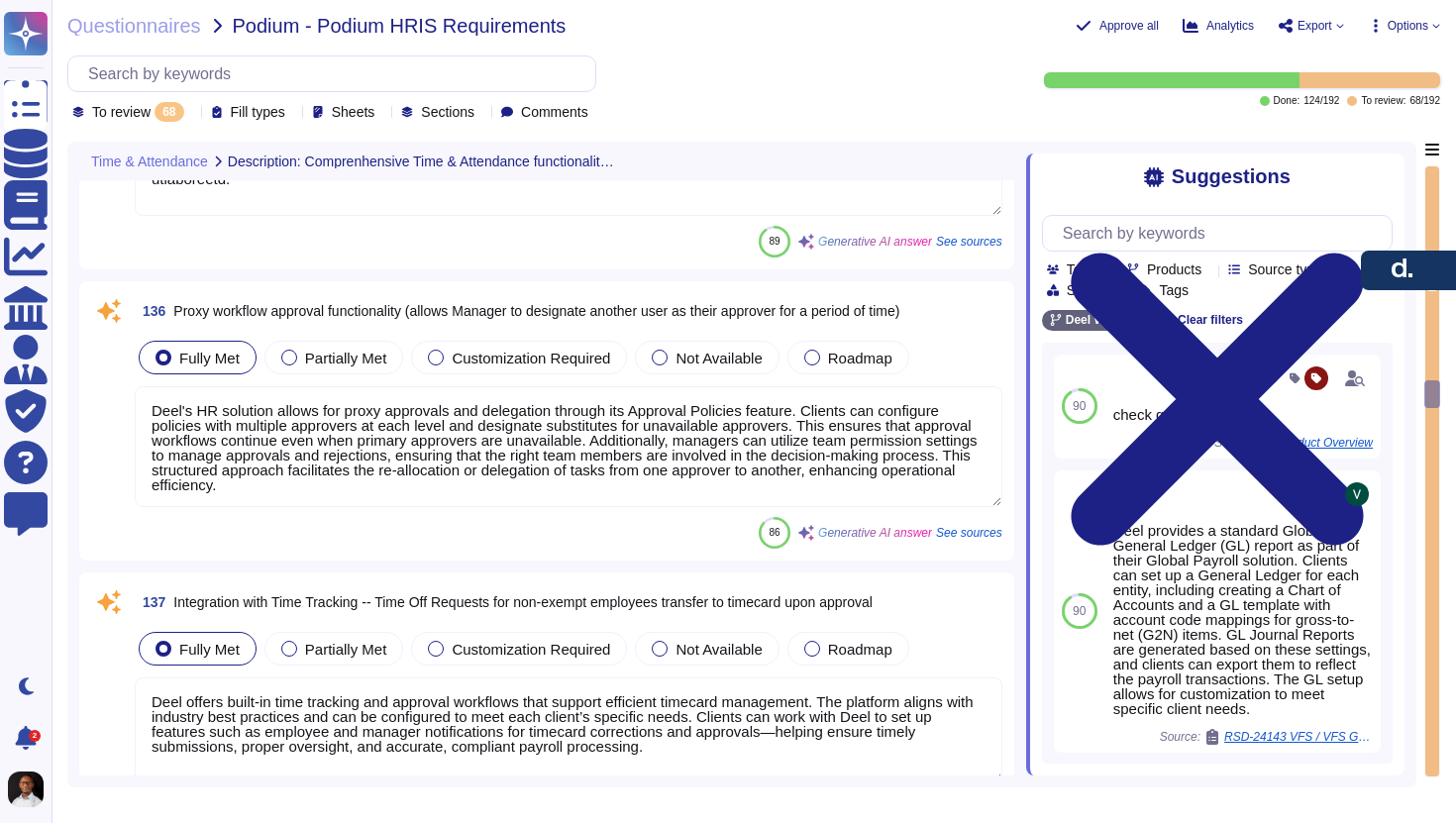 type on "Deel offers built-in time tracking and approval workflows that support efficient timecard management. The platform aligns with industry best practices and can be configured to meet each client’s specific needs. Clients can work with Deel to set up features such as employee and manager notifications for timecard corrections and approvals—helping ensure timely submissions, proper oversight, and accurate, compliant payroll processing." 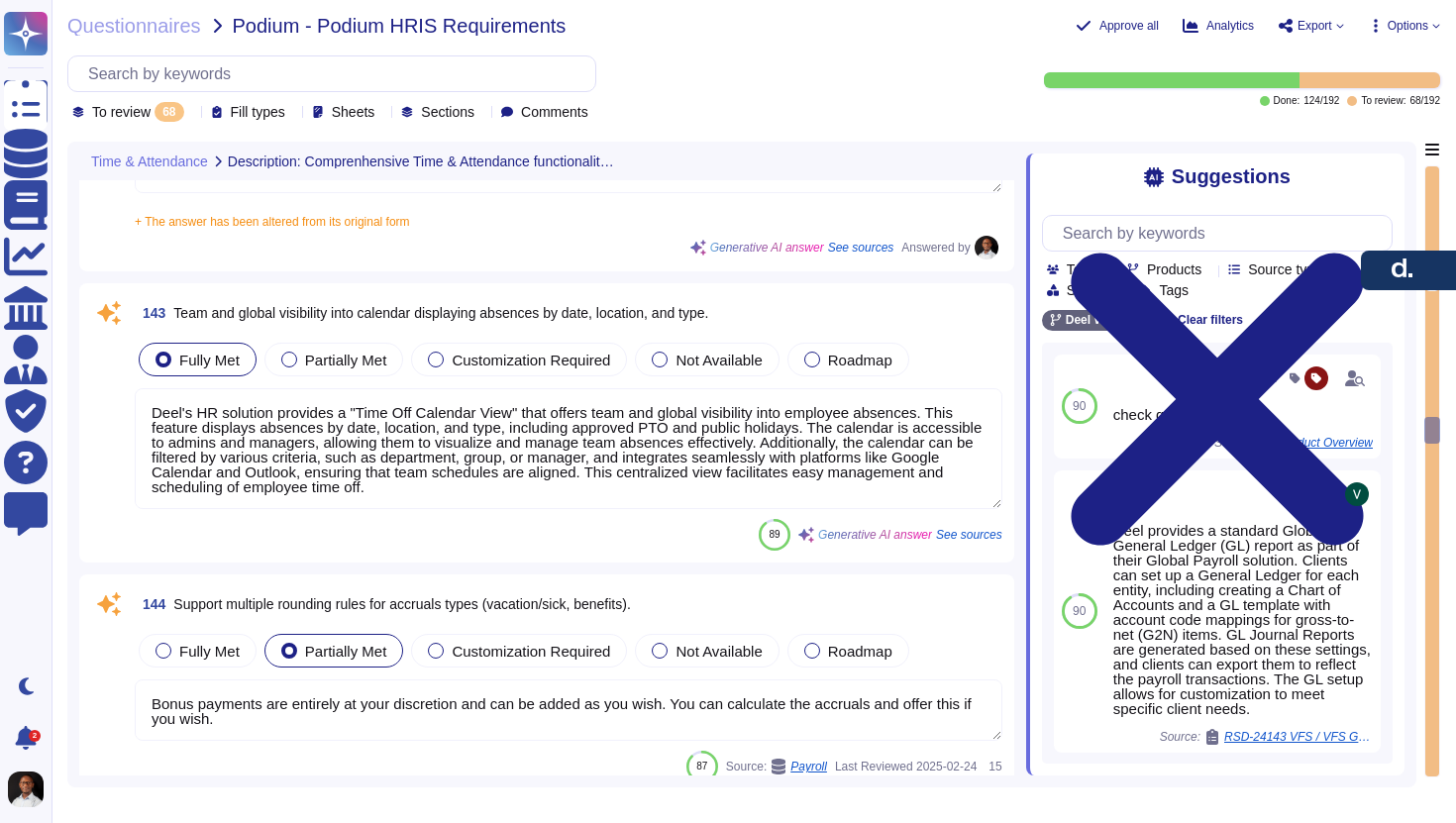 type on "Deel's HR solution provides a "Time Off Calendar View" that offers team and global visibility into employee absences. This feature displays absences by date, location, and type, including approved PTO and public holidays. The calendar is accessible to admins and managers, allowing them to visualize and manage team absences effectively. Additionally, the calendar can be filtered by various criteria, such as department, group, or manager, and integrates seamlessly with platforms like Google Calendar and Outlook, ensuring that team schedules are aligned. This centralized view facilitates easy management and scheduling of employee time off." 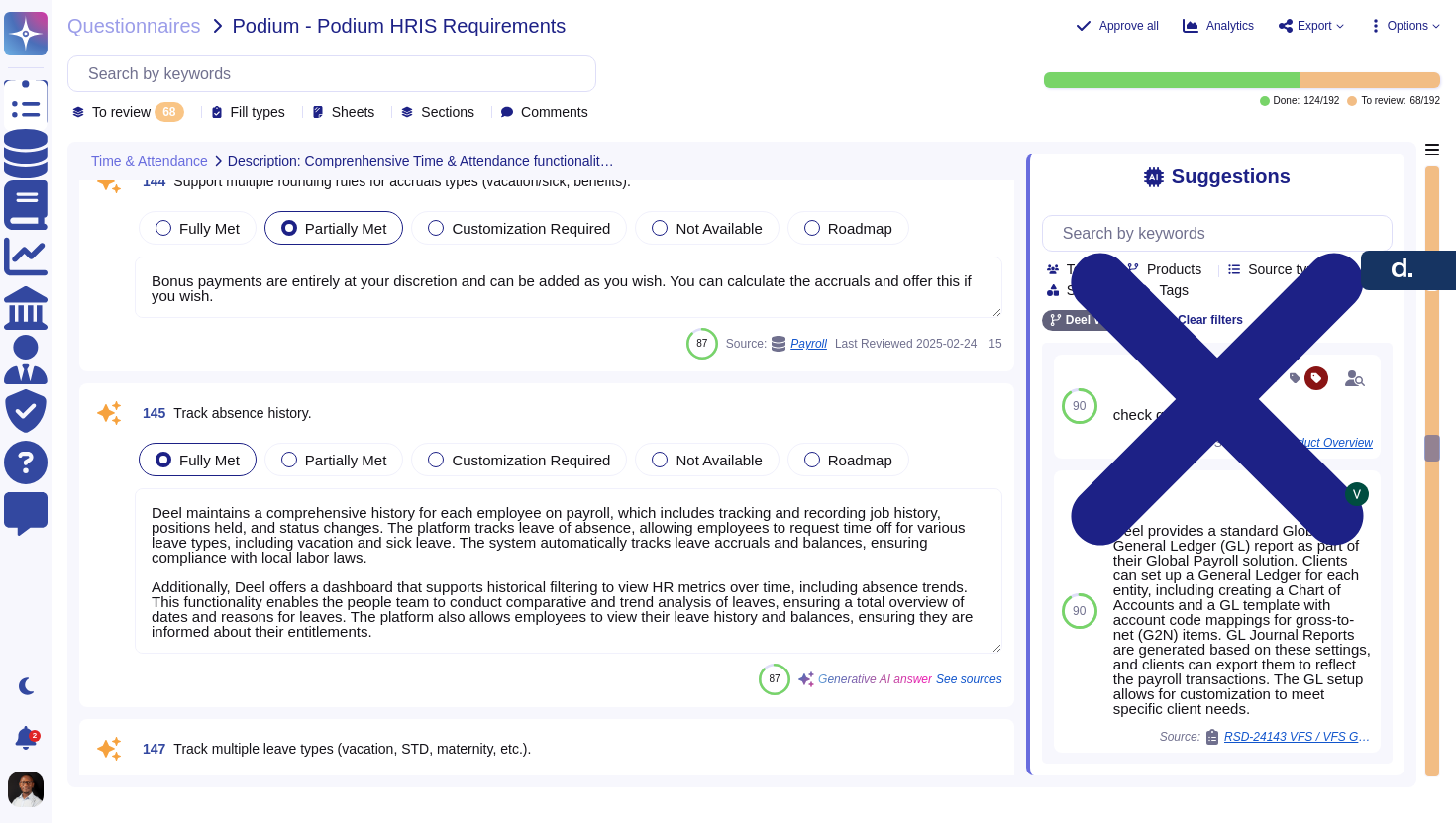 type on "Deel's platform provides a structured support workflow for manager approvals, which includes the following key features:
1. Notification System: Managers receive email notifications about requests submitted by employees, which also appear in their Slack feed, ensuring they are promptly informed.
2. Review Process: Managers can review requests within the Deel platform, allowing for a thorough assessment before making a decision.
3. Approval or Denial: Managers have the option to approve or deny requests. They can approve requests one at a time by selecting the item name followed by the "Approve Request" option, streamlining the handling of multiple requests.
4. Employee Notification: Once a decision is made, employees are notified of the approval or denial of their requests, ensuring transparency in the process.
5. Batch Management: Managers can batch manage approvals, rejections, changes, or delegations, allowing for efficient handling of multiple requests.
6. Delegation of Responsibilities: Managers..." 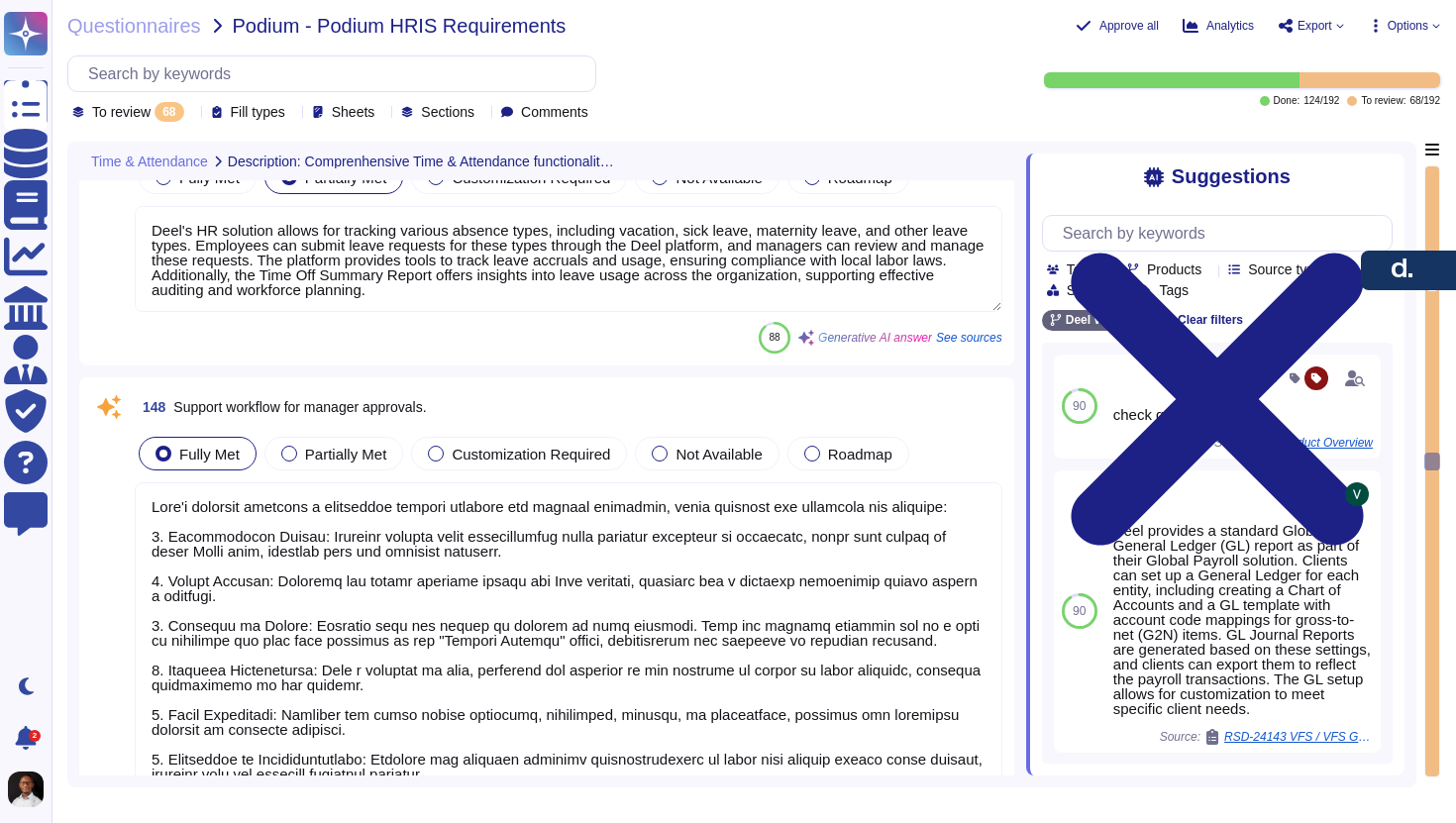type on "Employees can schedule and cancel leaves or absences through the self-service interface available on the Deel platform. They can submit various types of leave requests, including vacation and sick leave, for review and approval. Additionally, the platform provides guidelines for managing time off requests, including the ability to delete a request after approval. This streamlined process allows employees to effectively manage their leave of absence in accordance with company policy." 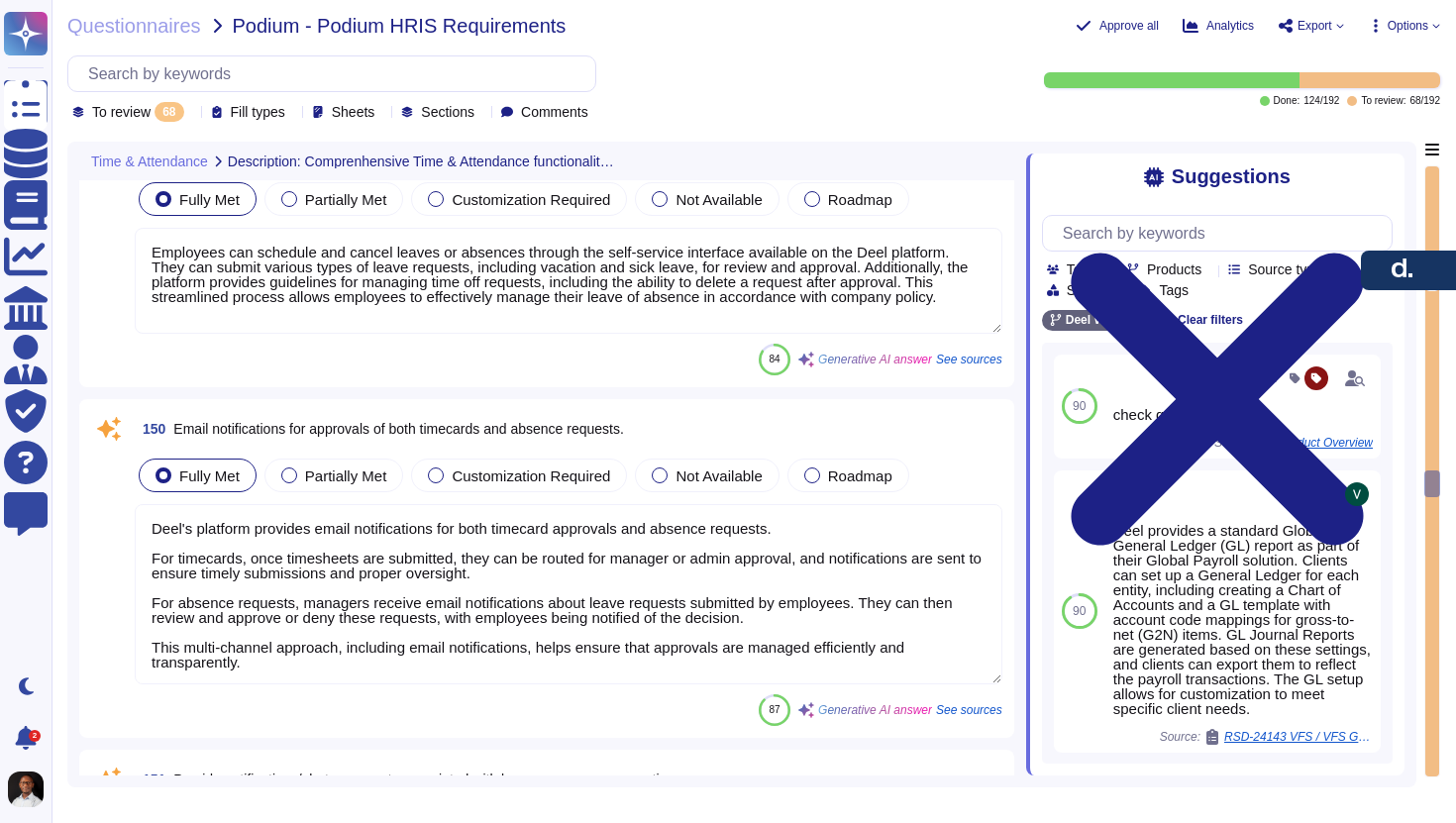 type on "Deel has a structured process for managing leave requests and exceptions, which includes the following notifications and reporting functions:
1. Notification Process for Leave Requests:
- When an employee submits a leave request, the People team is notified in a timely manner, ensuring that the right teams are informed.
- The employee experience team will notify the employees within 24 hours regarding the status of their leave request.
2. Management of Leave Exceptions:
- The People team can manage exceptions to the leave rules by following a documented exception process. Requests for policy exceptions must include a valid business justification and must be documented and approved by the system owner and the information technology team leader in advance.
- The leave management system allows for the assignment of multiple time-off and leave policies to specific teams, which can facilitate the handling of exceptions.
3. Reporting Functions:
- Deel supports a variety of reporting functions, ..." 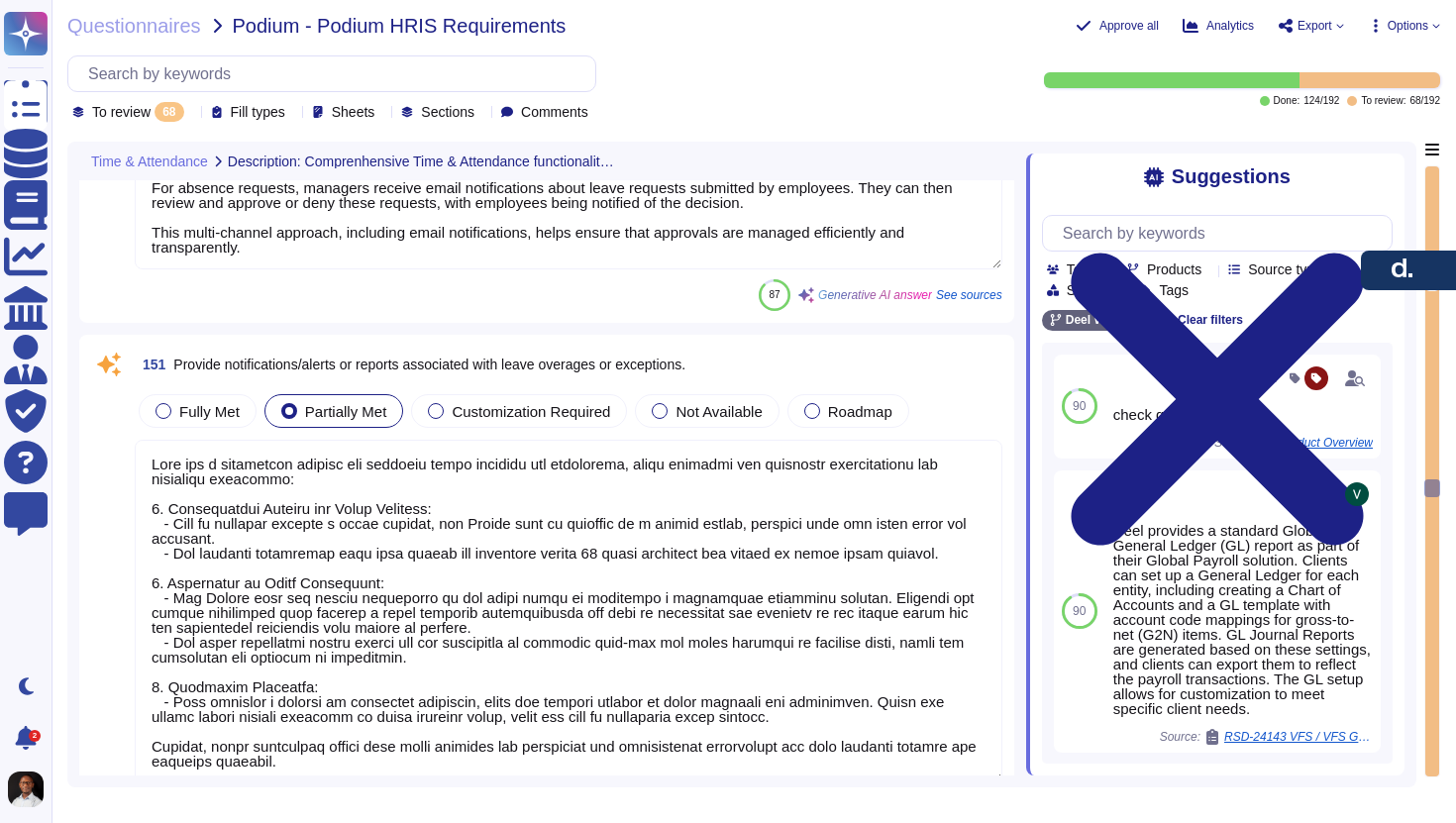 type on "Deel's HR solution allows for the configuration of multiple types of leave and absence tailored to specific employee profiles. This includes the ability to set different leave types based on parameters such as region, department, employee type, and seniority. Clients can create custom time-off policies with detailed configurations, including accrual rates and specific conditions based on employee characteristics. This flexibility ensures that leave plans can be effectively tailored to meet the diverse needs of the workforce while ensuring compliance with regulations." 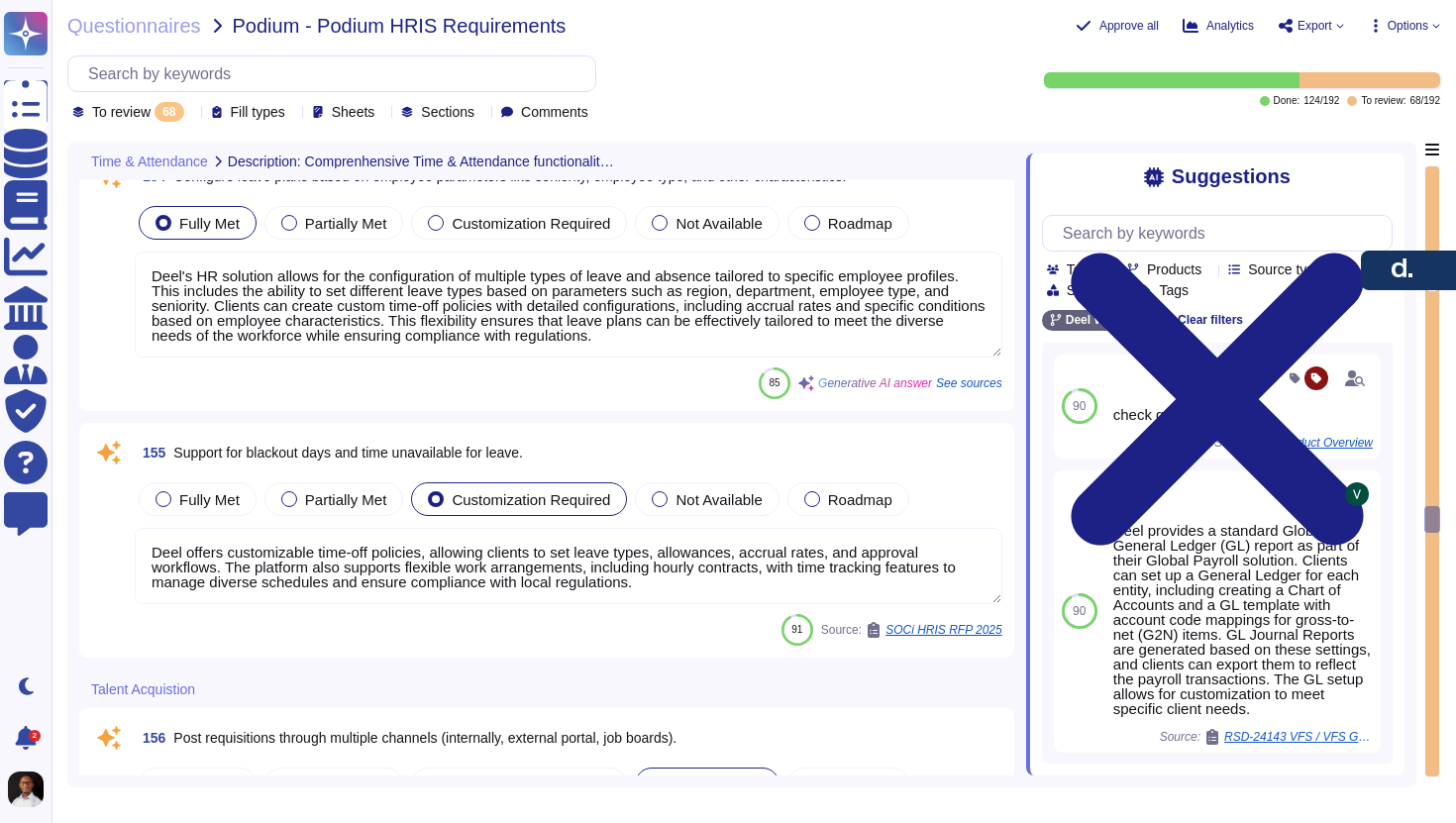 type on "Deel offers customizable time-off policies, allowing clients to set leave types, allowances, accrual rates, and approval workflows. The platform also supports flexible work arrangements, including hourly contracts, with time tracking features to manage diverse schedules and ensure compliance with local regulations." 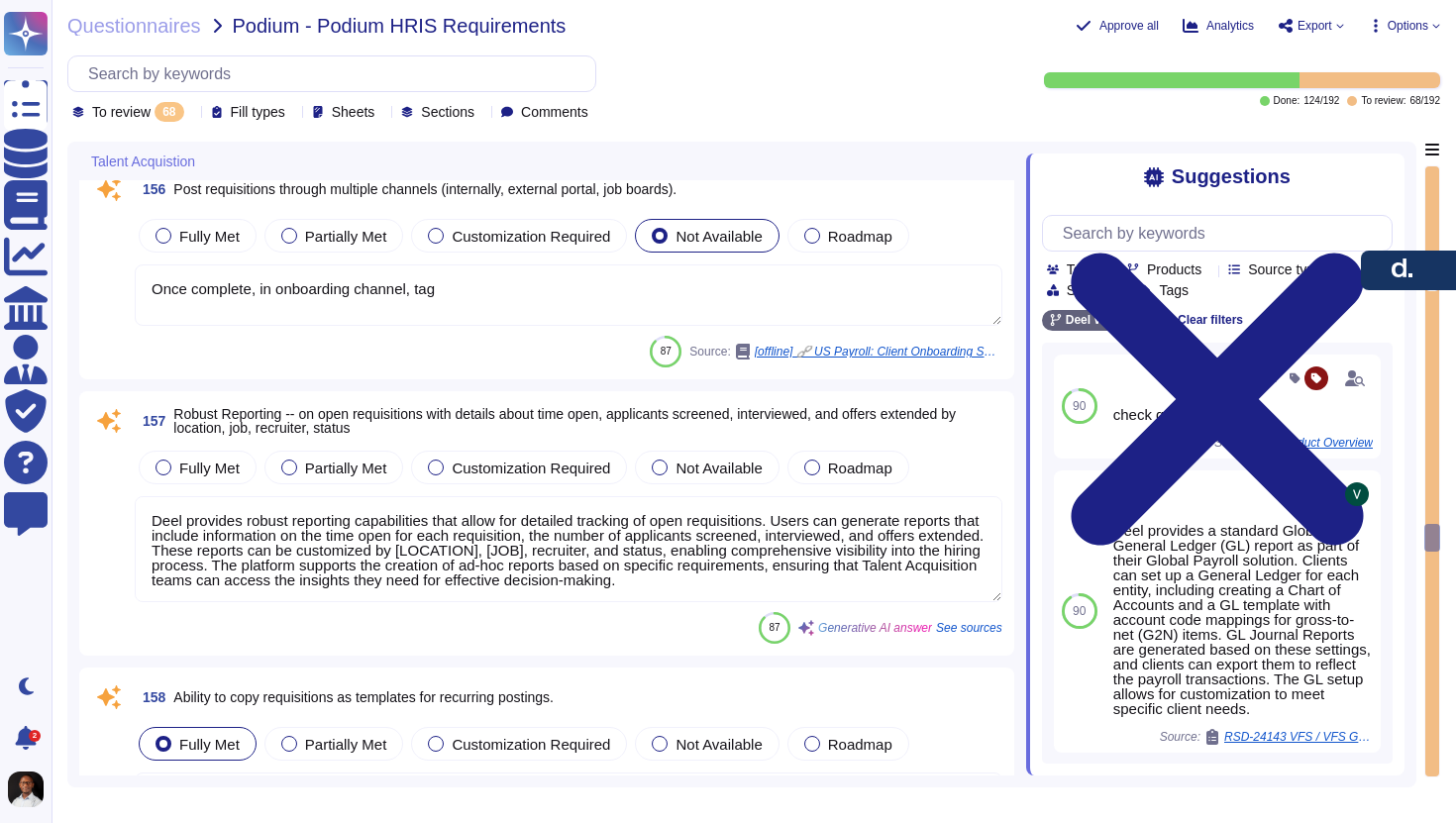 type on "Deel's Applicant Tracking System (ATS) allows for the organization of candidates into searchable talent pools. Recruiters can filter candidates by various criteria such as job title, skills, experience, and location. This functionality enables the creation of multiple candidate pools, facilitating the organization of applicants based on job, experience, qualifications, and other relevant factors. When a position is posted, recruiters can utilize this system to suggest candidates from these pools who fit the requirements." 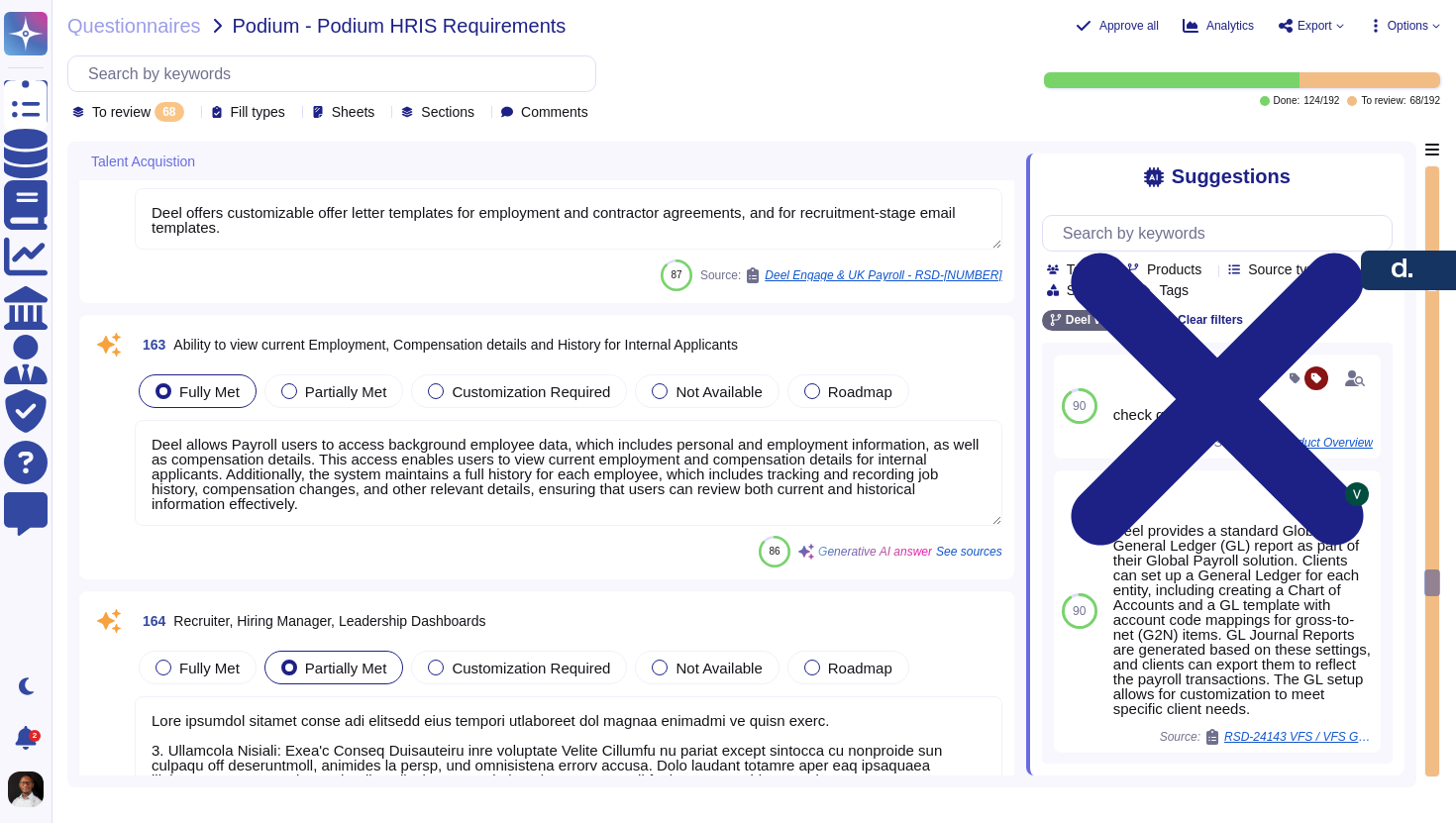 type on "Deel offers customizable offer letter templates for employment and contractor agreements, and for recruitment-stage email templates." 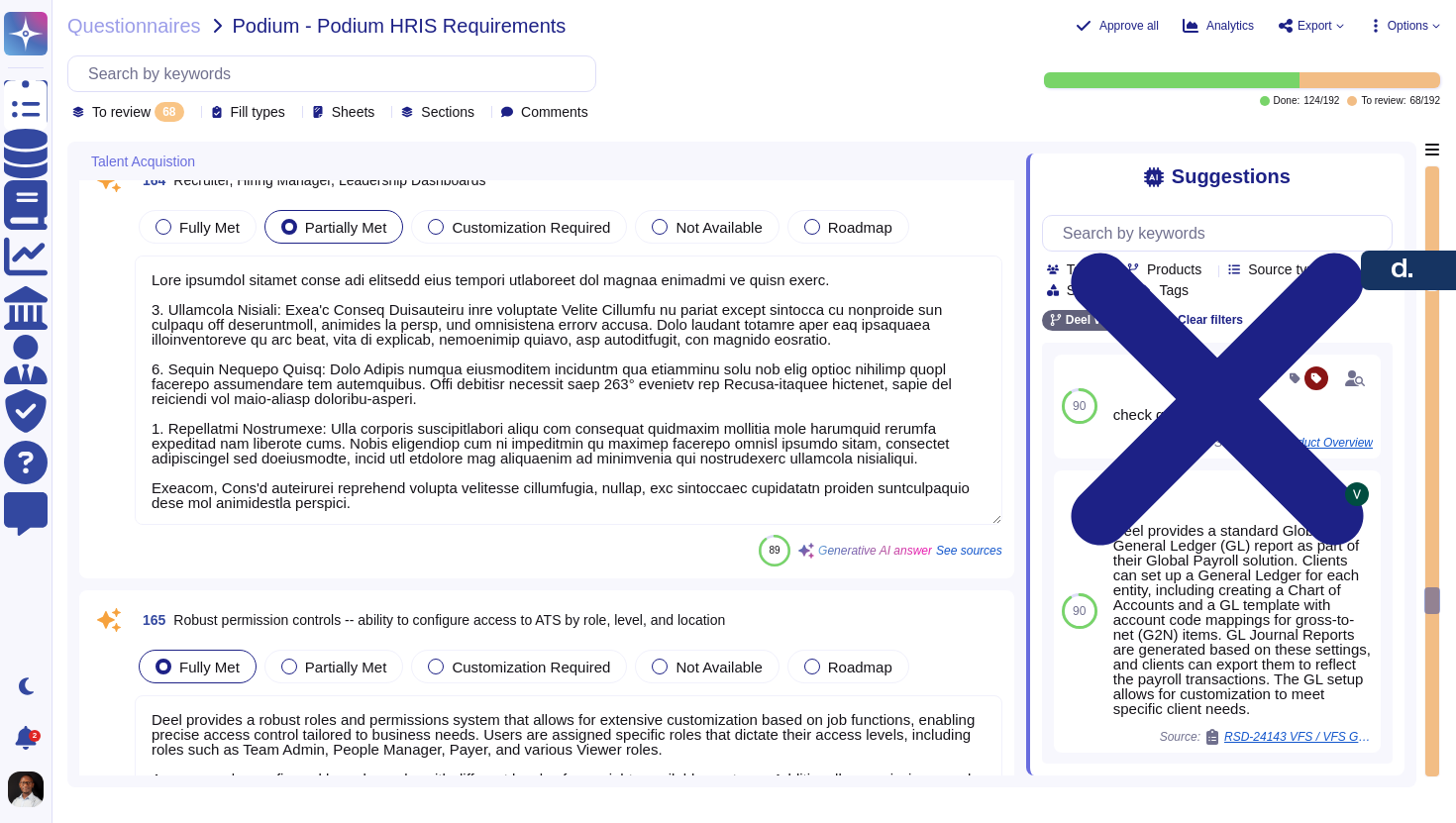 type on "Not supported" 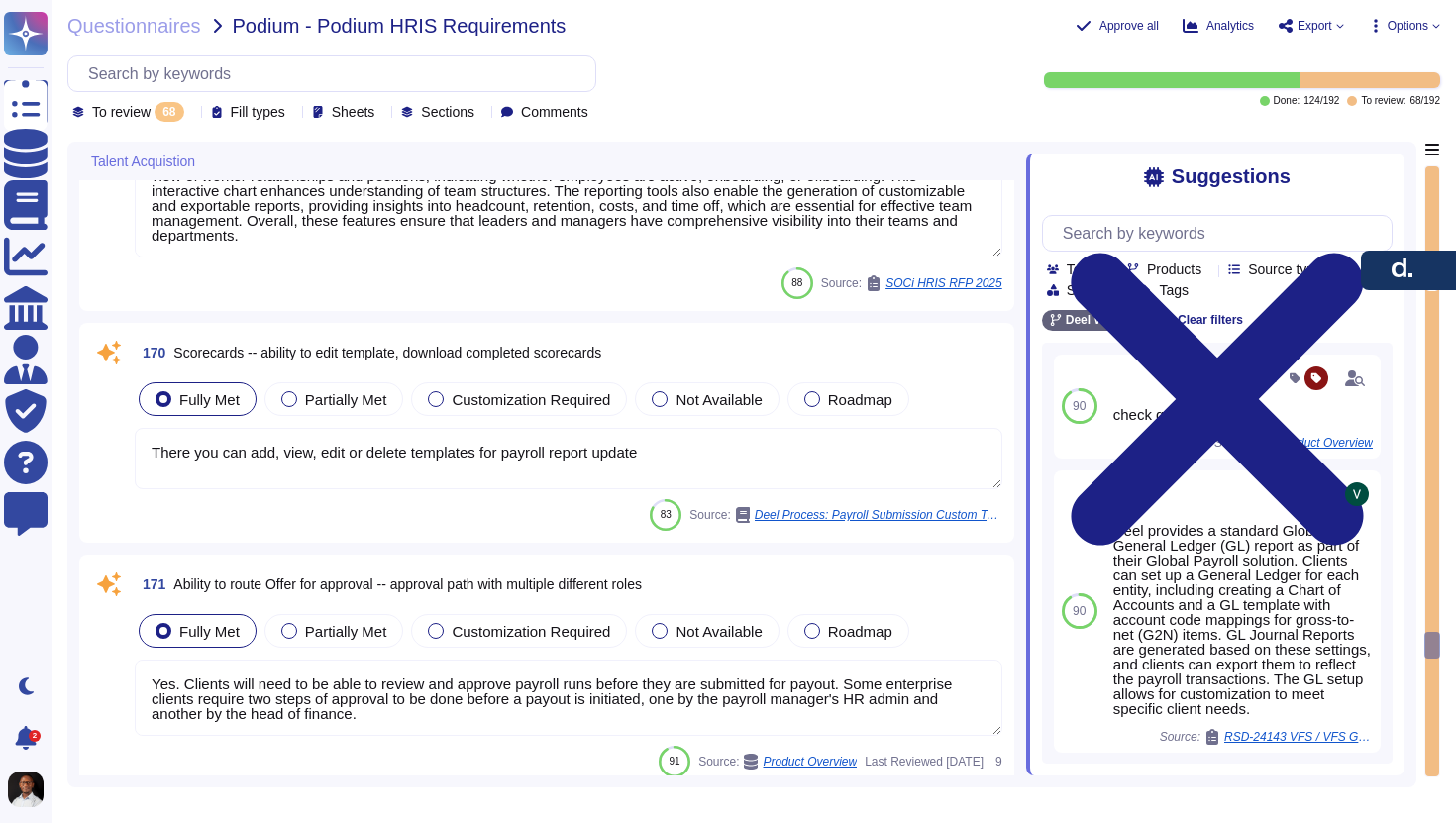 type on "Deel's Reporting & Analytics dashboard provides visualizations and dashboards tailored for leaders and managers to track employee contributions, performance, and other key metrics. The dashboard allows for filtering and search options, enabling managers to pinpoint specific roles or worker types. Additionally, it features a dynamic organizational chart that offers a clear view of worker relationships and positions, indicating whether employees are active, onboarding, or offboarding. This interactive chart enhances understanding of team structures. The reporting tools also enable the generation of customizable and exportable reports, providing insights into headcount, retention, costs, and time off, which are essential for effective team management. Overall, these features ensure that leaders and managers have comprehensive visibility into their teams and departments." 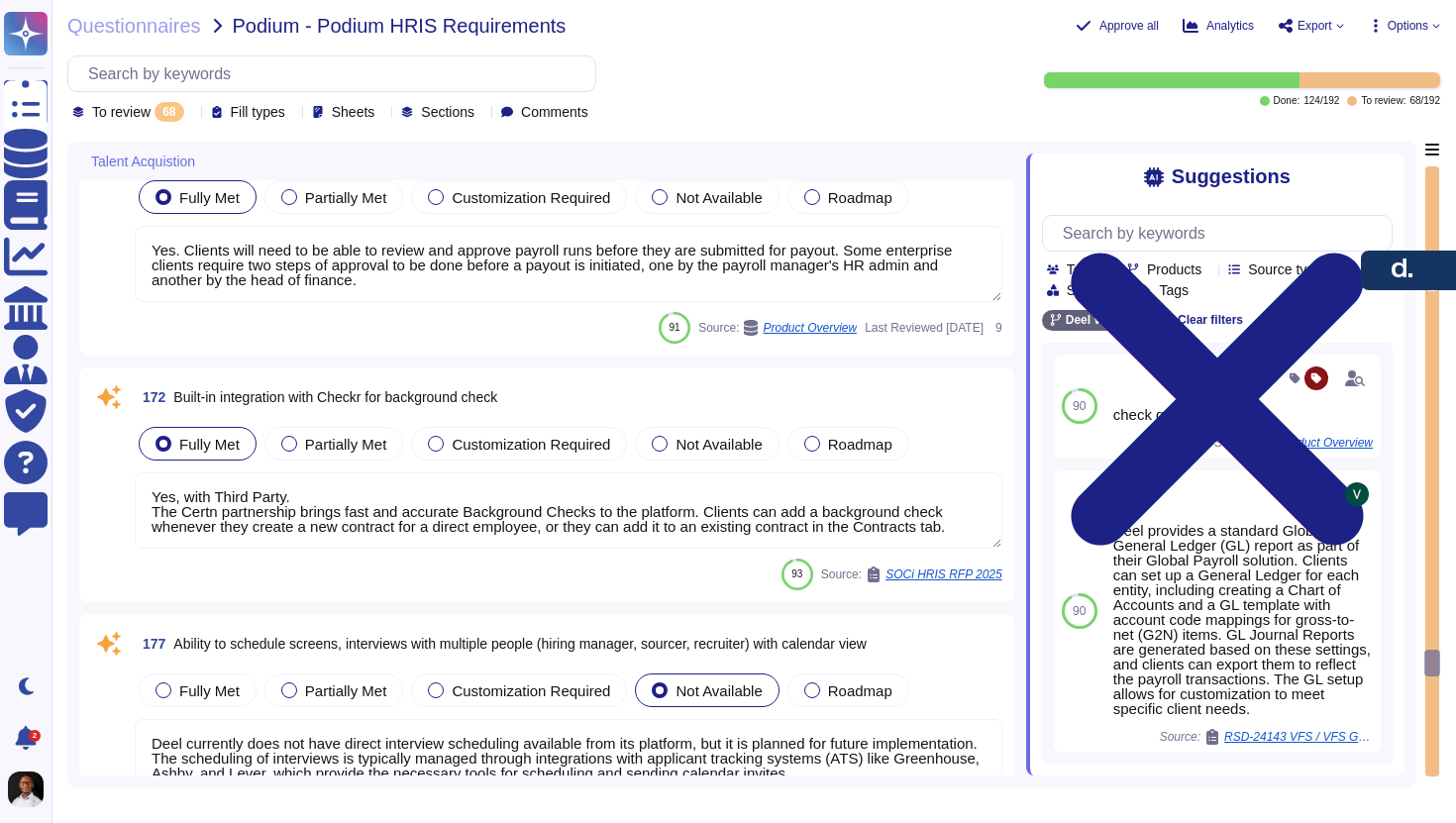type on "Deel currently does not have interview scheduling available directly from its platform, but it is planned for future implementation. The scheduling of interviews is typically managed through integrations with applicant tracking systems (ATS) like Greenhouse, Ashby, and Lever, which provide Outlook integration for scheduling and sending calendar appointments for interviews.
For interviews conducted by Talent Acquisition (TA) for Solutions, one round of interviews is conducted for all shortlisted candidates. TA will schedule interviews with candidates on Google Meet and will send feedback of all shortlisted candidates to the hiring manager, who will then review the information and make a decision. Once the hiring panel is identified during the Intake Session, TA will schedule the interview and send notifications to all involved, including interviewers and the candidate.
Overall, while direct scheduling is not currently available, the process involves coordination through TA and integration with external ..." 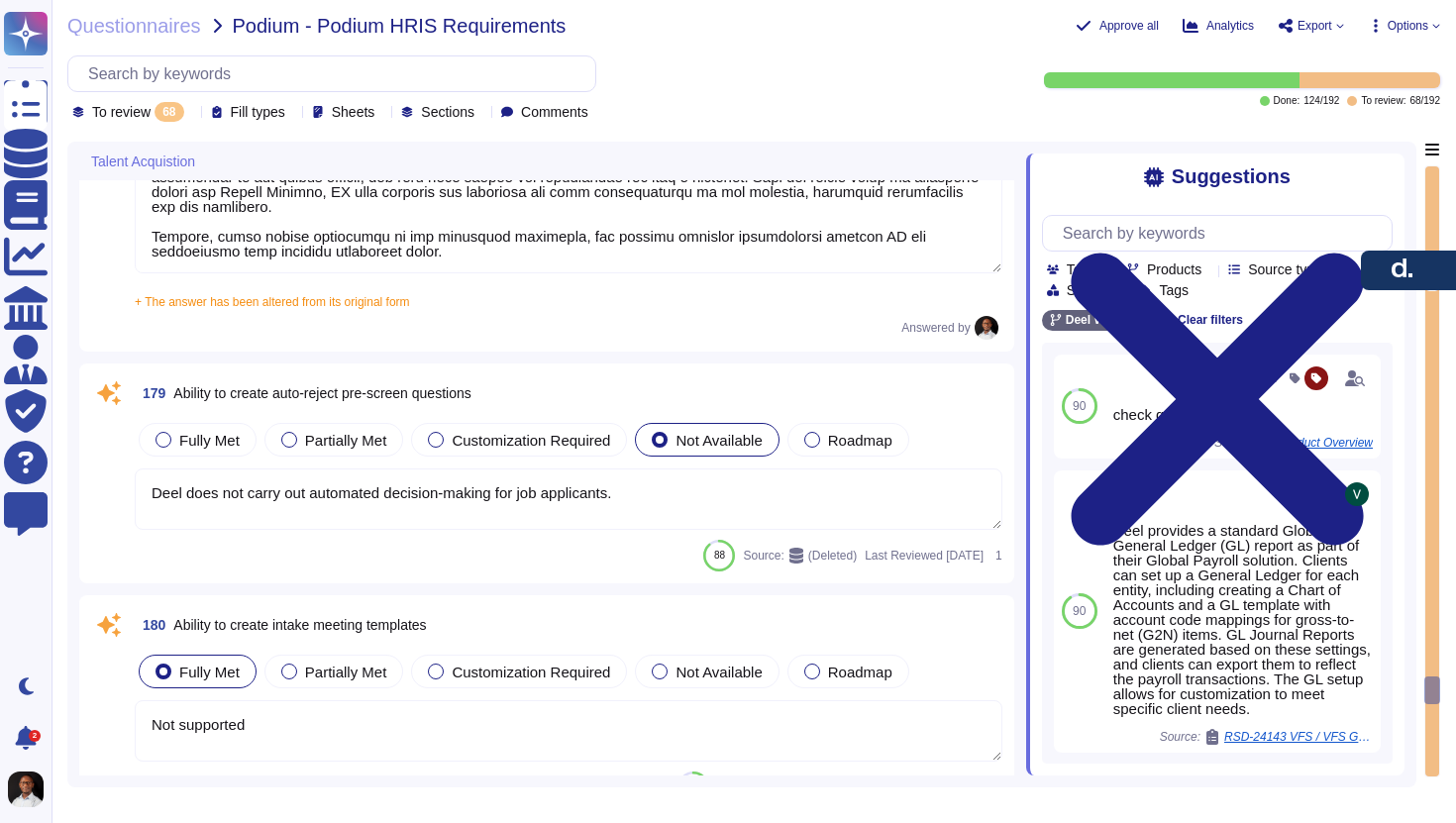 type on "Deel does not carry out automated decision-making for job applicants." 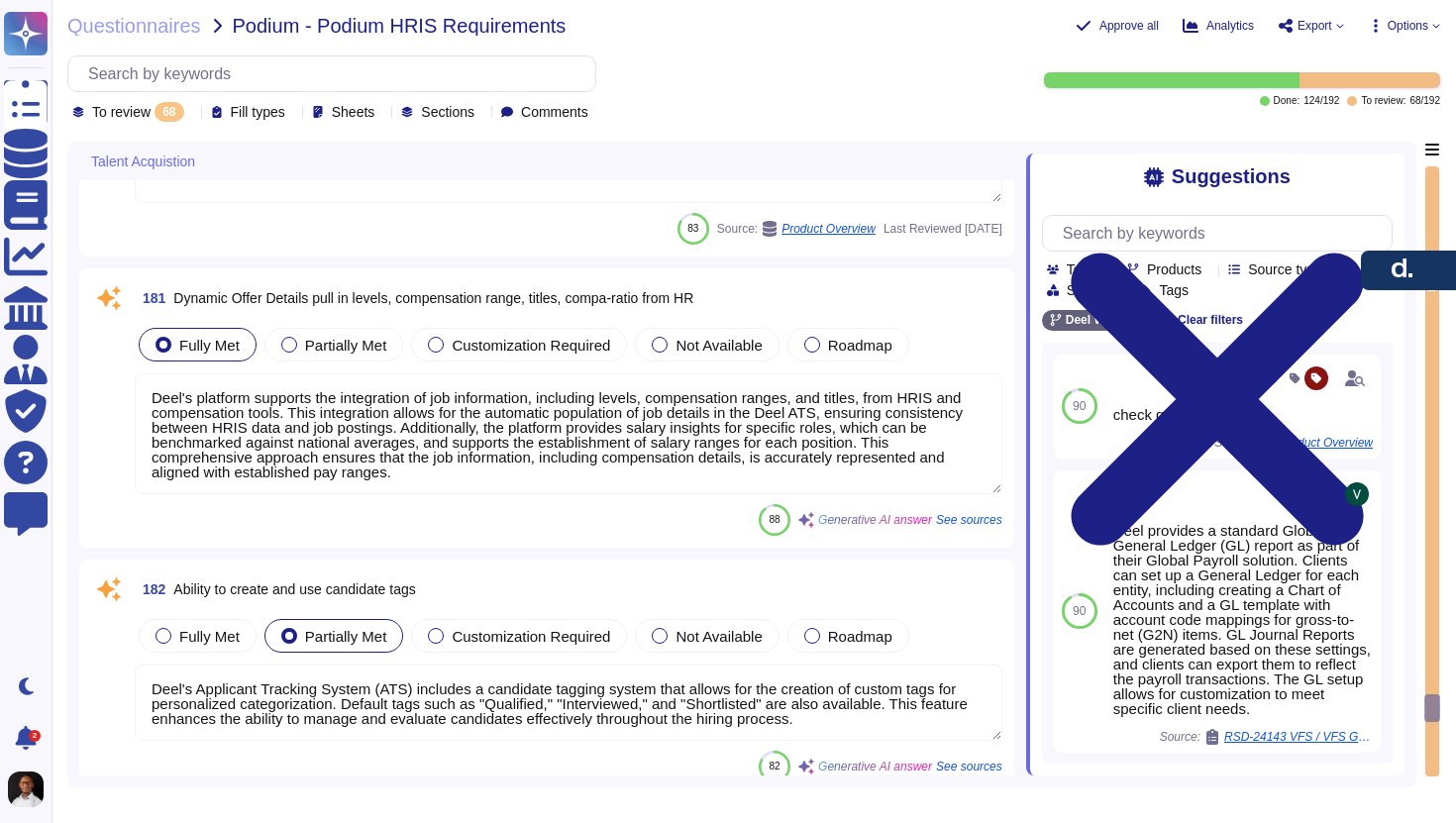 type on "The bulk actions feature allows for increased efficiency in managing large candidate pools and streamlines workflows for recruiters. Specific bulk actions include:
- Moving multiple candidates to new stages
- Transferring candidates between job openings
- Withdrawing multiple candidates
- Undoing bulk actions
The feature includes checkbox selection for multiple candidates, dropdown menus for bulk stage changes or job transfers, and confirmation prompts to prevent accidental bulk actions. However, the current flow on the app does not support bulk transition at the moment.
For mass communication or mass decline actions, the context does not provide specific details, so those functionalities may not be available or defined at this time." 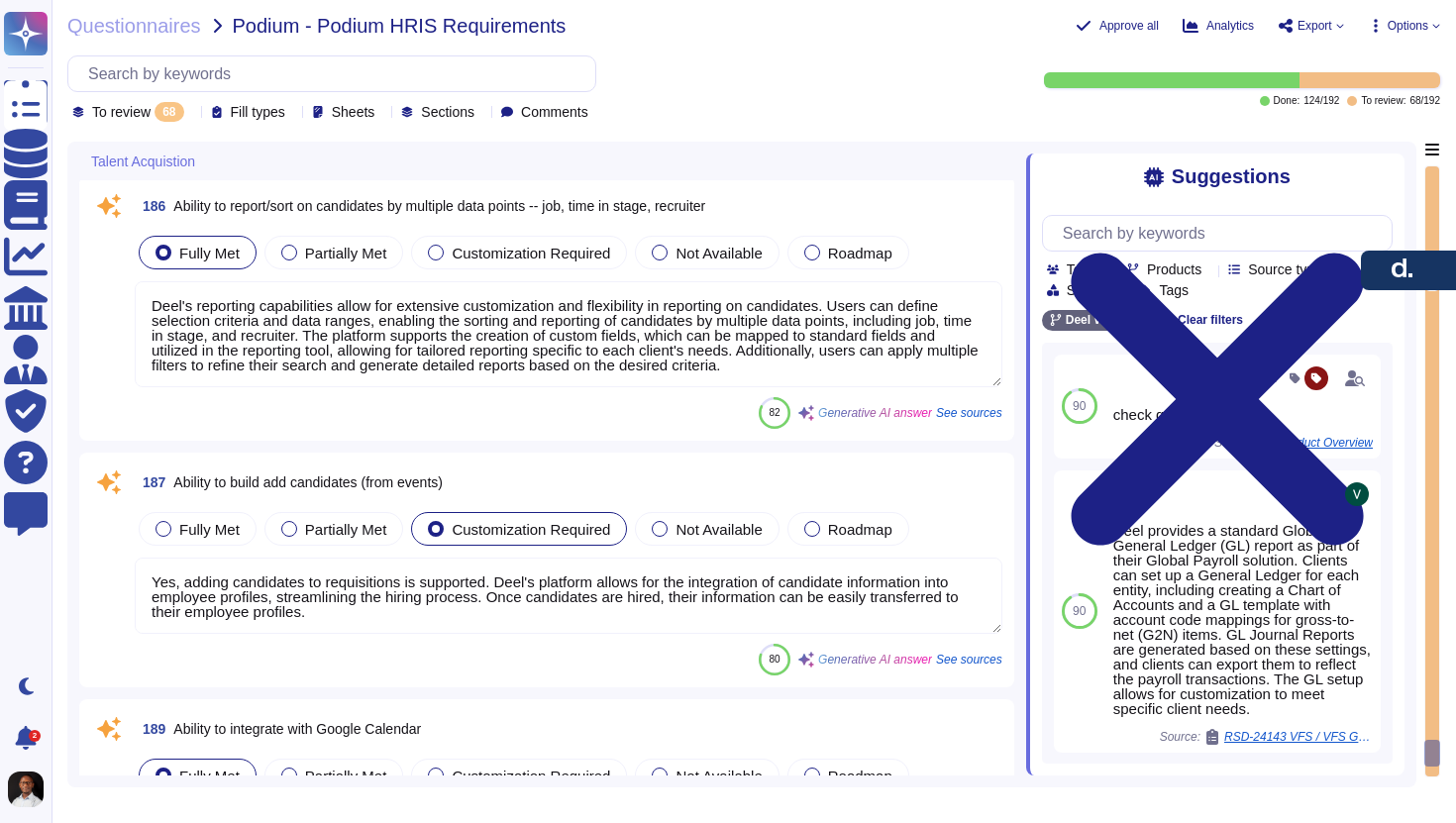 type on "Deel's reporting capabilities allow for extensive customization and flexibility in reporting on candidates. Users can define selection criteria and data ranges, enabling the sorting and reporting of candidates by multiple data points, including job, time in stage, and recruiter. The platform supports the creation of custom fields, which can be mapped to standard fields and utilized in the reporting tool, allowing for tailored reporting specific to each client's needs. Additionally, users can apply multiple filters to refine their search and generate detailed reports based on the desired criteria." 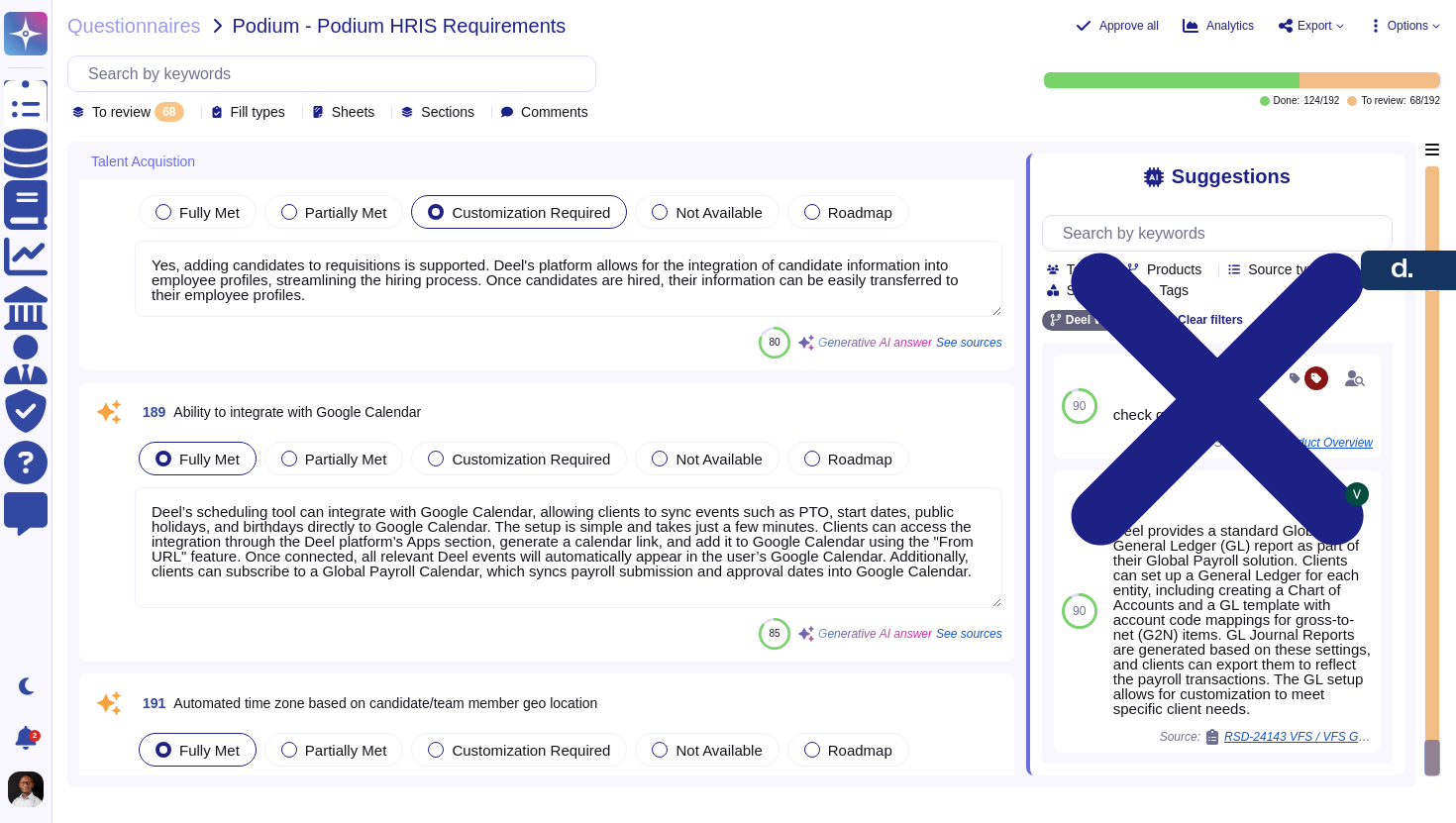 type on "Deel's Applicant Tracking System (ATS) allows for the organization of candidates into searchable talent pools. Recruiters can filter candidates by various criteria such as job title, skills, experience, and [LOCATION], enabling the creation of multiple candidate pools based on job, experience, qualifications, and other relevant factors.
Additionally, the system features "Pipeline Management," which allows recruiters to manage and track candidates through various stages of the hiring process. This includes the ability to see the current status of each candidate and the time they have spent in each stage, supported by automated triggers and notifications to keep recruiters informed as candidates progress through the pipeline." 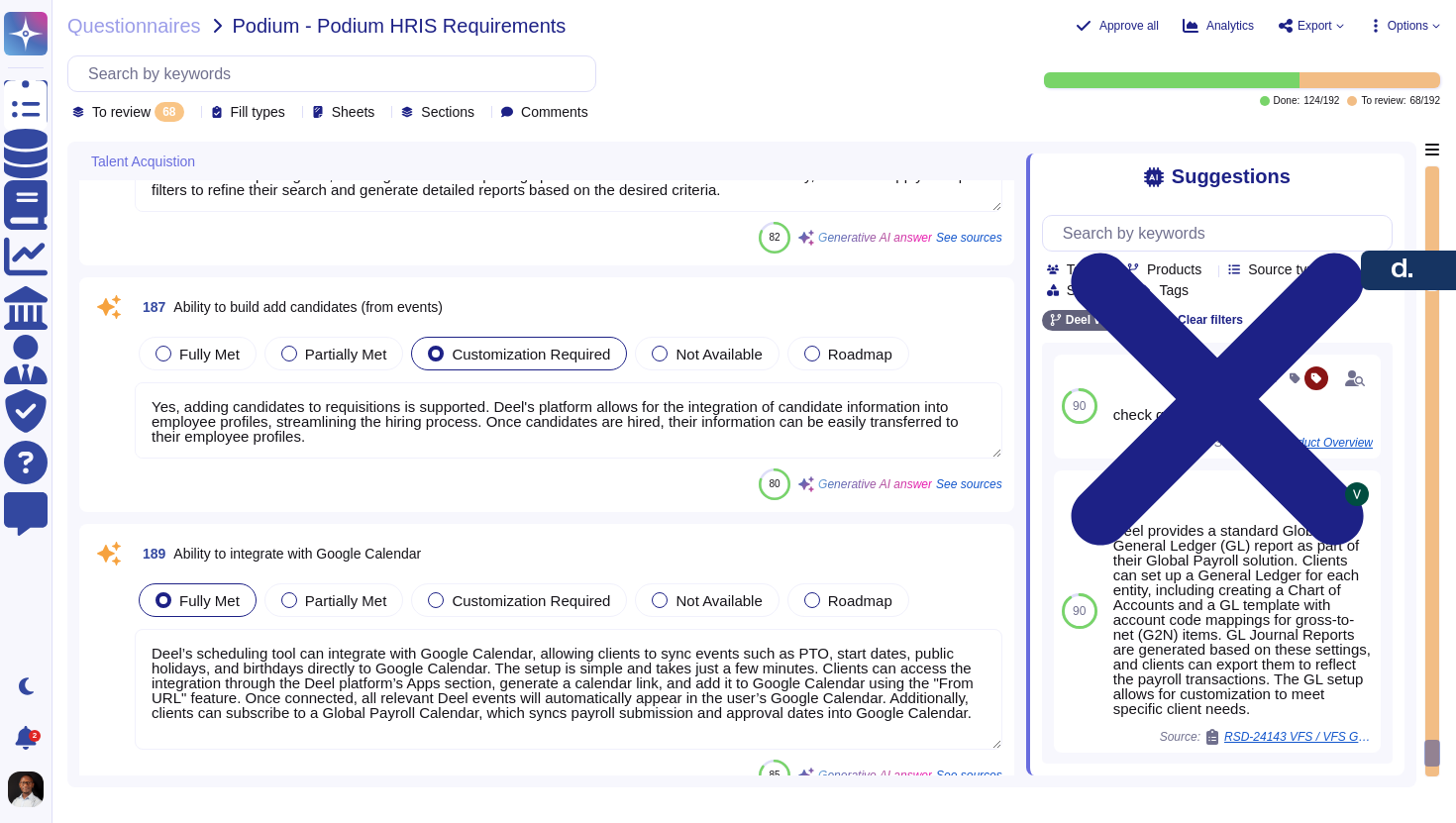 scroll, scrollTop: 19224, scrollLeft: 0, axis: vertical 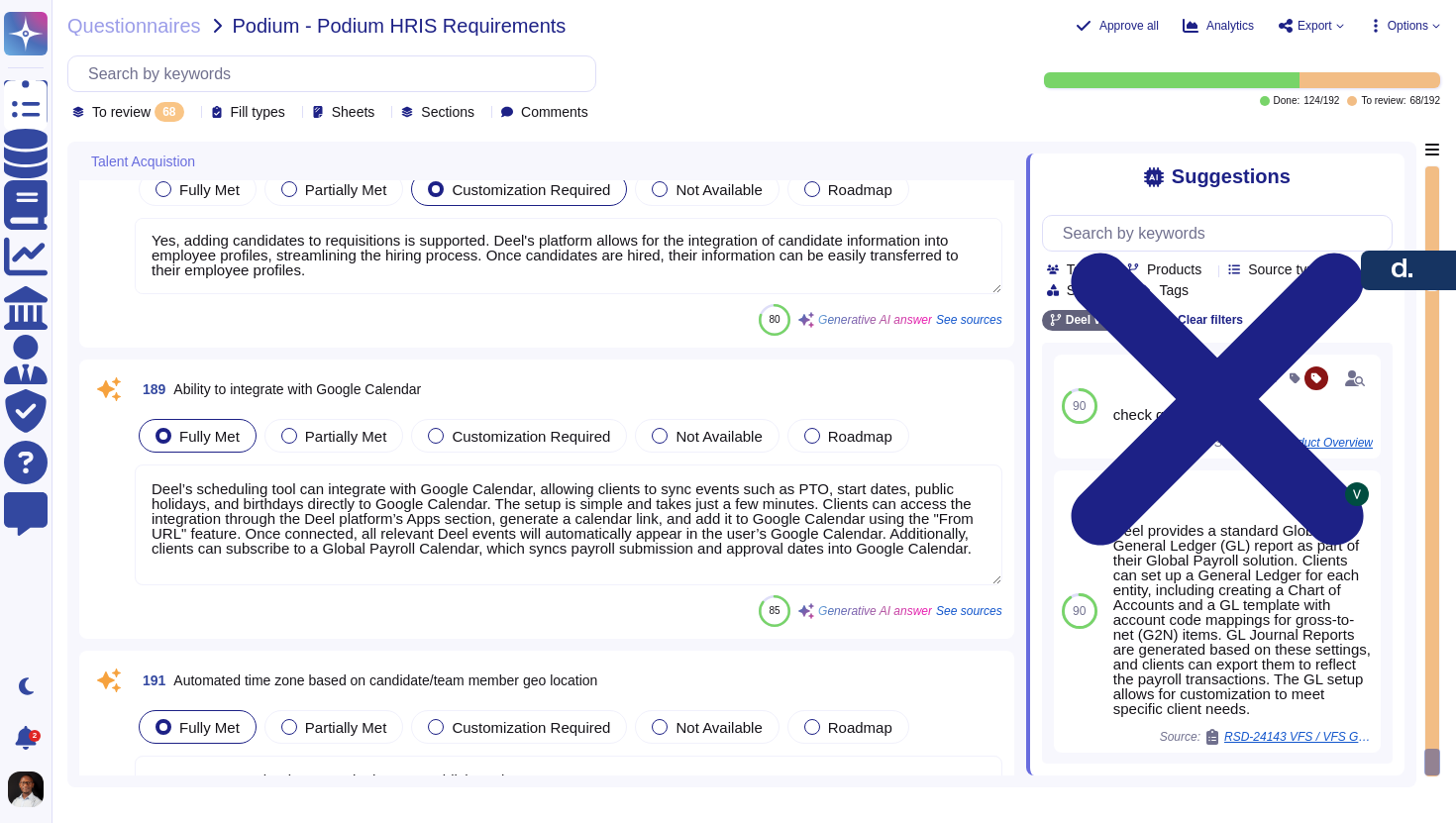 type on "Deel's Applicant Tracking System (ATS) allows for the organization of candidates into searchable talent pools. Recruiters can filter candidates by various criteria such as job title, skills, experience, and [LOCATION], enabling the creation of multiple candidate pools based on job, experience, qualifications, and other relevant factors.
Additionally, the system features "Pipeline Management," which allows recruiters to manage and track candidates through various stages of the hiring process. This includes the ability to see the current status of each candidate and the time they have spent in each stage, supported by automated triggers and notifications to keep recruiters informed as candidates progress through the pipeline." 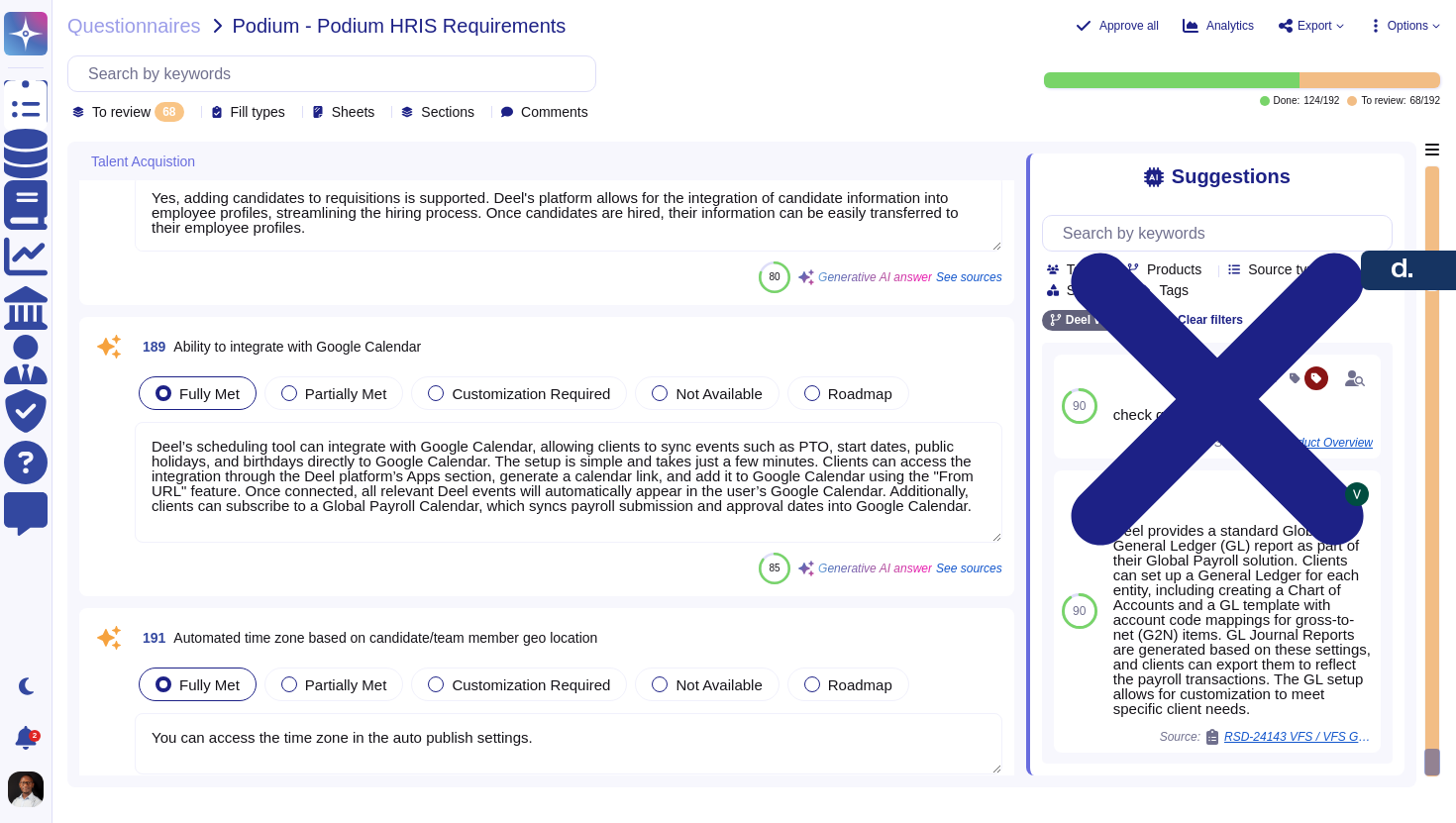 scroll, scrollTop: 19476, scrollLeft: 0, axis: vertical 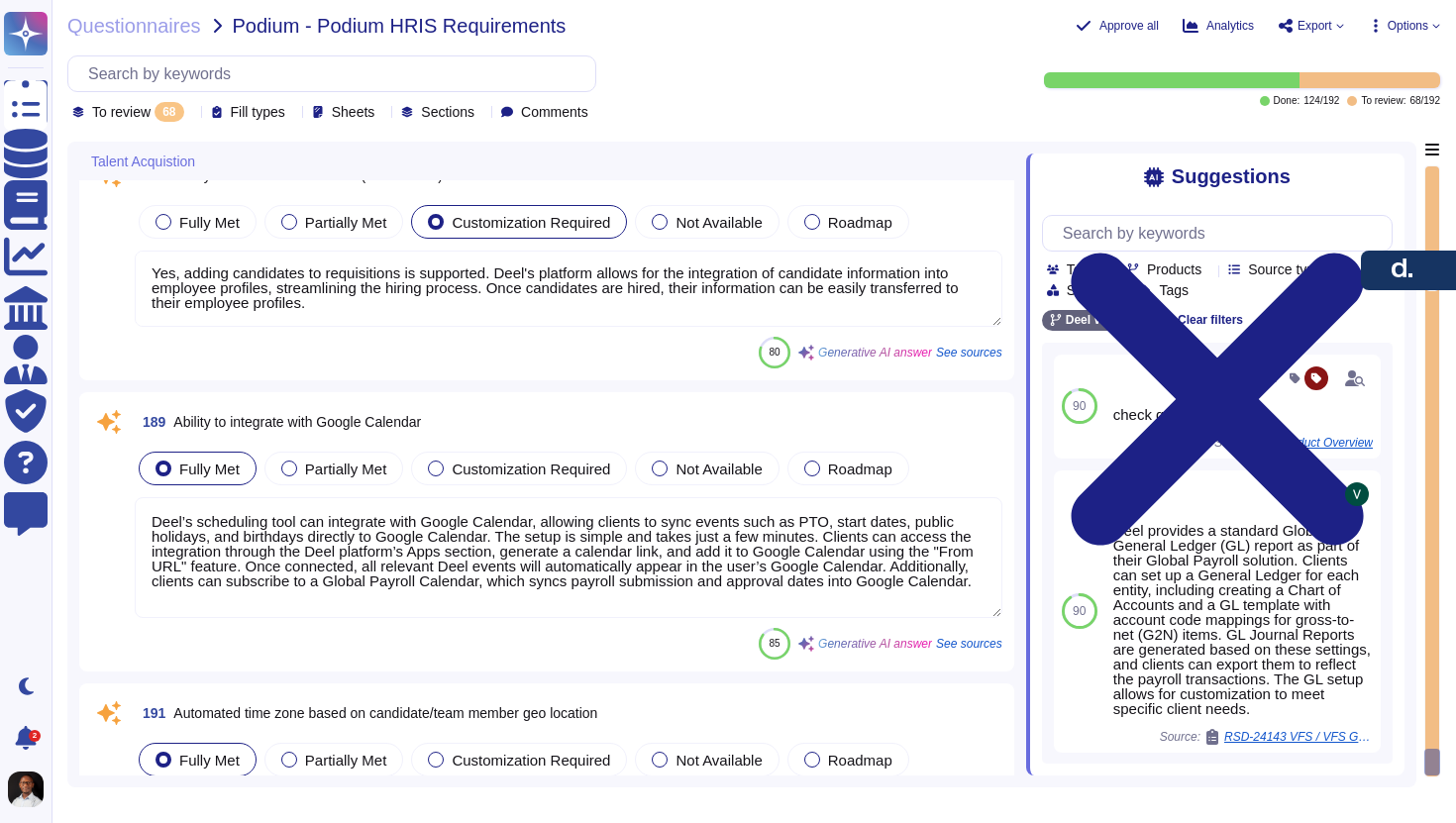 type on "Deel's Applicant Tracking System (ATS) allows for the organization of candidates into searchable talent pools. Recruiters can filter candidates by various criteria such as job title, skills, experience, and [LOCATION], enabling the creation of multiple candidate pools based on job, experience, qualifications, and other relevant factors.
Additionally, the system features "Pipeline Management," which allows recruiters to manage and track candidates through various stages of the hiring process. This includes the ability to see the current status of each candidate and the time they have spent in each stage, supported by automated triggers and notifications to keep recruiters informed as candidates progress through the pipeline." 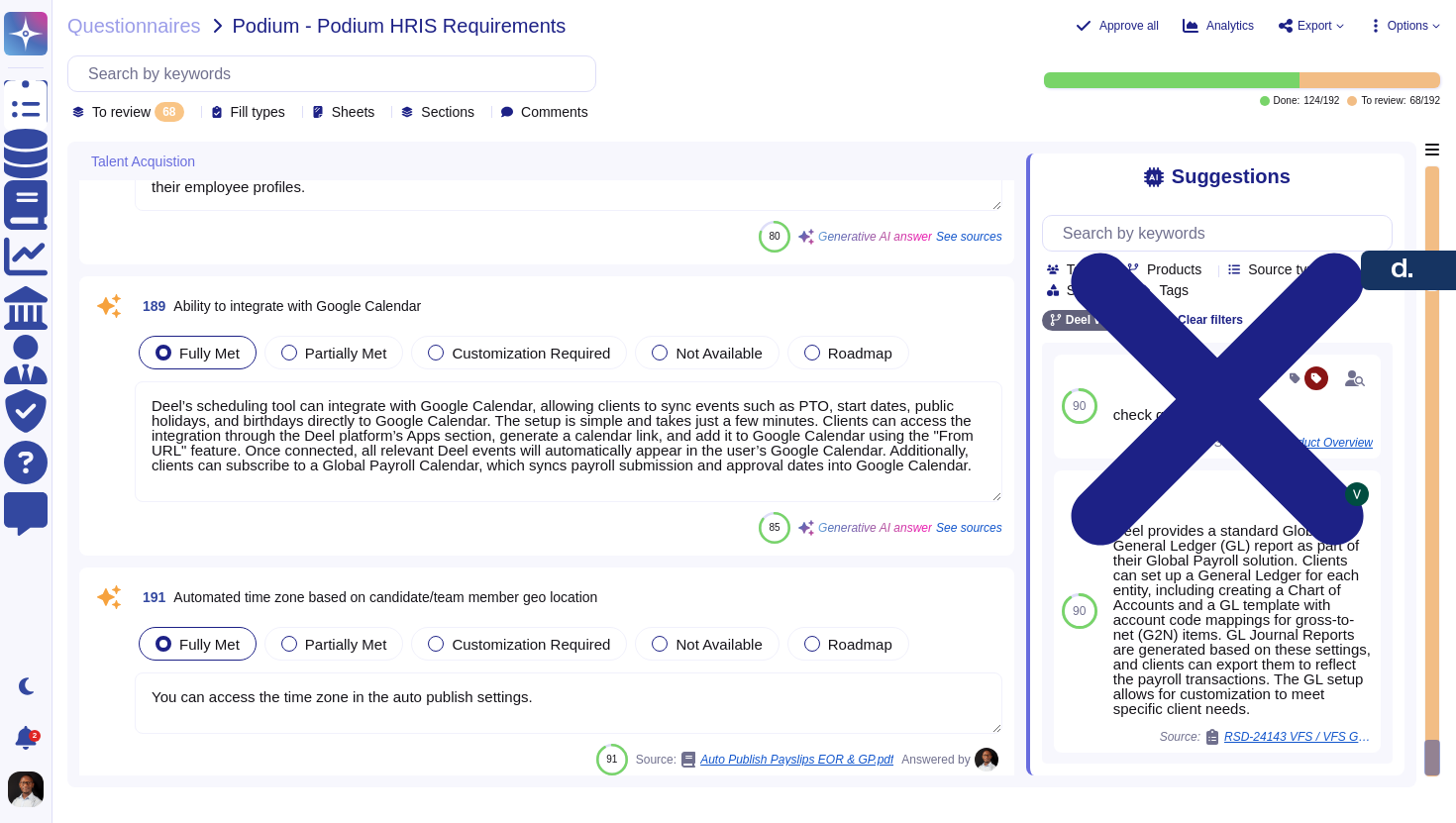 type on "Deel's Applicant Tracking System (ATS) allows for the organization of candidates into searchable talent pools. Recruiters can filter candidates by various criteria such as job title, skills, experience, and [LOCATION], enabling the creation of multiple candidate pools based on job, experience, qualifications, and other relevant factors.
Additionally, the system features "Pipeline Management," which allows recruiters to manage and track candidates through various stages of the hiring process. This includes the ability to see the current status of each candidate and the time they have spent in each stage, supported by automated triggers and notifications to keep recruiters informed as candidates progress through the pipeline." 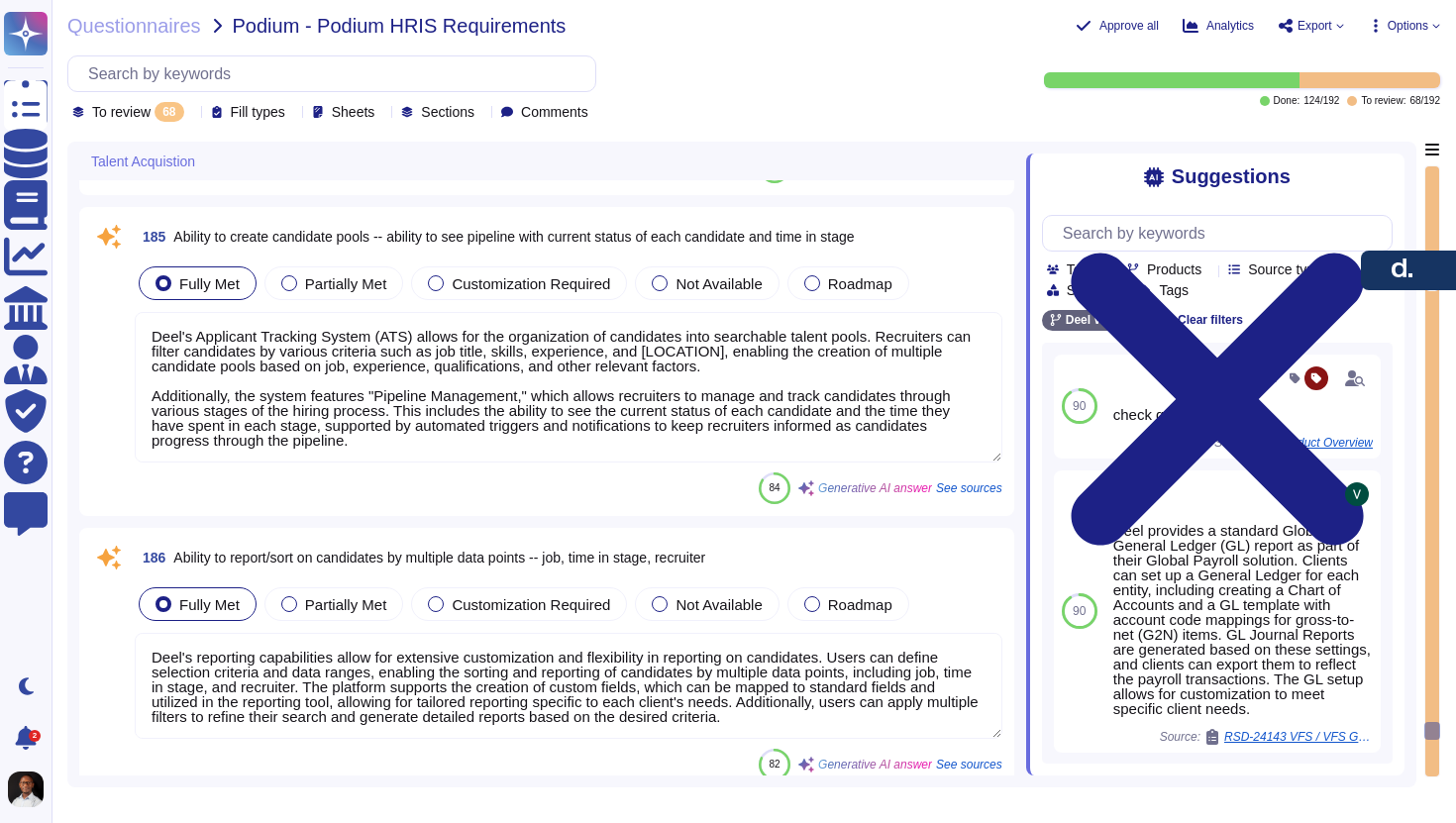type on "Deel's platform supports the integration of job information, including levels, compensation ranges, and titles, from HRIS and compensation tools. This integration allows for the automatic population of job details in the Deel ATS, ensuring consistency between HRIS data and job postings. Additionally, the platform provides salary insights for specific roles, which can be benchmarked against national averages, and supports the establishment of salary ranges for each position. This comprehensive approach ensures that the job information, including compensation details, is accurately represented and aligned with established pay ranges." 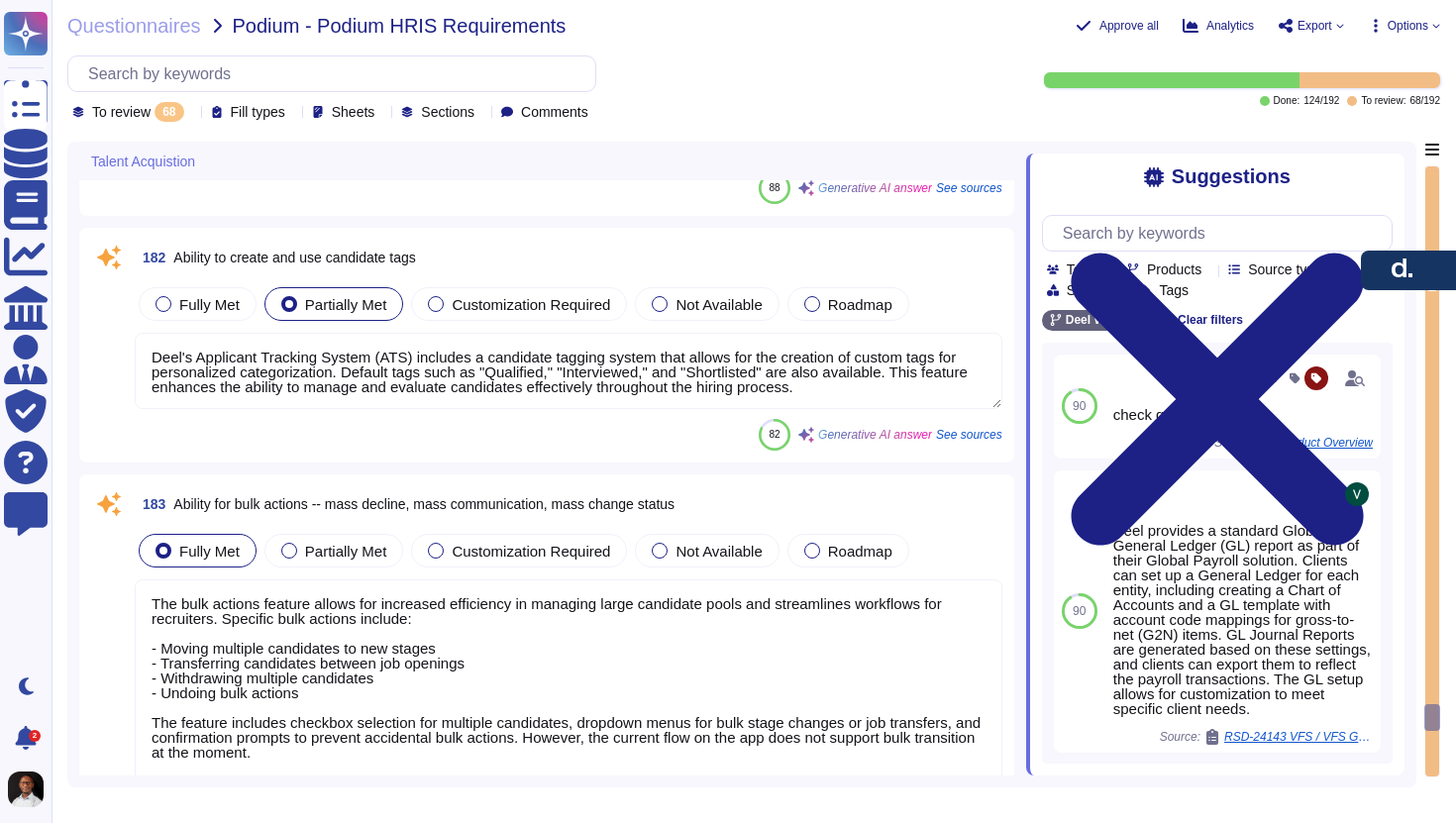 type on "Not supported" 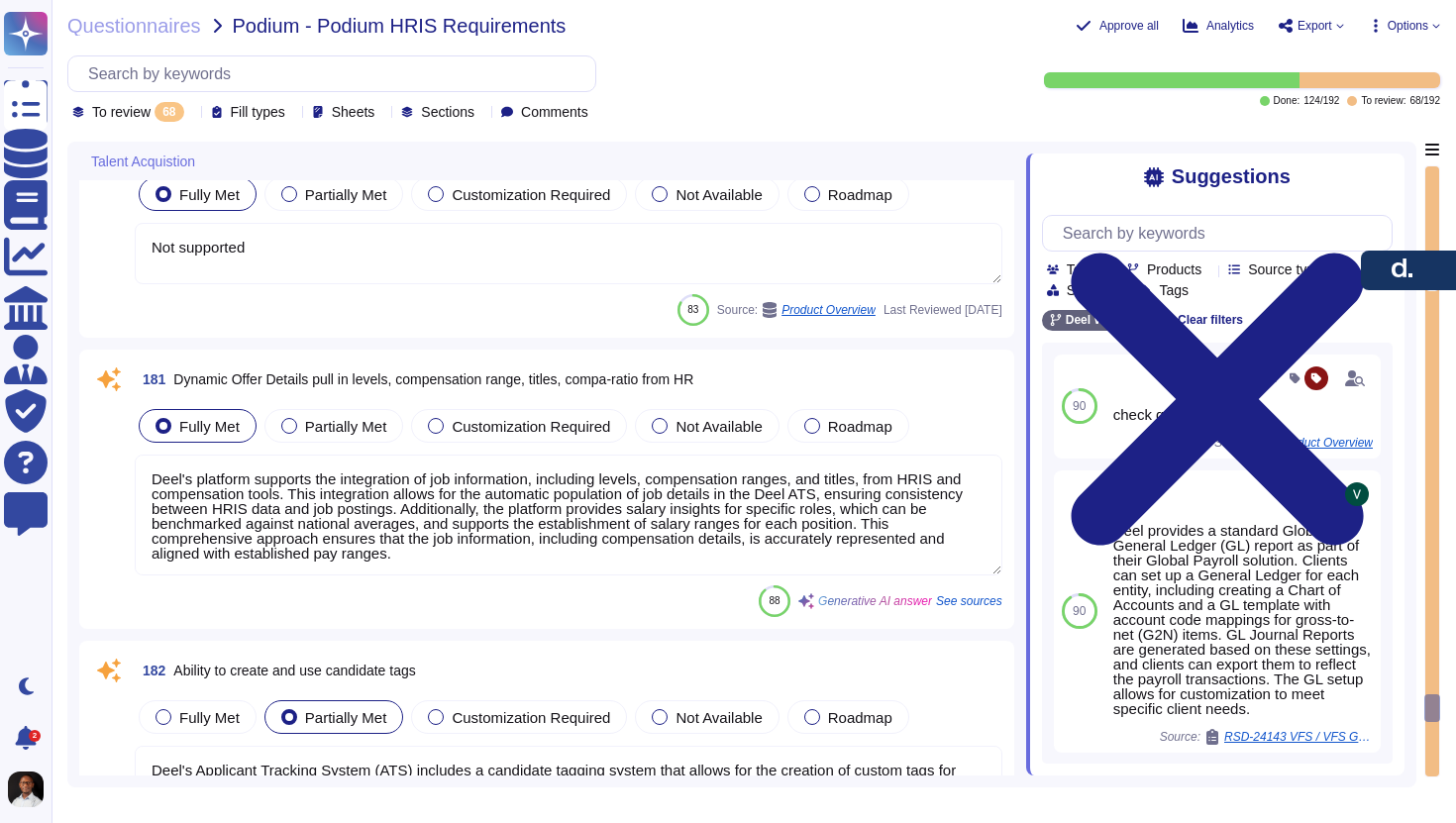 type on "Deel currently does not have interview scheduling available directly from its platform, but it is planned for future implementation. The scheduling of interviews is typically managed through integrations with applicant tracking systems (ATS) like Greenhouse, Ashby, and Lever, which provide Outlook integration for scheduling and sending calendar appointments for interviews.
For interviews conducted by Talent Acquisition (TA) for Solutions, one round of interviews is conducted for all shortlisted candidates. TA will schedule interviews with candidates on Google Meet and will send feedback of all shortlisted candidates to the hiring manager, who will then review the information and make a decision. Once the hiring panel is identified during the Intake Session, TA will schedule the interview and send notifications to all involved, including interviewers and the candidate.
Overall, while direct scheduling is not currently available, the process involves coordination through TA and integration with external ..." 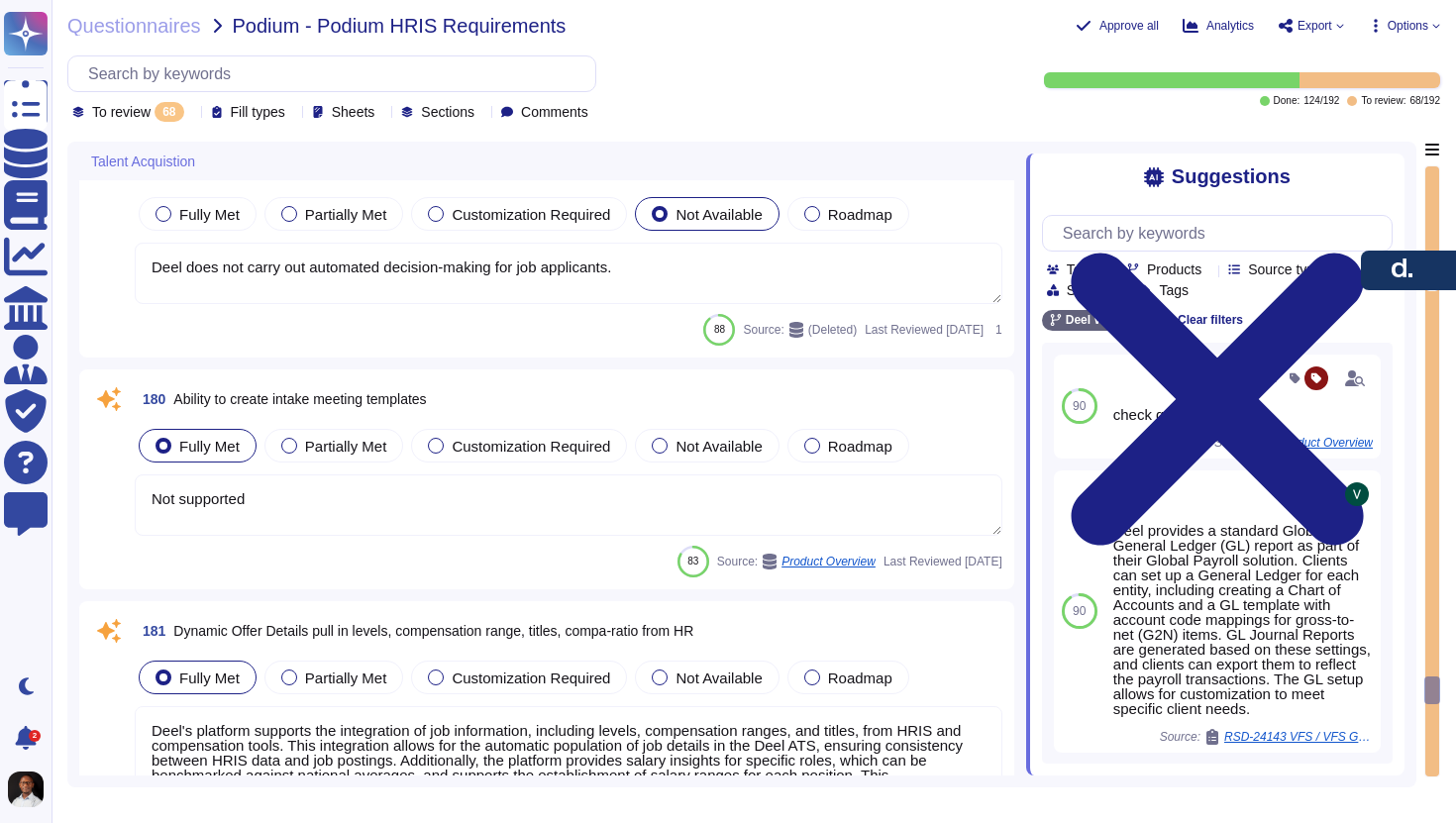 type on "Deel currently does not have direct interview scheduling available from its platform, but it is planned for future implementation. The scheduling of interviews is typically managed through integrations with applicant tracking systems (ATS) like Greenhouse, Ashby, and Lever, which provide the necessary tools for scheduling and sending calendar invites.
For interviews conducted by Talent Acquisition (TA) for Solutions, interviews are scheduled with candidates on Google Meets, and feedback is sent to the hiring manager for review. Once the hiring panel is identified, TA schedules the interview and sends notifications to all involved, including interviewers and the candidate.
Deel's platform does offer features that allow for interview scheduling through integrations with Google Calendar and Microsoft Outlook Calendar, which can facilitate the scheduling of interviews with multiple participants. However, direct scheduling from the Deel platform is not currently available." 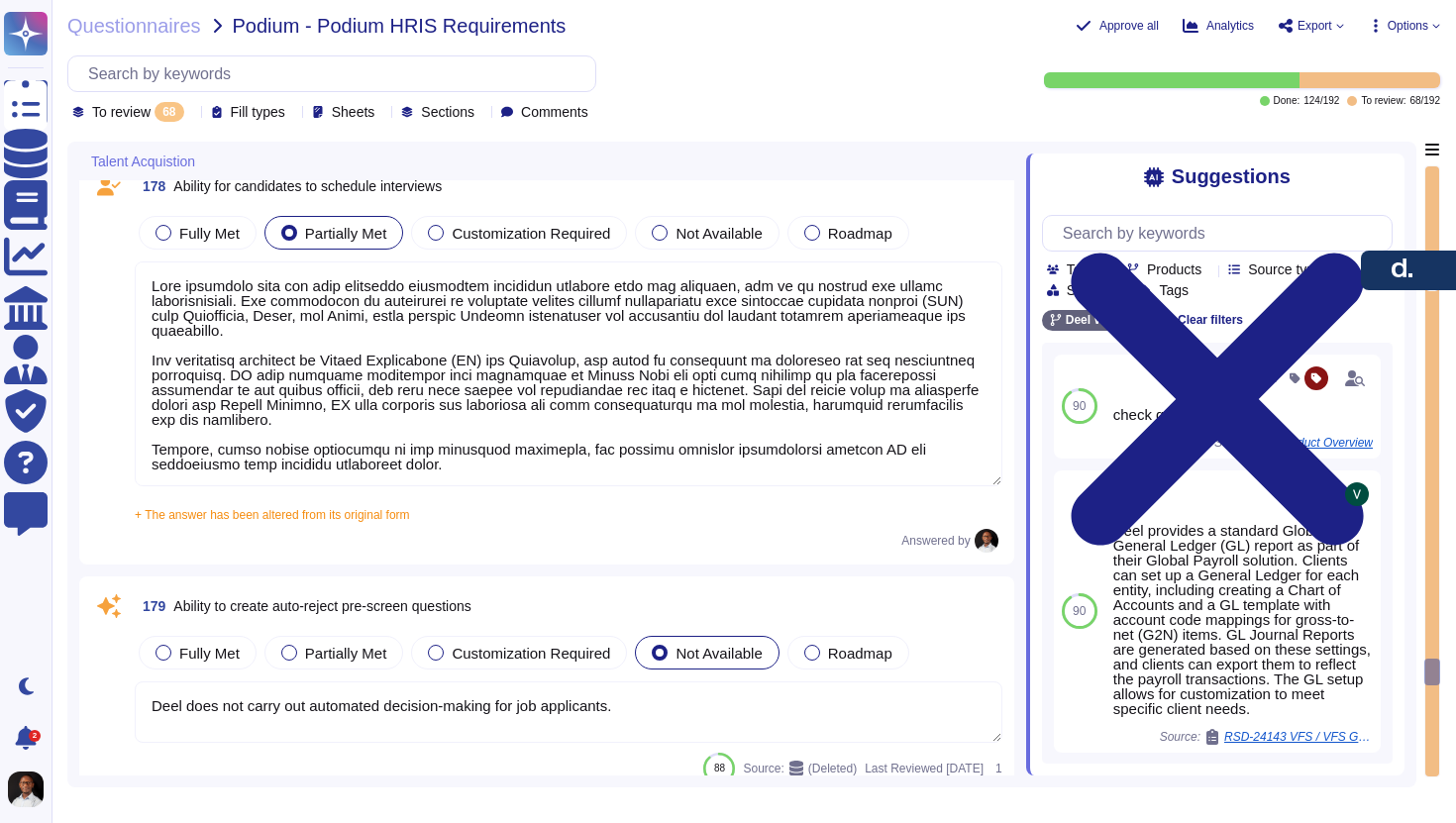 type on "Yes. Clients will need to be able to review and approve payroll runs before they are submitted for payout. Some enterprise clients require two steps of approval to be done before a payout is initiated, one by the payroll manager's HR admin and another by the head of finance." 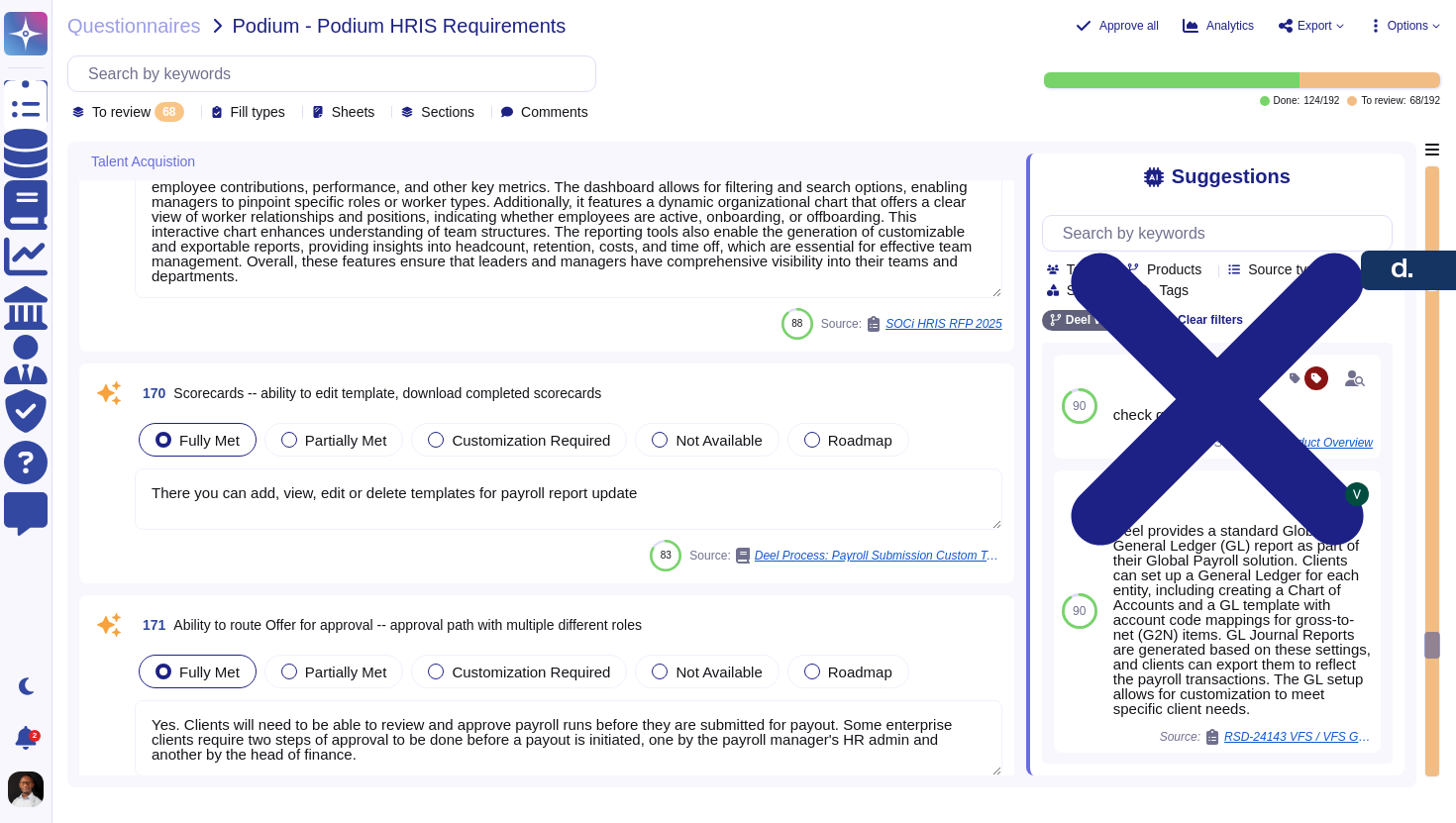 type on "Yes, Deel allows for the configuration of offers and requisitions by geography and location. Clients can set up different teams for each country, enabling specific permissions and management tailored to the organization's needs. Additionally, the platform supports the creation of custom, country-specific forms for various purposes, ensuring compliance and efficient data collection for global HR processes." 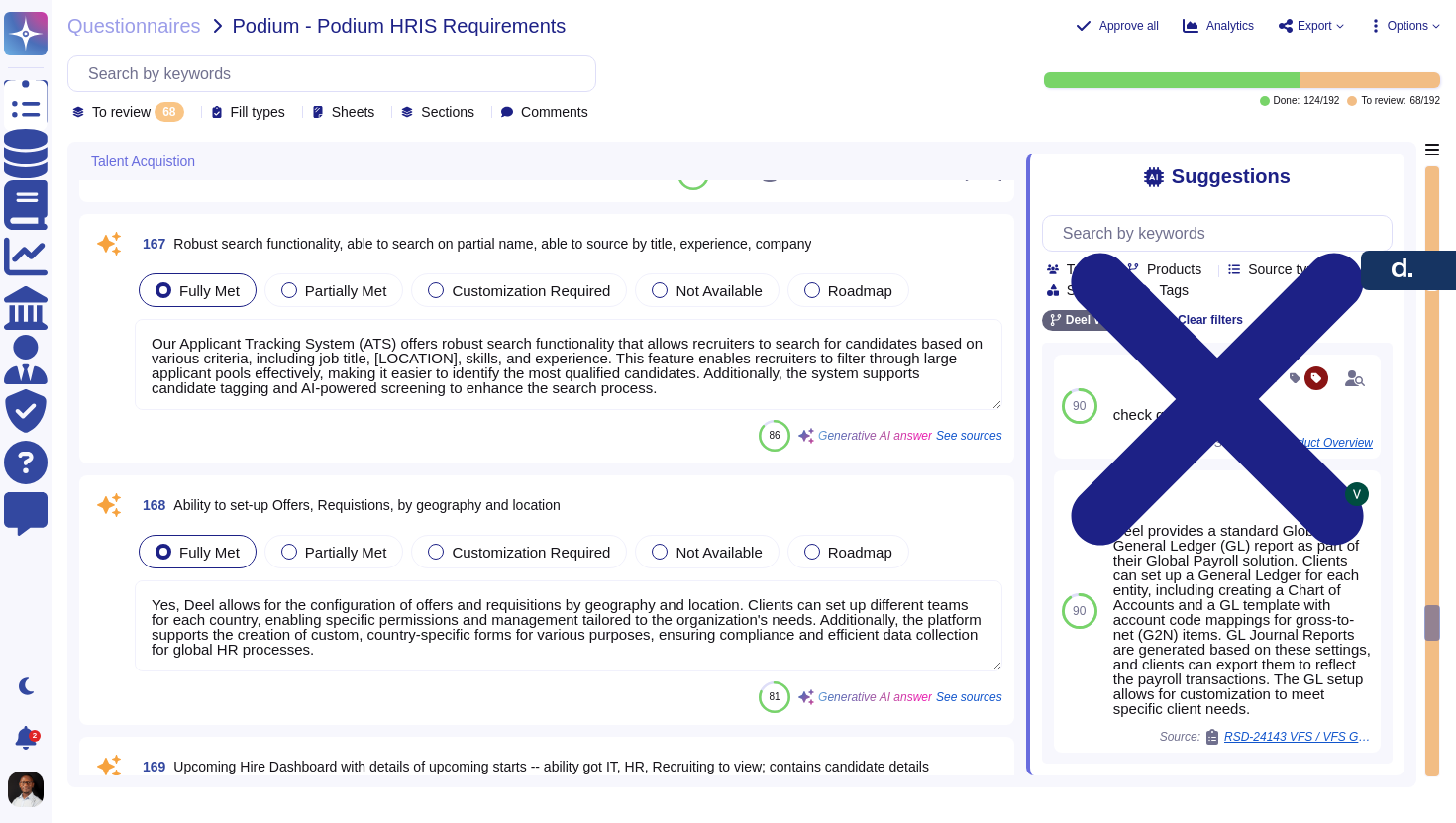 type on "Deel provides a robust roles and permissions system that allows for extensive customization based on job functions, enabling precise access control tailored to business needs. Users are assigned specific roles that dictate their access levels, including roles such as Team Admin, People Manager, Payer, and various Viewer roles.
Access can be configured based on role, with different levels of user rights available per team. Additionally, permissions can be managed at the [COUNTRY] level, allowing organizations to set up different teams for each [COUNTRY] and control access based on [LOCATION] preferences. This ensures that access to the ATS is tailored to the specific needs of each user while maintaining security and compliance.
Regular reviews and the implementation of Multi-Factor Authentication (MFA) further enhance the security of access controls." 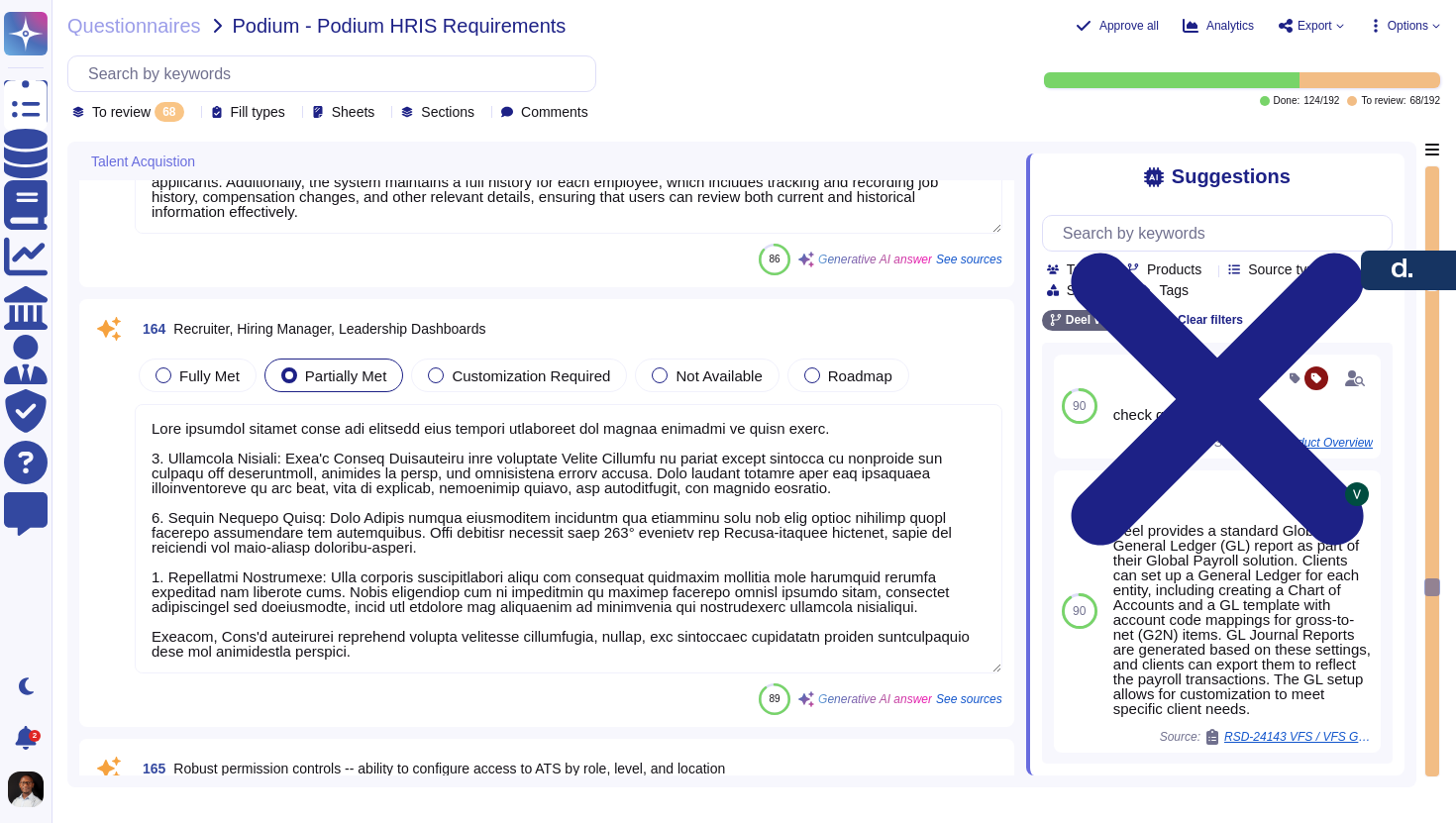 type on "Deel's platform includes a referral feature that streamlines the candidate referral experience within Slack. This feature can be synced with a company's careers page and ATS, allowing admins to set up referral program details, including bonuses and employee handbook information. However, the context does not specify a direct tie between employee referrals and job requisitions." 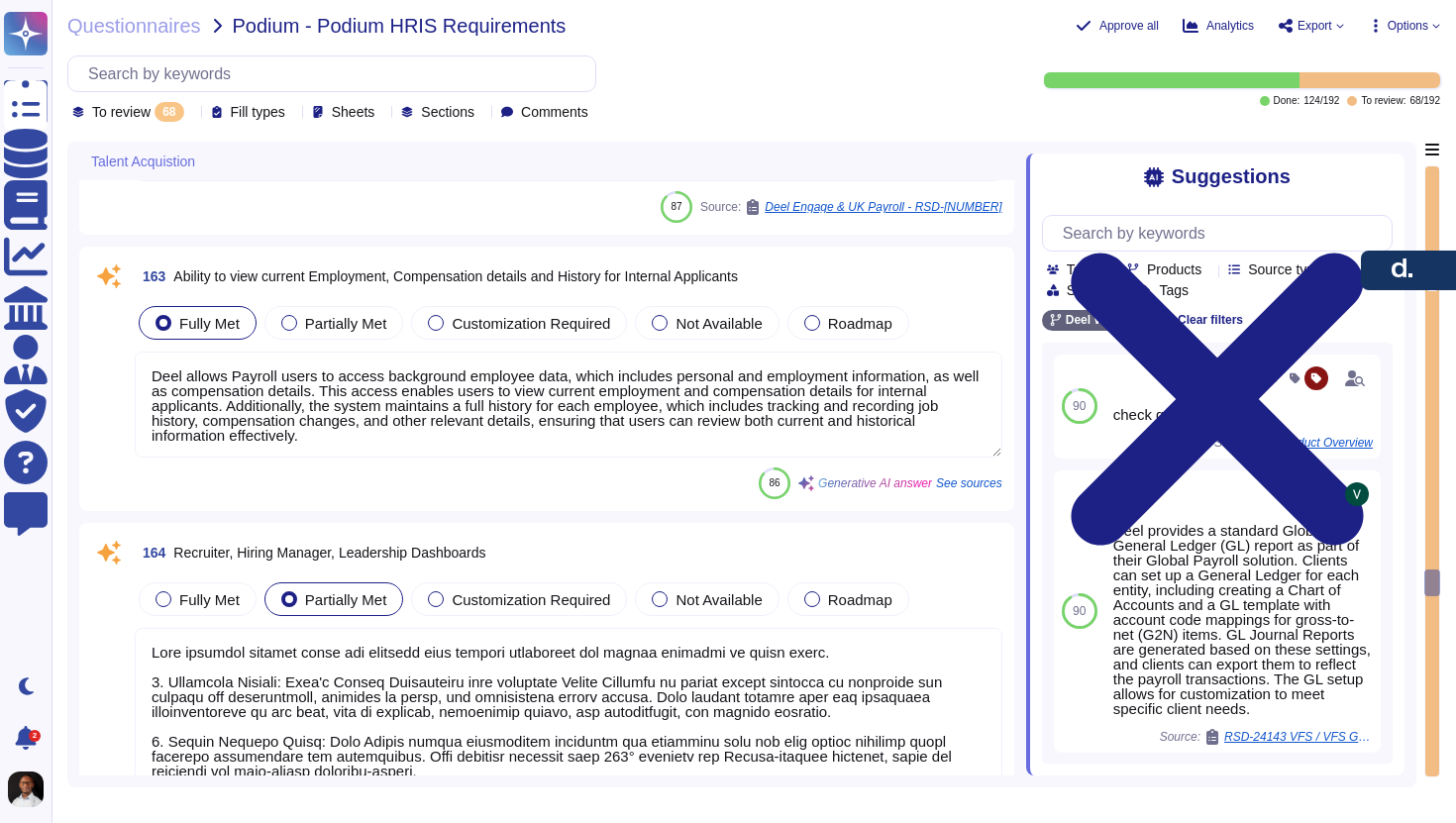 scroll, scrollTop: 2, scrollLeft: 0, axis: vertical 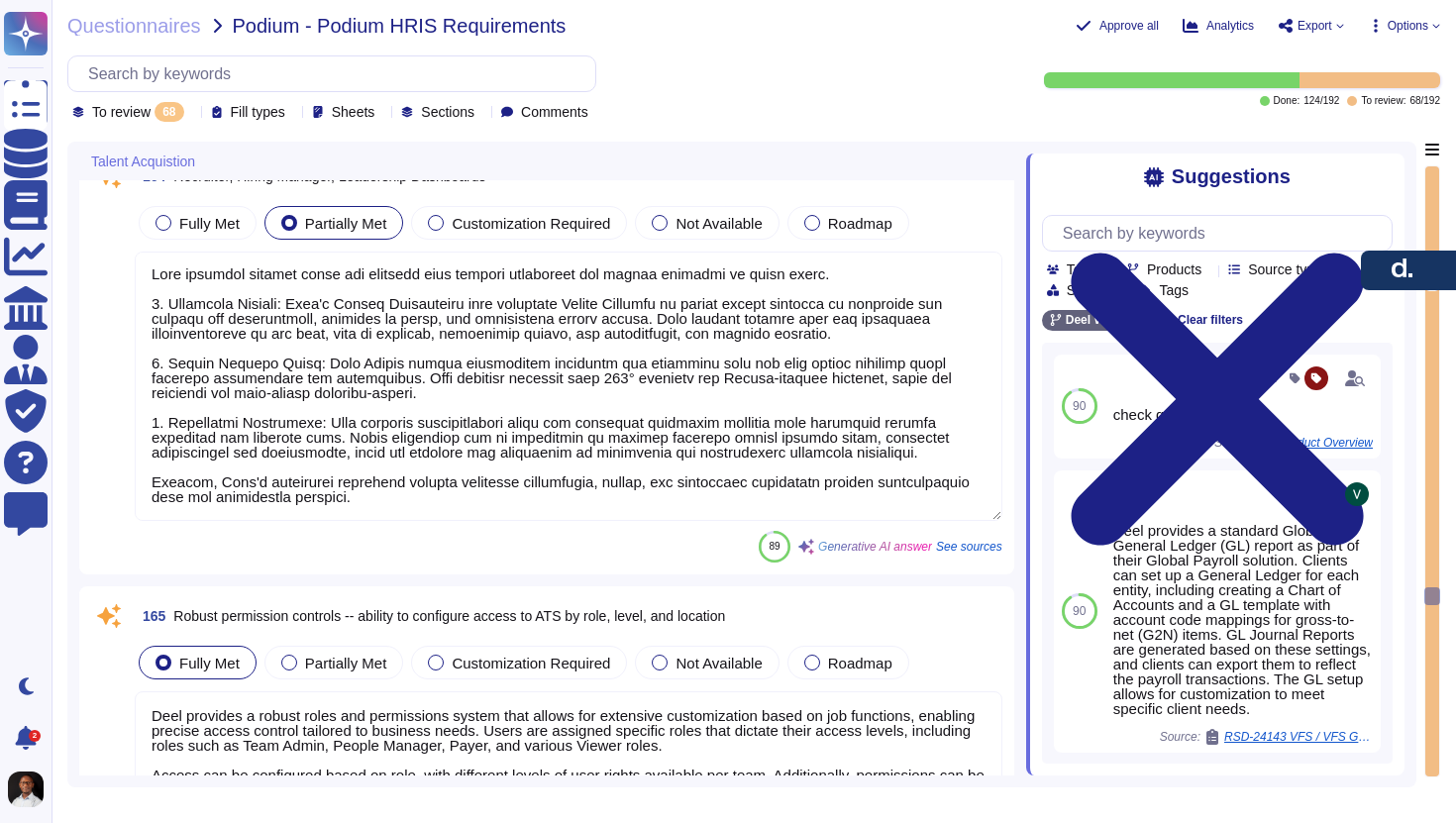 type on "Our Applicant Tracking System (ATS) offers robust search functionality that allows recruiters to search for candidates based on various criteria, including job title, [LOCATION], skills, and experience. This feature enables recruiters to filter through large applicant pools effectively, making it easier to identify the most qualified candidates. Additionally, the system supports candidate tagging and AI-powered screening to enhance the search process." 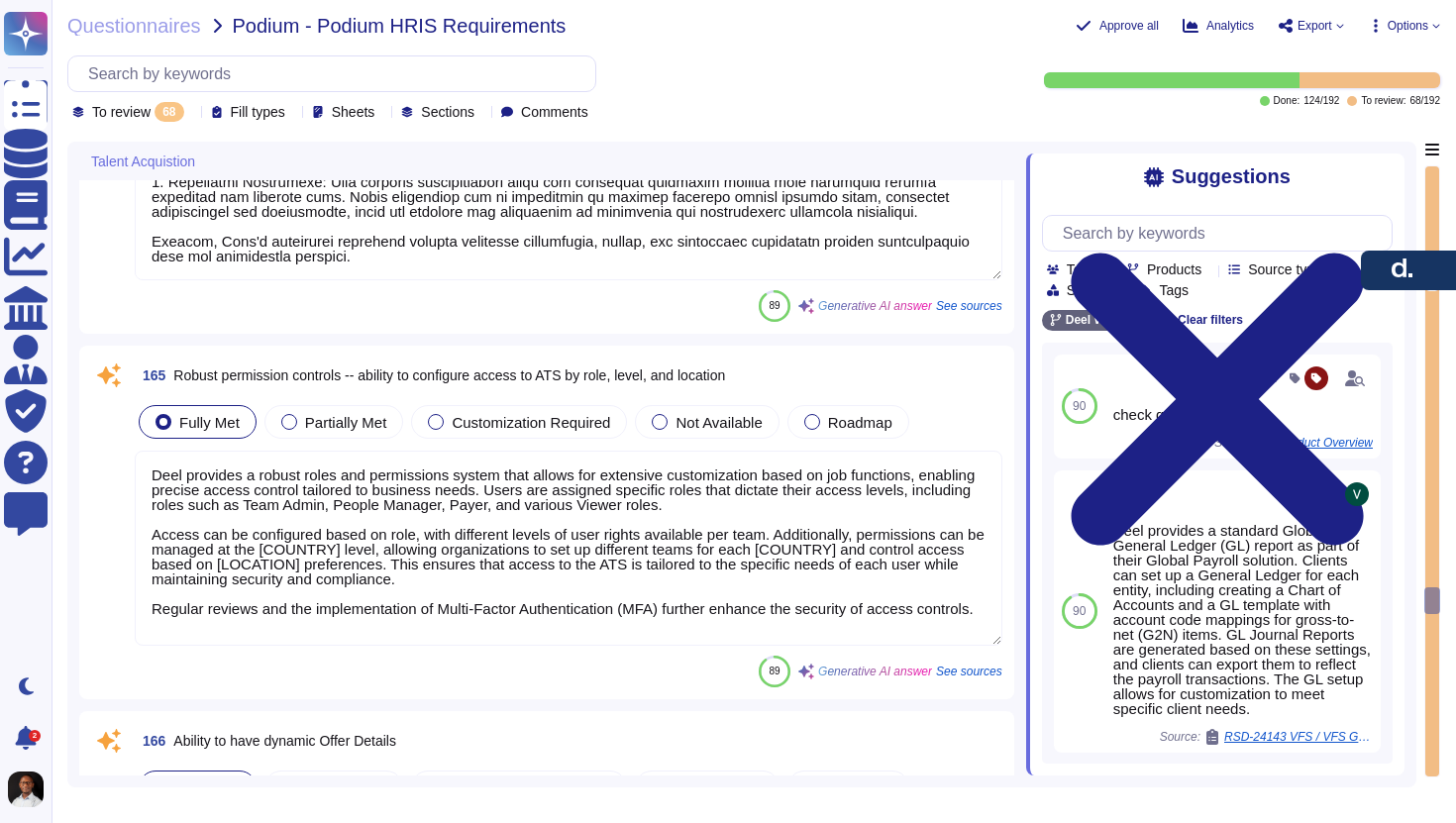type on "Yes, Deel allows for the configuration of offers and requisitions by geography and location. Clients can set up different teams for each country, enabling specific permissions and management tailored to the organization's needs. Additionally, the platform supports the creation of custom, country-specific forms for various purposes, ensuring compliance and efficient data collection for global HR processes." 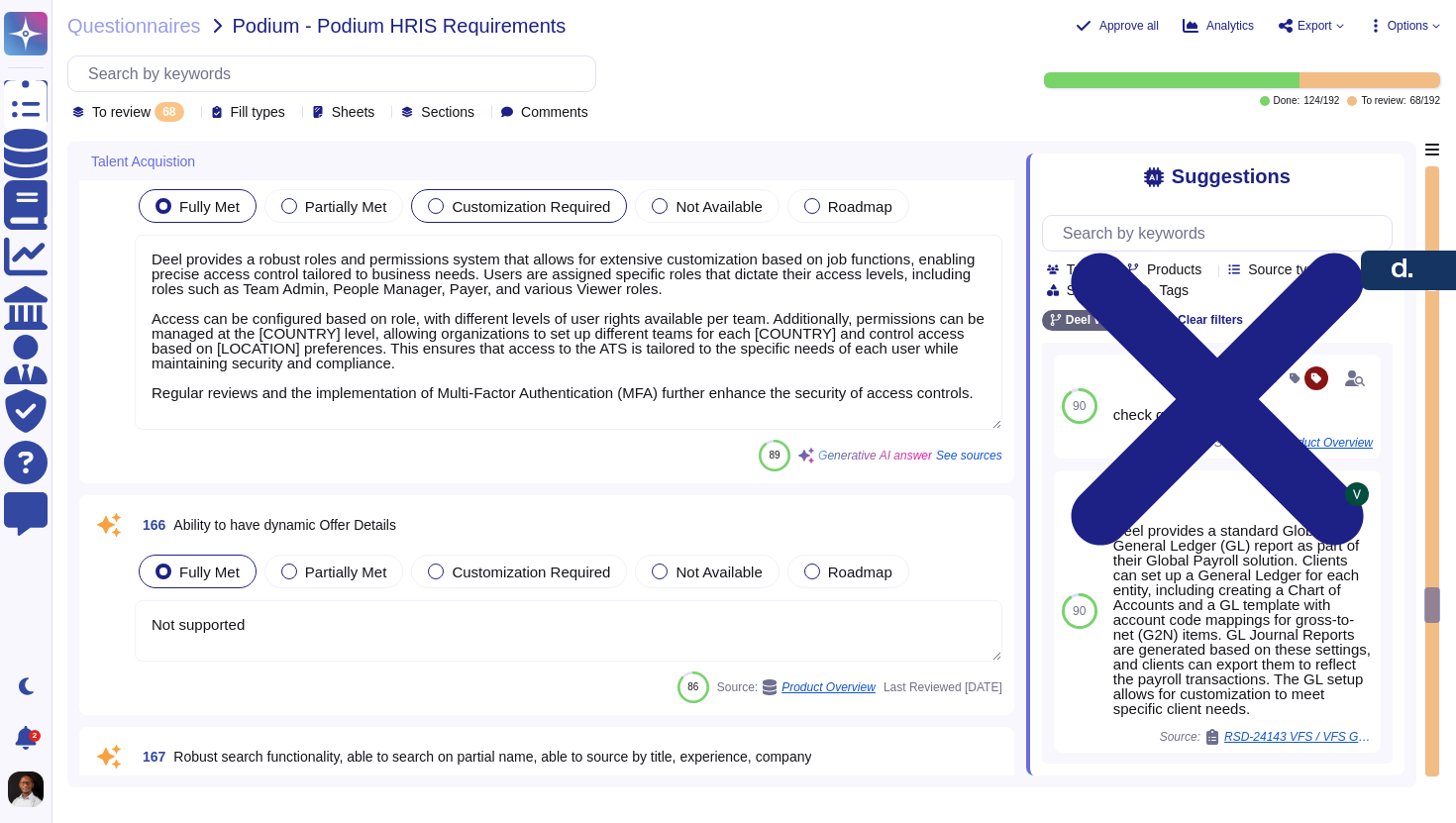 scroll, scrollTop: 14651, scrollLeft: 0, axis: vertical 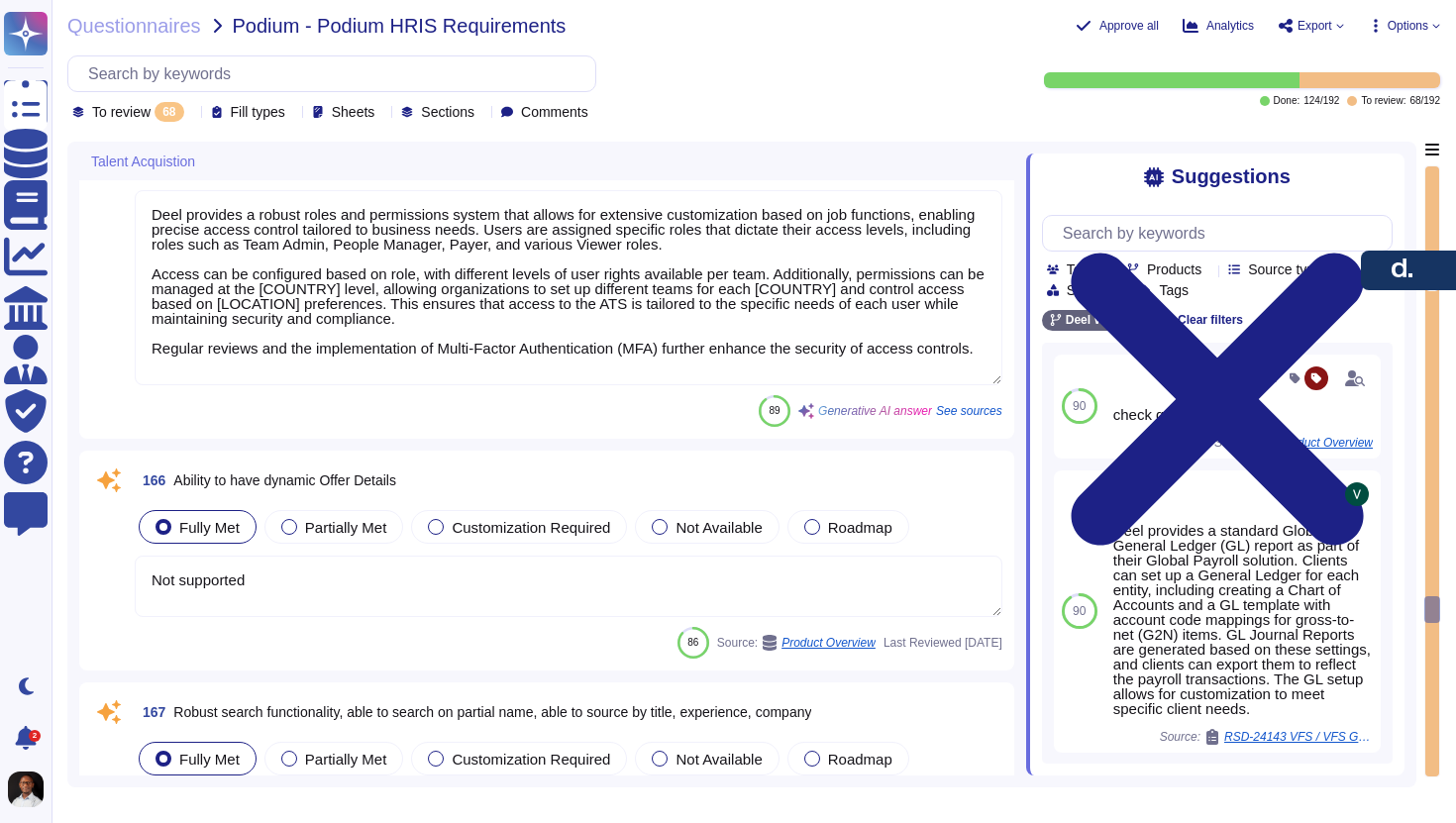 type on "Deel's Reporting & Analytics dashboard provides visualizations and dashboards tailored for leaders and managers to track employee contributions, performance, and other key metrics. The dashboard allows for filtering and search options, enabling managers to pinpoint specific roles or worker types. Additionally, it features a dynamic organizational chart that offers a clear view of worker relationships and positions, indicating whether employees are active, onboarding, or offboarding. This interactive chart enhances understanding of team structures. The reporting tools also enable the generation of customizable and exportable reports, providing insights into headcount, retention, costs, and time off, which are essential for effective team management. Overall, these features ensure that leaders and managers have comprehensive visibility into their teams and departments." 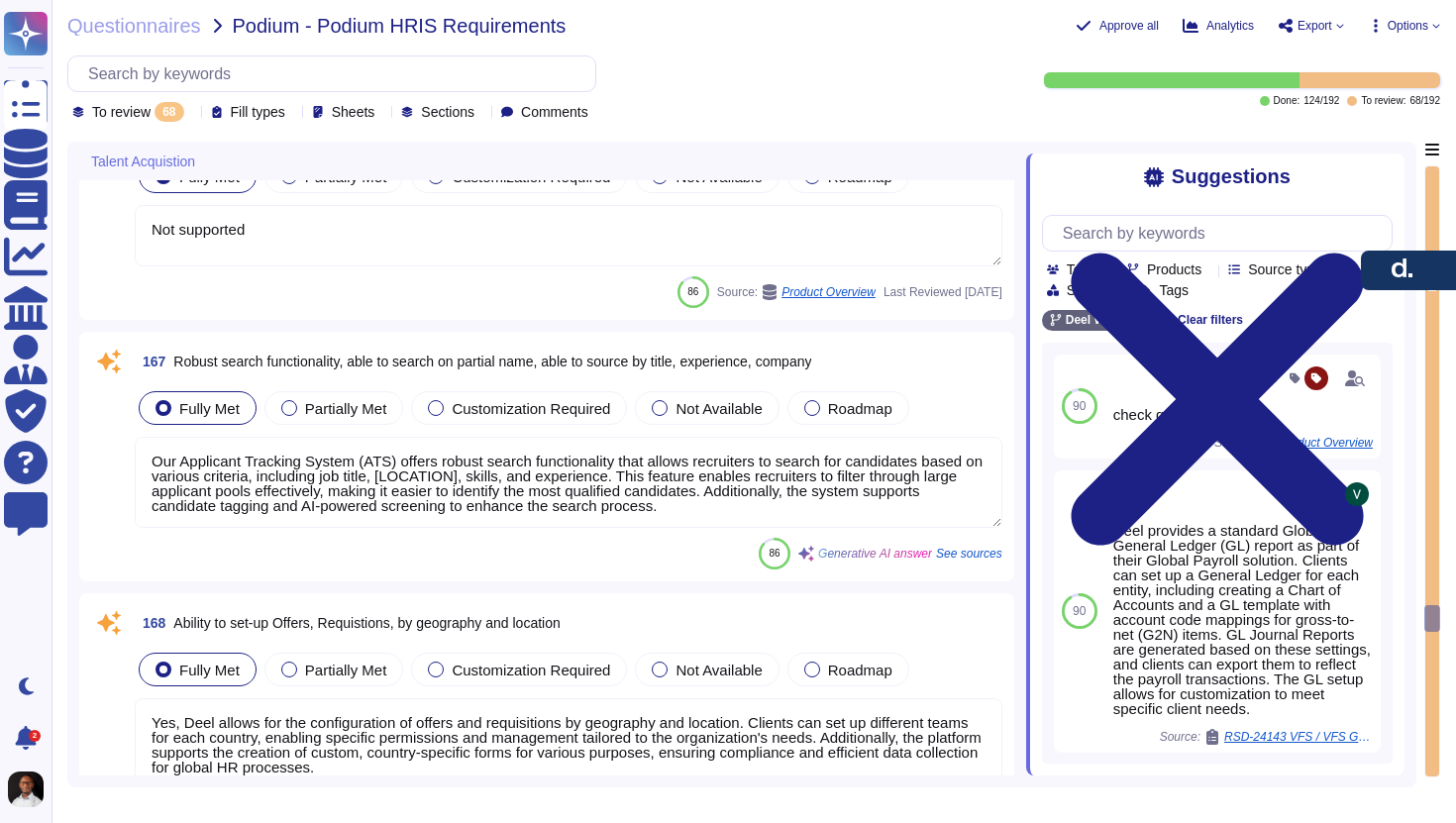 scroll, scrollTop: 15014, scrollLeft: 0, axis: vertical 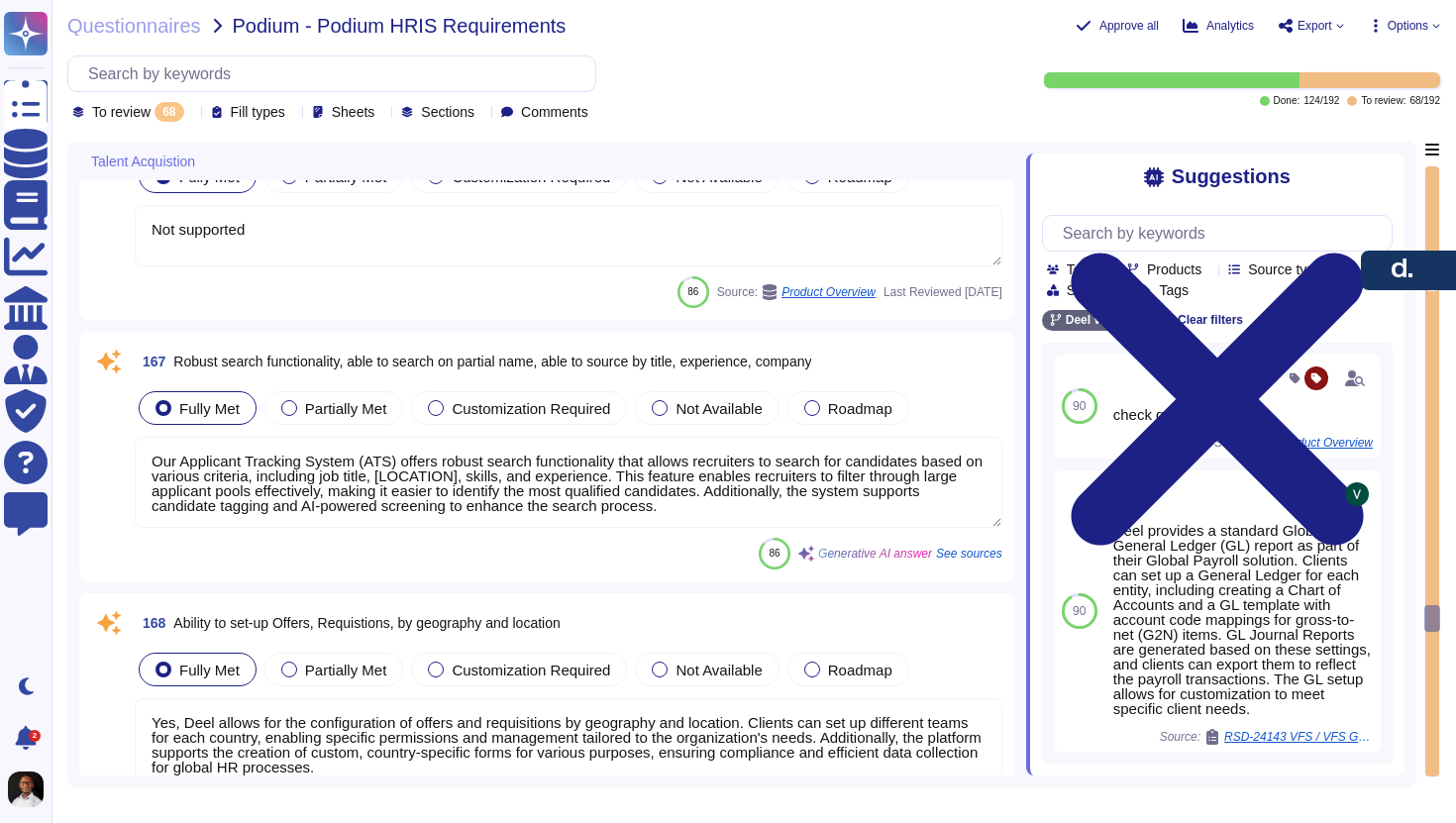 type on "There you can add, view, edit or delete templates for payroll report update" 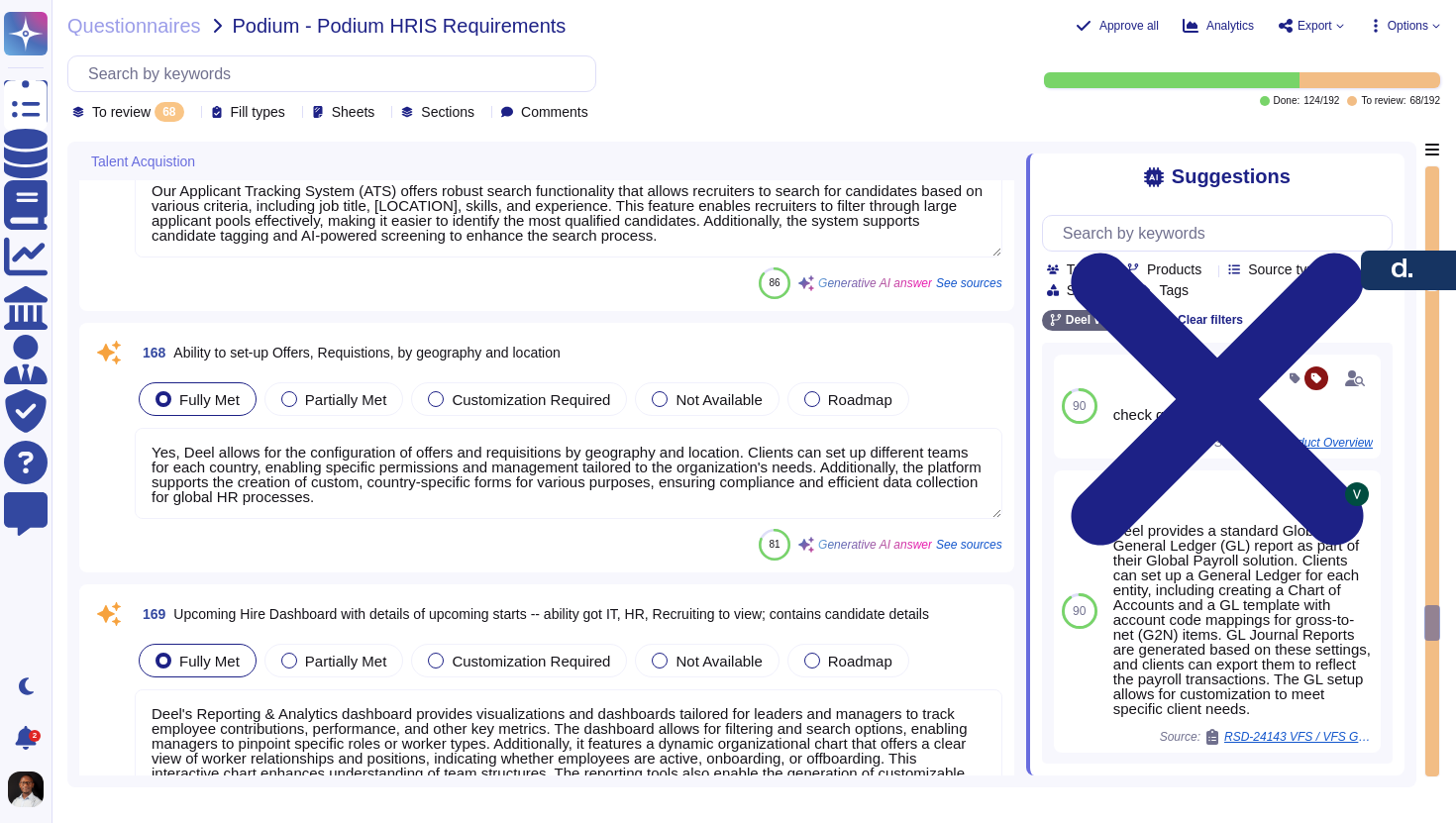 type on "Yes. Clients will need to be able to review and approve payroll runs before they are submitted for payout. Some enterprise clients require two steps of approval to be done before a payout is initiated, one by the payroll manager's HR admin and another by the head of finance." 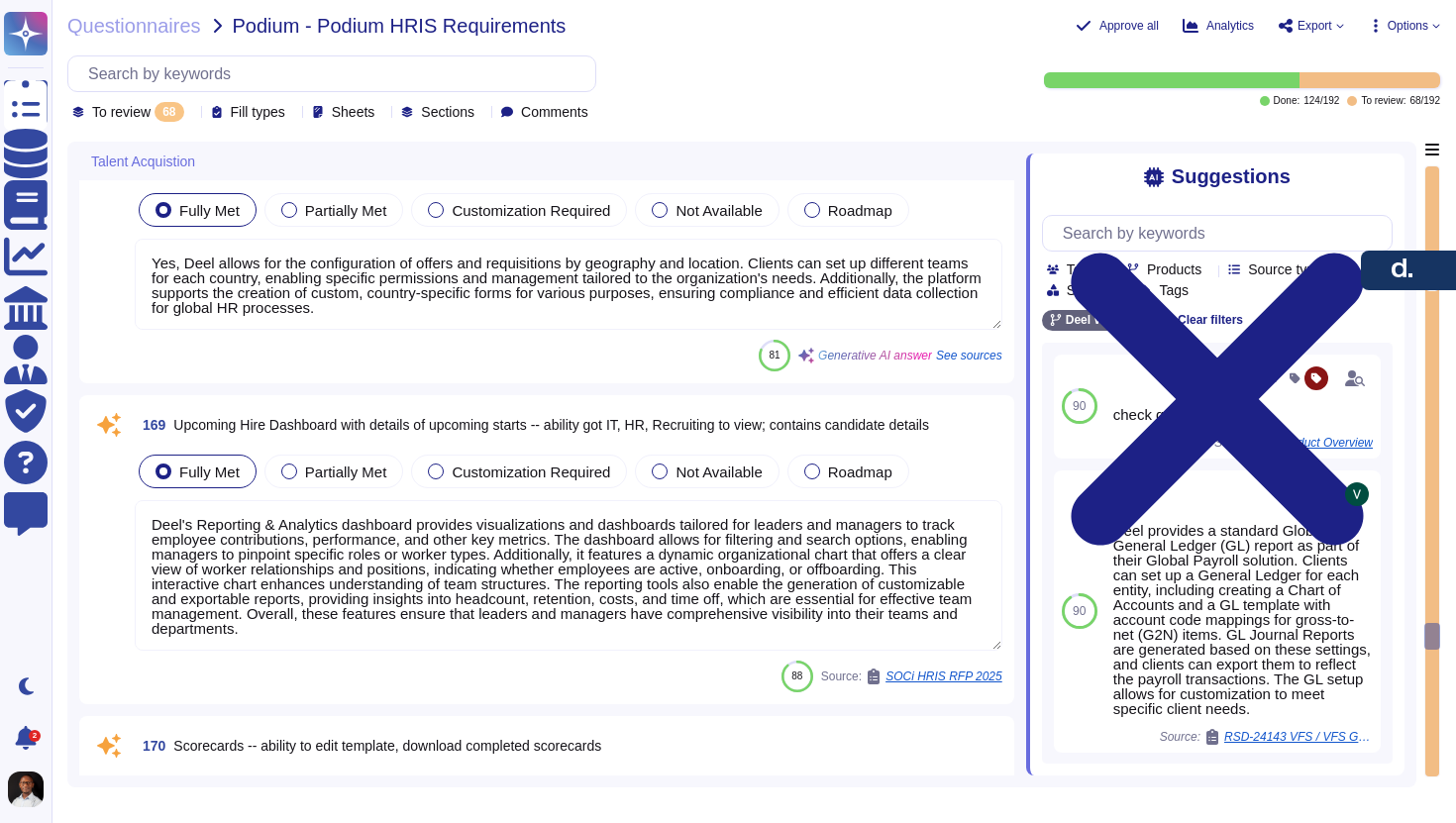 type on "Yes, with Third Party.
The Certn partnership brings fast and accurate Background Checks to the platform. Clients can add a background check whenever they create a new contract for a direct employee, or they can add it to an existing contract in the Contracts tab." 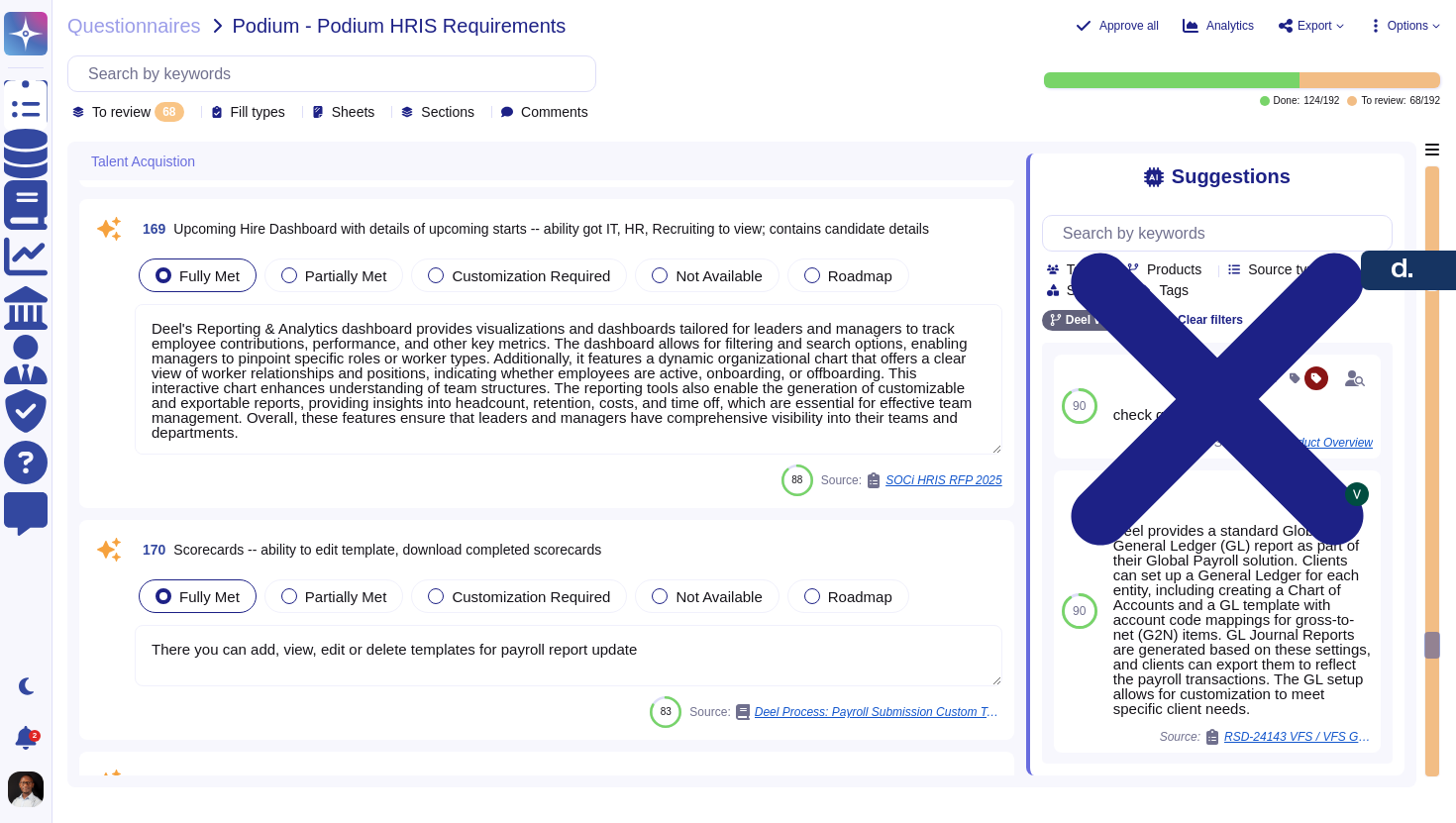 type on "Deel currently does not have direct interview scheduling available from its platform, but it is planned for future implementation. The scheduling of interviews is typically managed through integrations with applicant tracking systems (ATS) like Greenhouse, Ashby, and Lever, which provide the necessary tools for scheduling and sending calendar invites.
For interviews conducted by Talent Acquisition (TA) for Solutions, interviews are scheduled with candidates on Google Meets, and feedback is sent to the hiring manager for review. Once the hiring panel is identified, TA schedules the interview and sends notifications to all involved, including interviewers and the candidate.
Deel's platform does offer features that allow for interview scheduling through integrations with Google Calendar and Microsoft Outlook Calendar, which can facilitate the scheduling of interviews with multiple participants. However, direct scheduling from the Deel platform is not currently available." 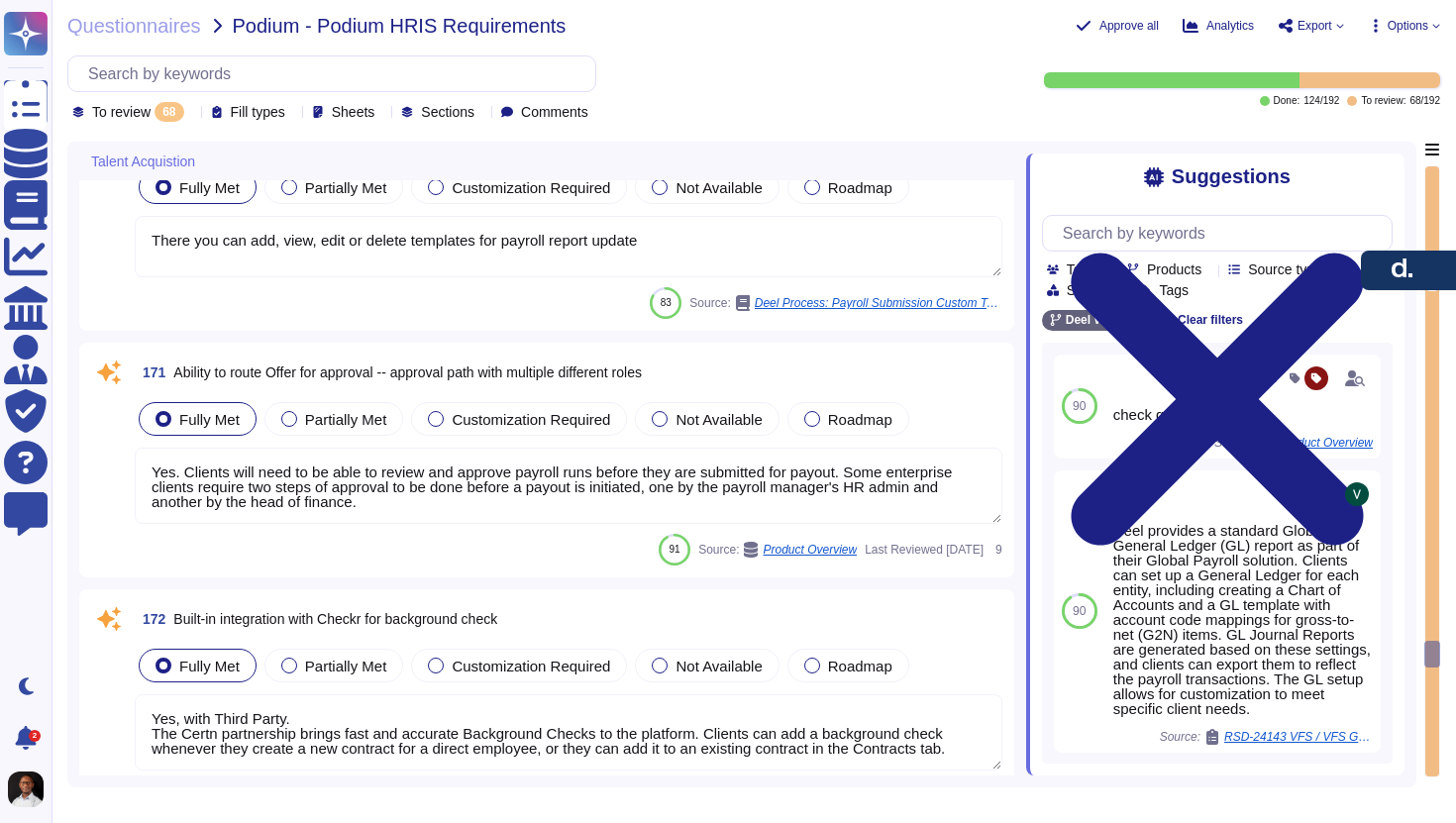 type on "Deel currently does not have interview scheduling available directly from its platform, but it is planned for future implementation. The scheduling of interviews is typically managed through integrations with applicant tracking systems (ATS) like Greenhouse, Ashby, and Lever, which provide Outlook integration for scheduling and sending calendar appointments for interviews.
For interviews conducted by Talent Acquisition (TA) for Solutions, one round of interviews is conducted for all shortlisted candidates. TA will schedule interviews with candidates on Google Meet and will send feedback of all shortlisted candidates to the hiring manager, who will then review the information and make a decision. Once the hiring panel is identified during the Intake Session, TA will schedule the interview and send notifications to all involved, including interviewers and the candidate.
Overall, while direct scheduling is not currently available, the process involves coordination through TA and integration with external ..." 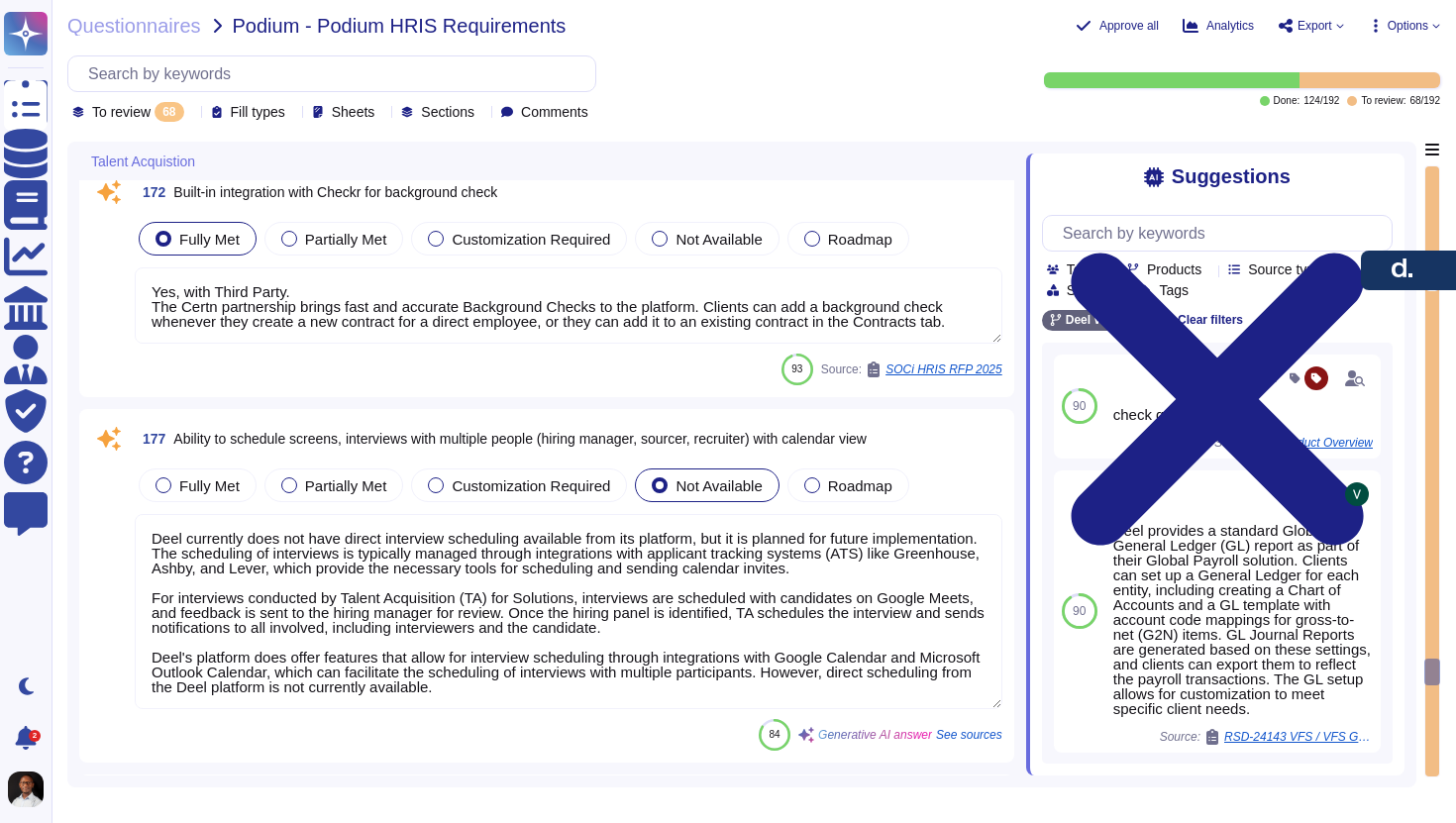 type on "Deel does not carry out automated decision-making for job applicants." 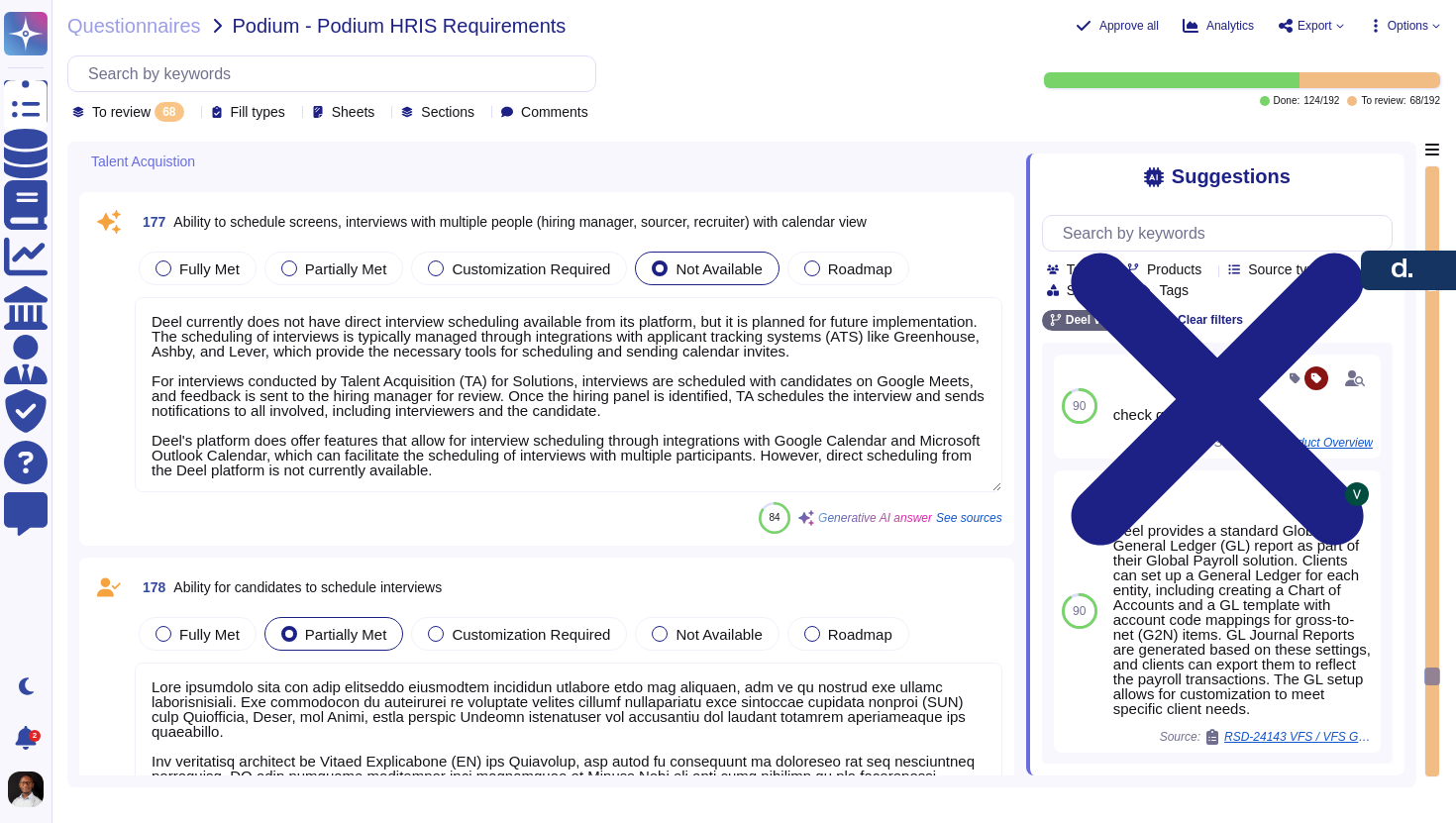 type on "Not supported" 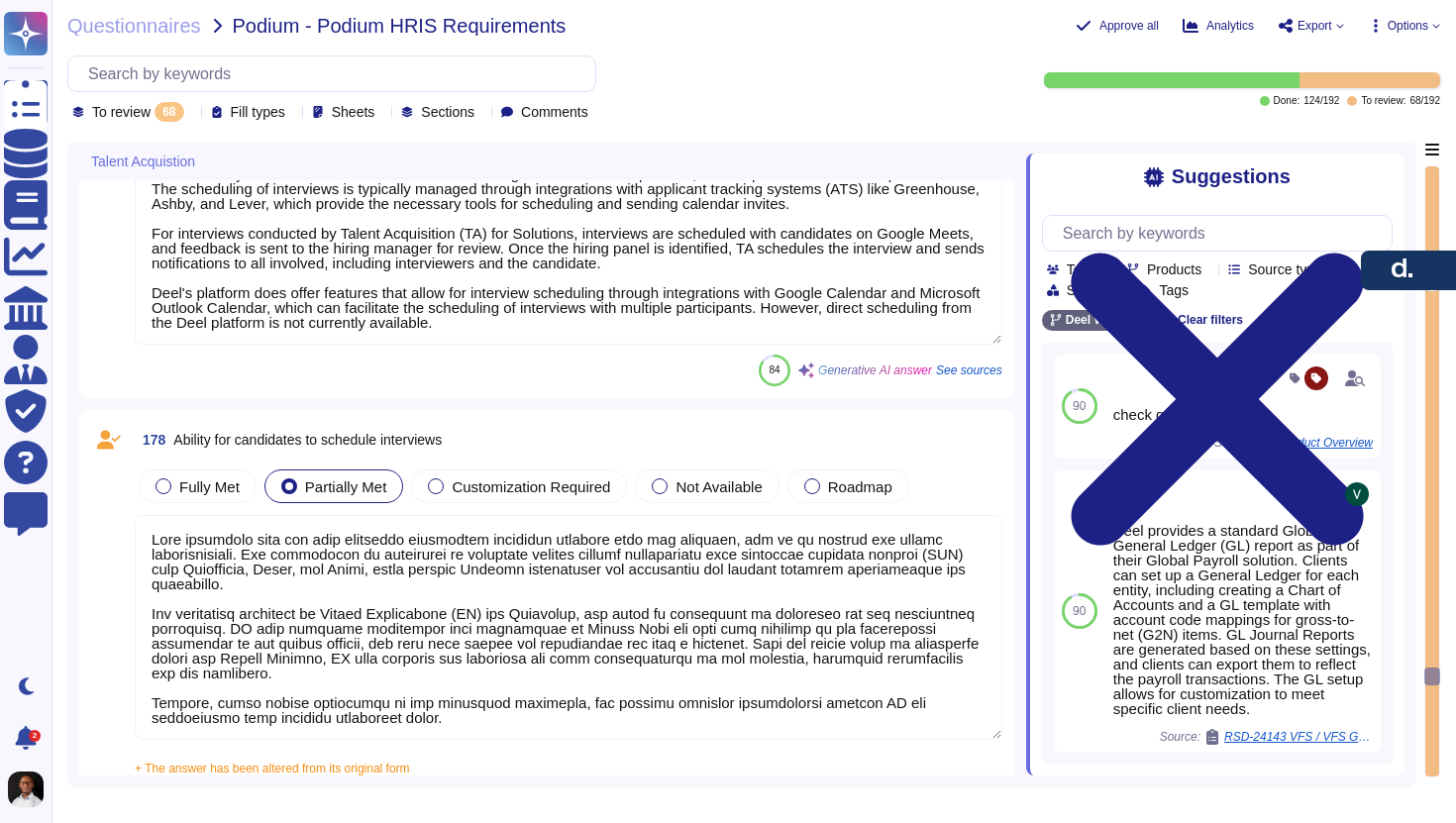 scroll, scrollTop: 16894, scrollLeft: 0, axis: vertical 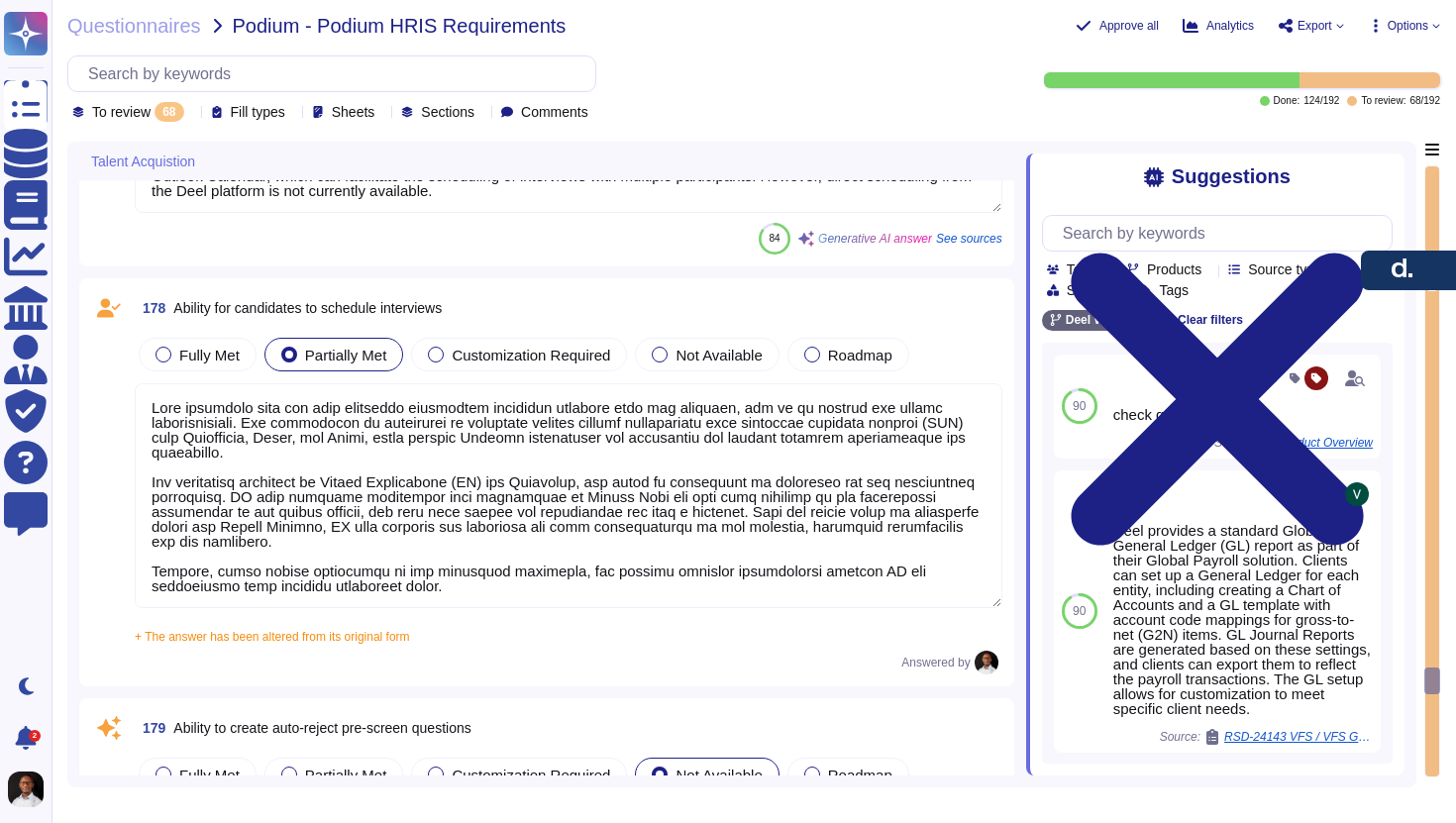 type on "Deel's platform supports the integration of job information, including levels, compensation ranges, and titles, from HRIS and compensation tools. This integration allows for the automatic population of job details in the Deel ATS, ensuring consistency between HRIS data and job postings. Additionally, the platform provides salary insights for specific roles, which can be benchmarked against national averages, and supports the establishment of salary ranges for each position. This comprehensive approach ensures that the job information, including compensation details, is accurately represented and aligned with established pay ranges." 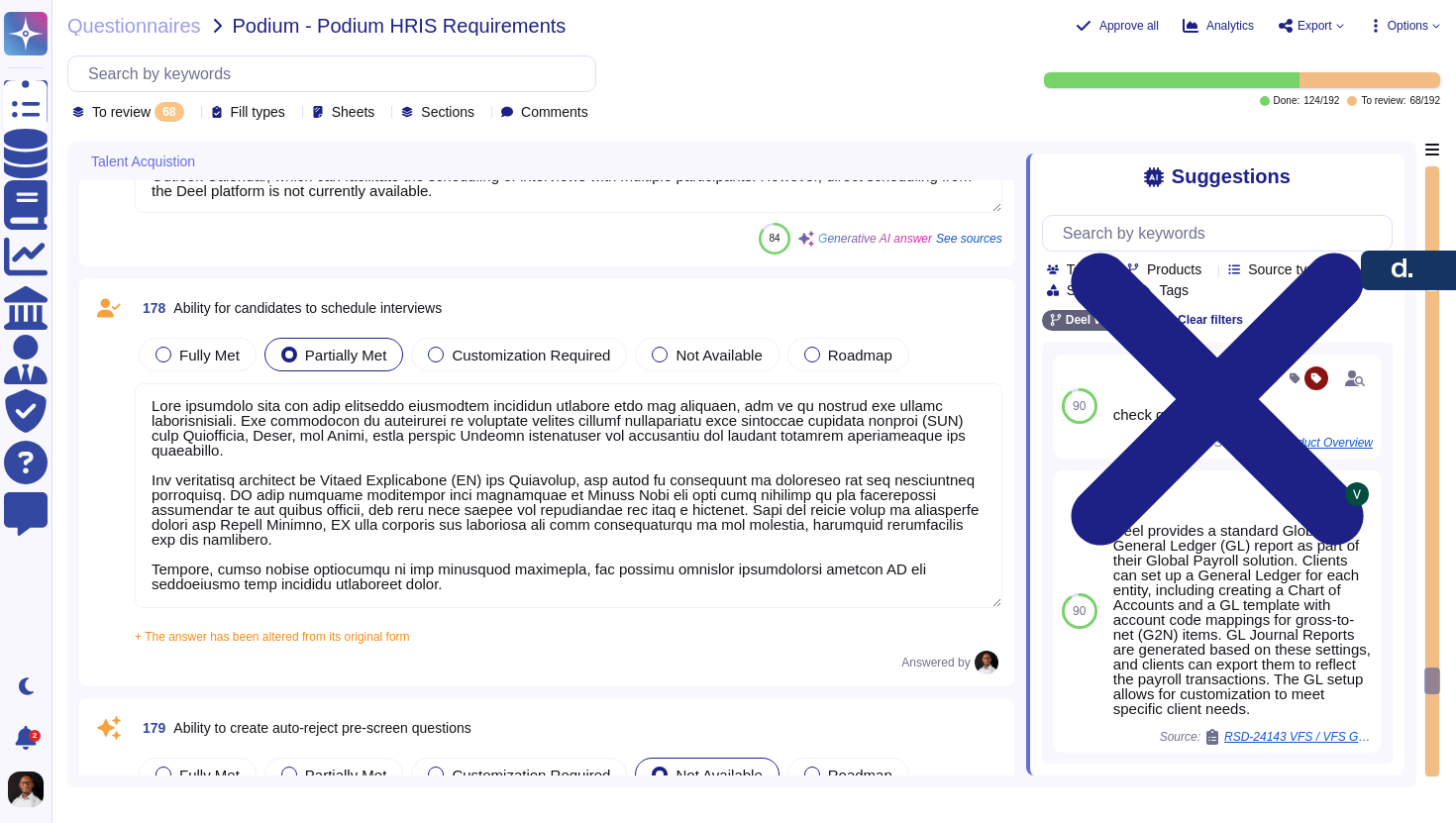 scroll, scrollTop: 0, scrollLeft: 0, axis: both 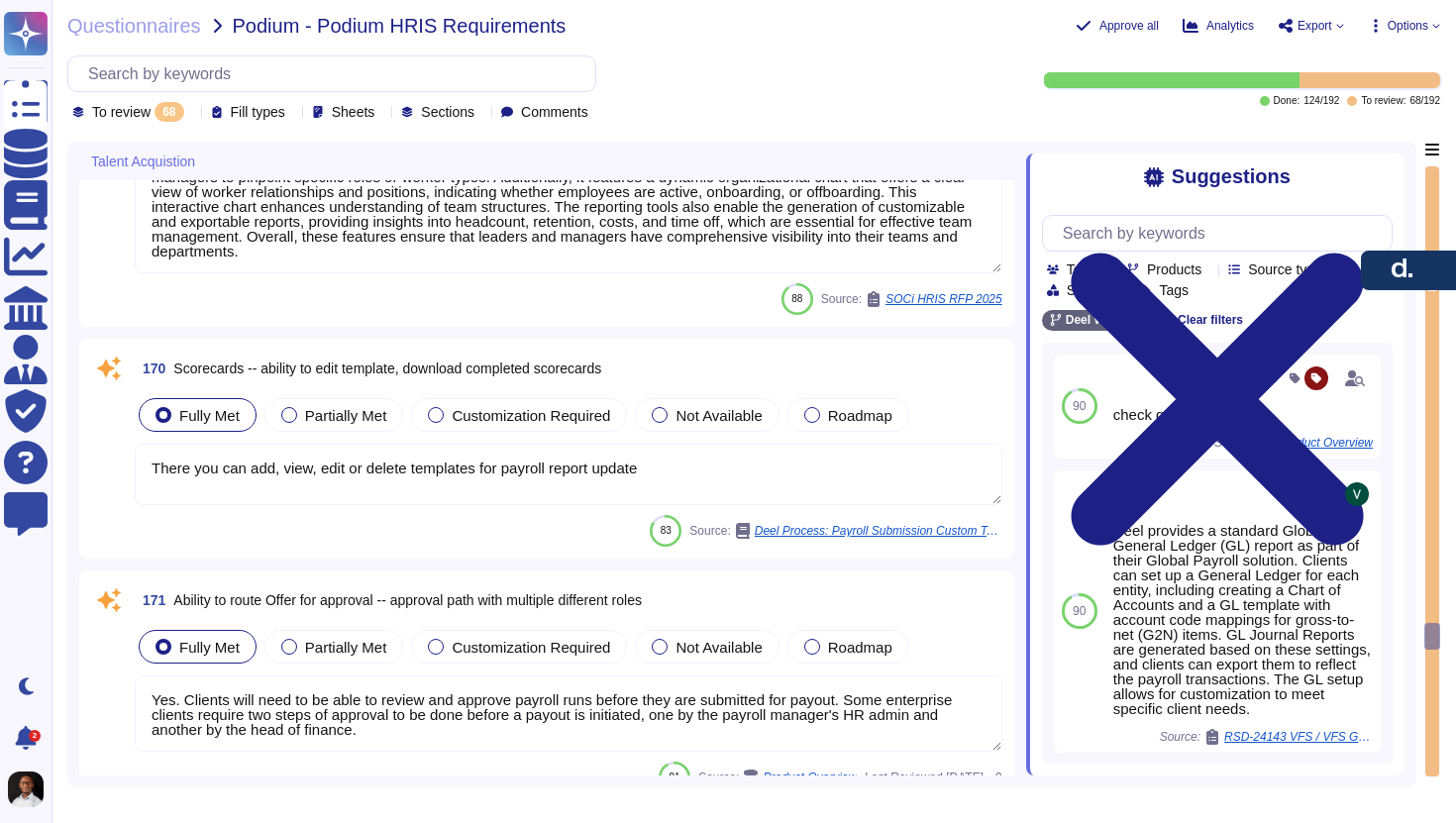 type on "Not supported" 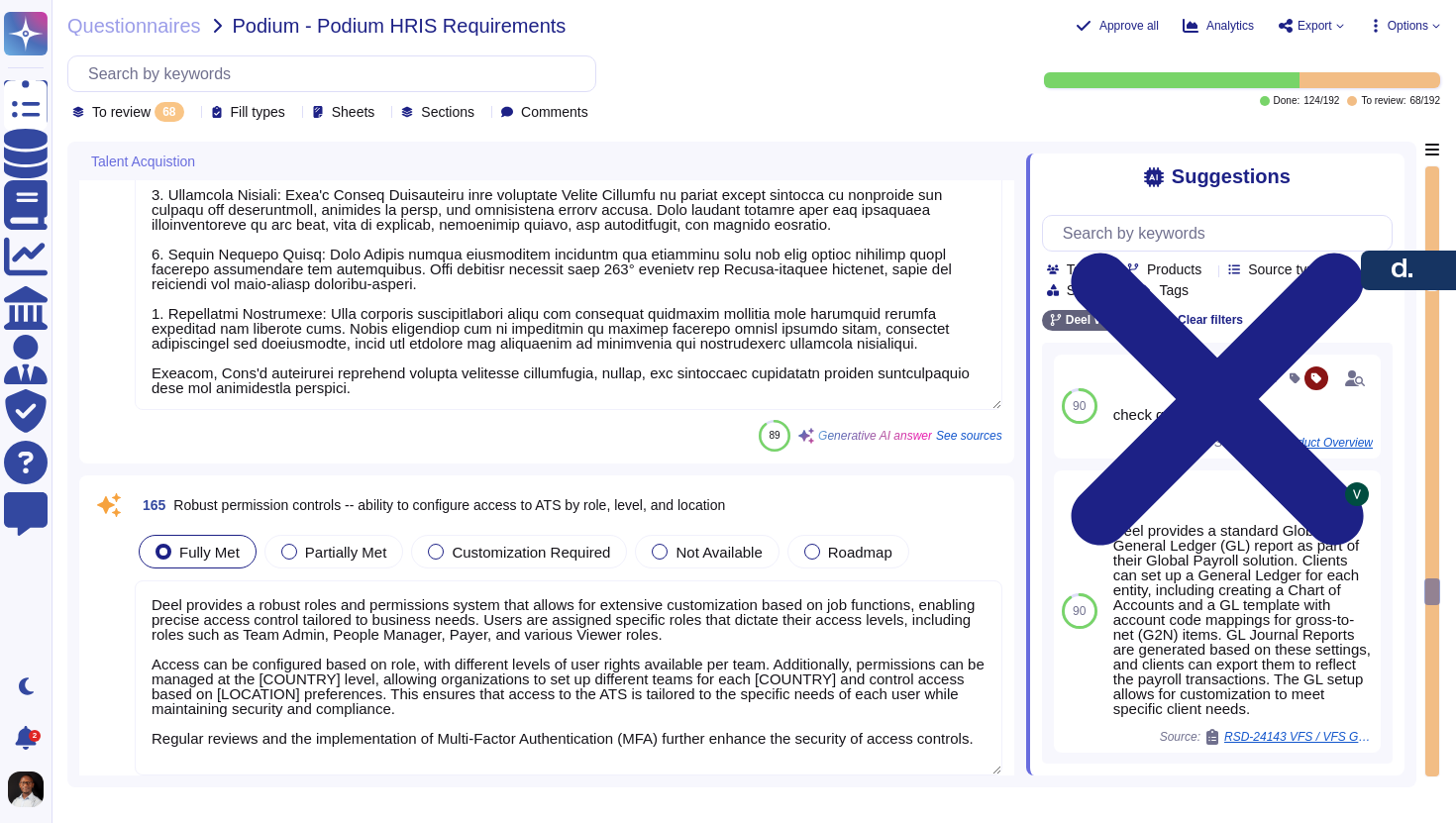 type on "Deel offers customizable offer letter templates for employment and contractor agreements, and for recruitment-stage email templates." 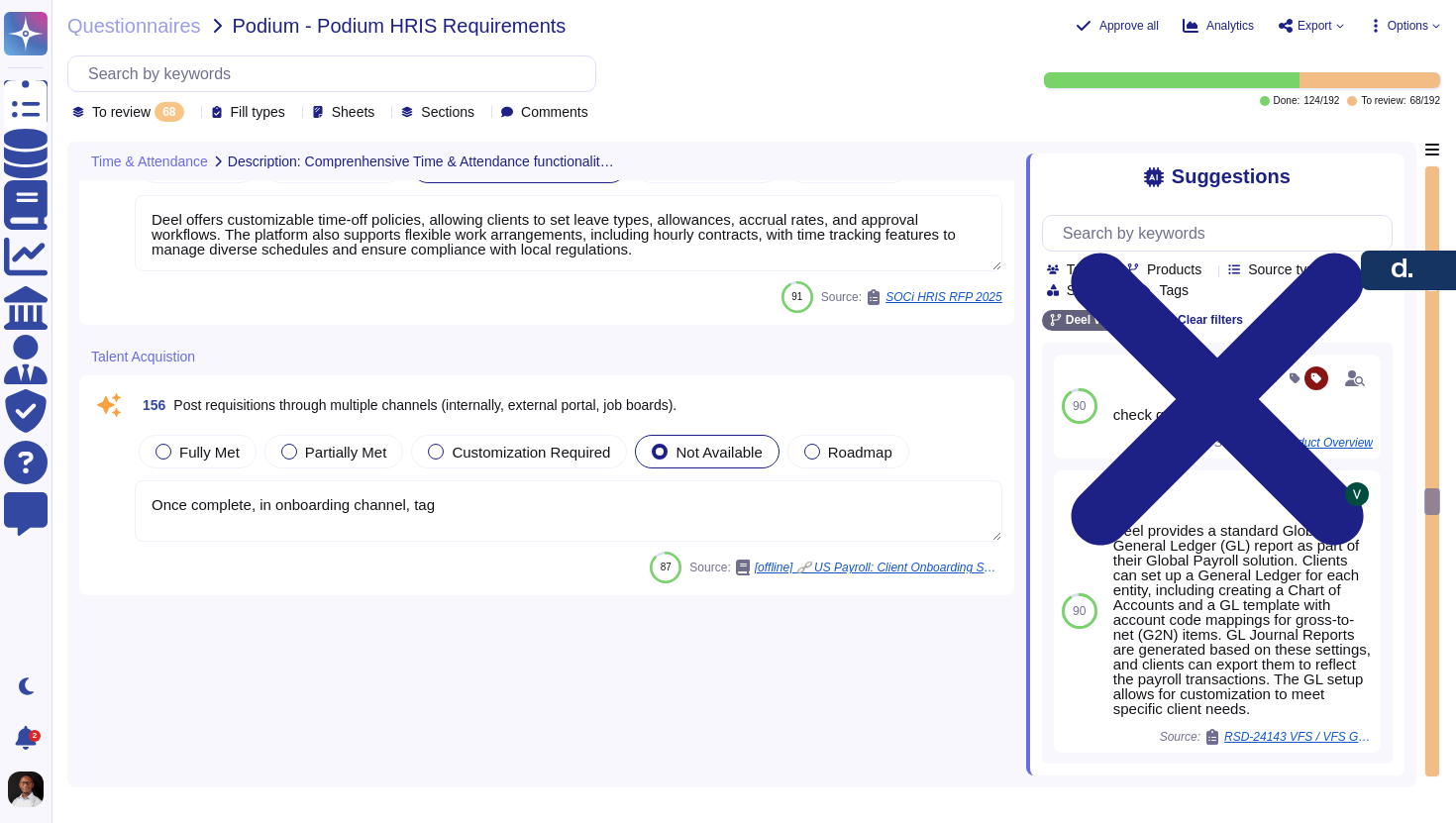 type on "Deel's platform provides email notifications for both timecard approvals and absence requests.
For timecards, once timesheets are submitted, they can be routed for manager or admin approval, and notifications are sent to ensure timely submissions and proper oversight.
For absence requests, managers receive email notifications about leave requests submitted by employees. They can then review and approve or deny these requests, with employees being notified of the decision.
This multi-channel approach, including email notifications, helps ensure that approvals are managed efficiently and transparently." 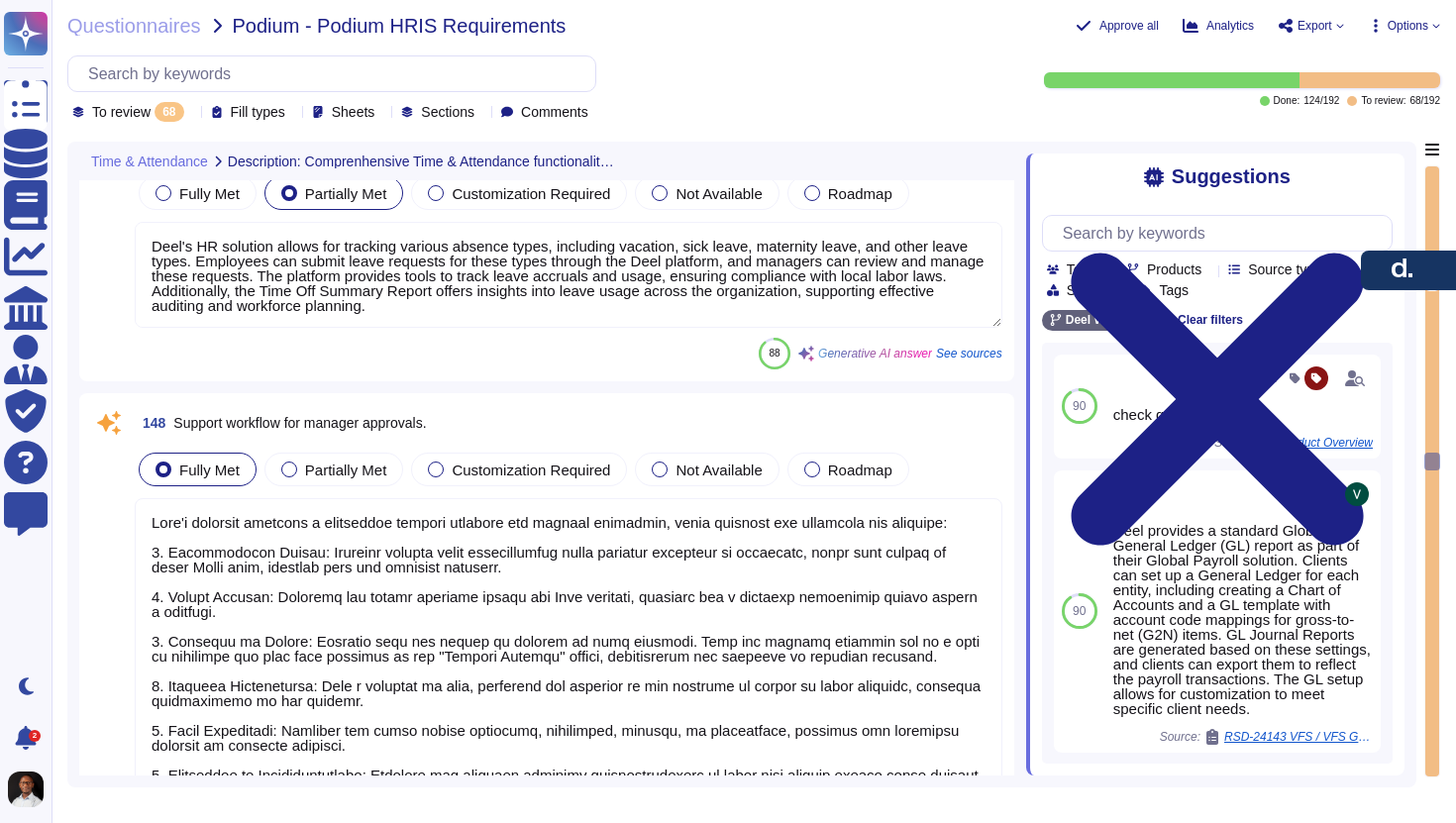 type on "Deel maintains a comprehensive history for each employee on payroll, which includes tracking and recording job history, positions held, and status changes. The platform tracks leave of absence, allowing employees to request time off for various leave types, including vacation and sick leave. The system automatically tracks leave accruals and balances, ensuring compliance with local labor laws.
Additionally, Deel offers a dashboard that supports historical filtering to view HR metrics over time, including absence trends. This functionality enables the people team to conduct comparative and trend analysis of leaves, ensuring a total overview of dates and reasons for leaves. The platform also allows employees to view their leave history and balances, ensuring they are informed about their entitlements." 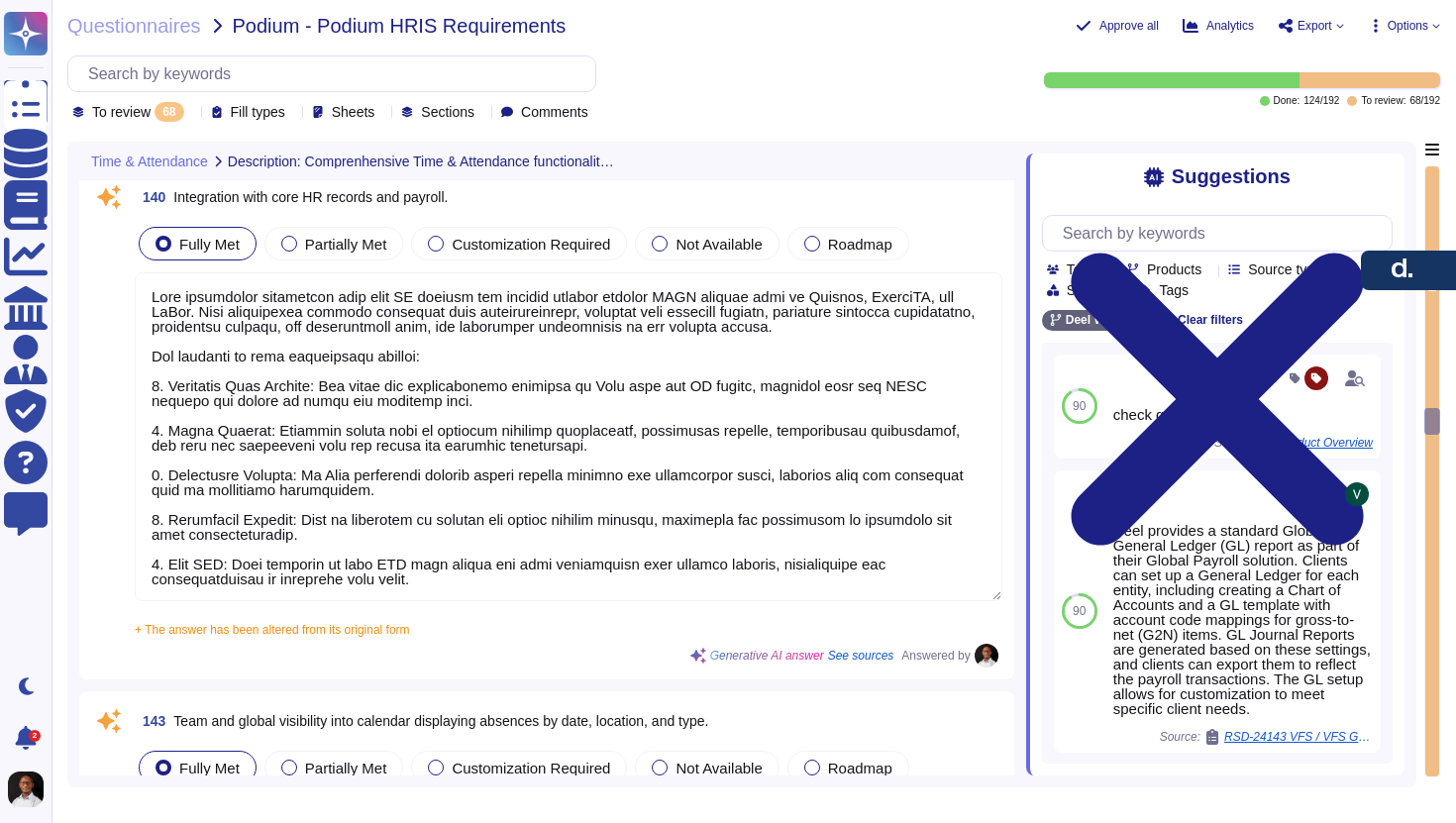 type on "The "Time Off Calendar View" feature is accessible to admins and managers, allowing them to visualize and manage team absences effectively. This calendar format displays upcoming and current time off for all workers, facilitating easy management of team absences. Additionally, the dashboard provides visibility into leave types, usage trends, and approval status, helping organizations measure overall leave consumption and manage workforce availability. However, the context does not specify access for all levels of the management chain." 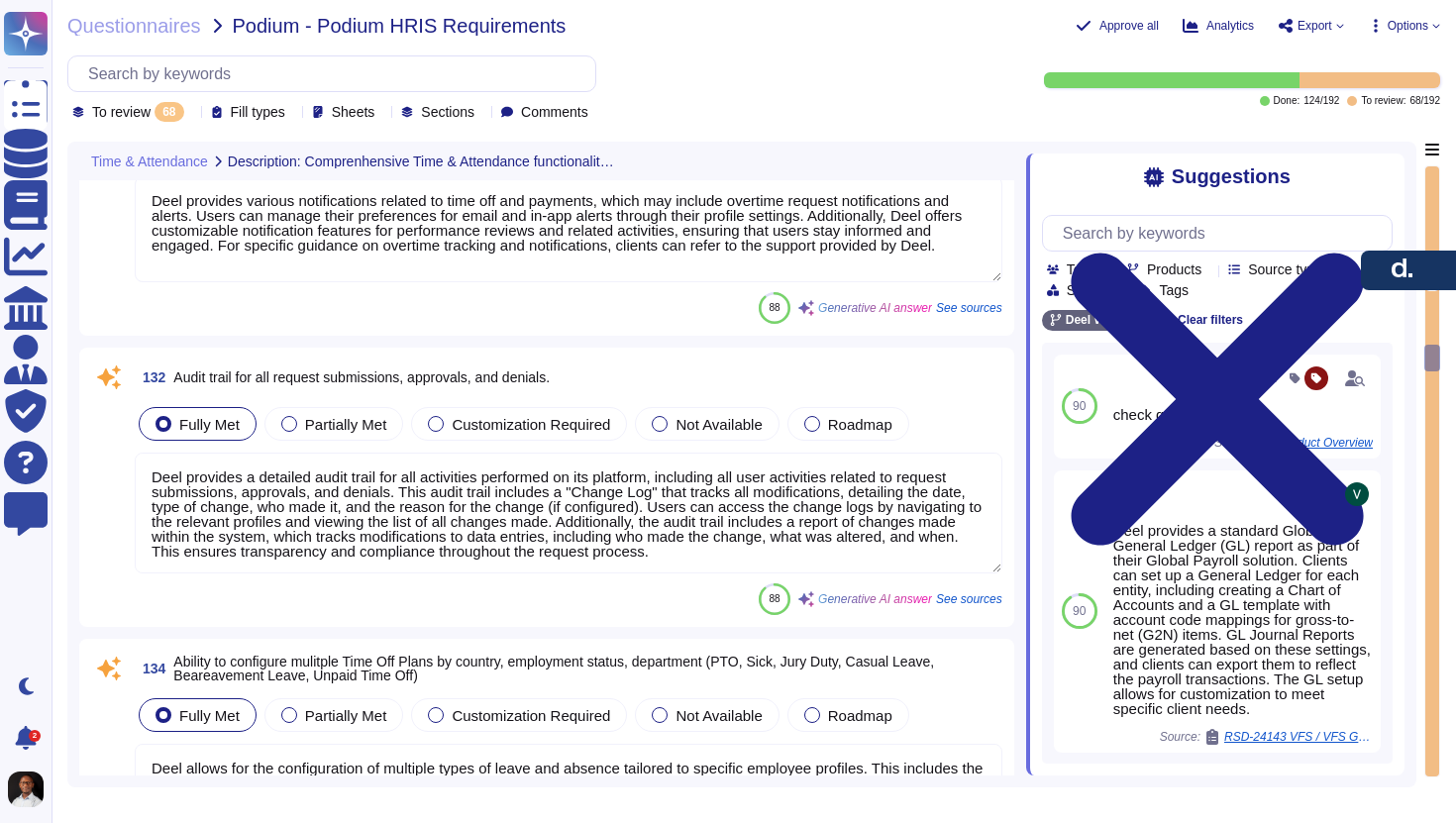 type on "Deel is committed to ensuring compliance with applicable legislation, including the Fair Labor Standards Act (FLSA) and other federal, state, and local laws governing labor and employment. We provide comprehensive compliance services to help clients manage their obligations efficiently. This includes ensuring that employment agreements adhere to local laws and legislative requirements, as well as maintaining compliance with workplace safety laws and regulations. Our in-house legal and HR teams are dedicated to upholding these laws and ensuring that clients are informed and compliant with their responsibilities." 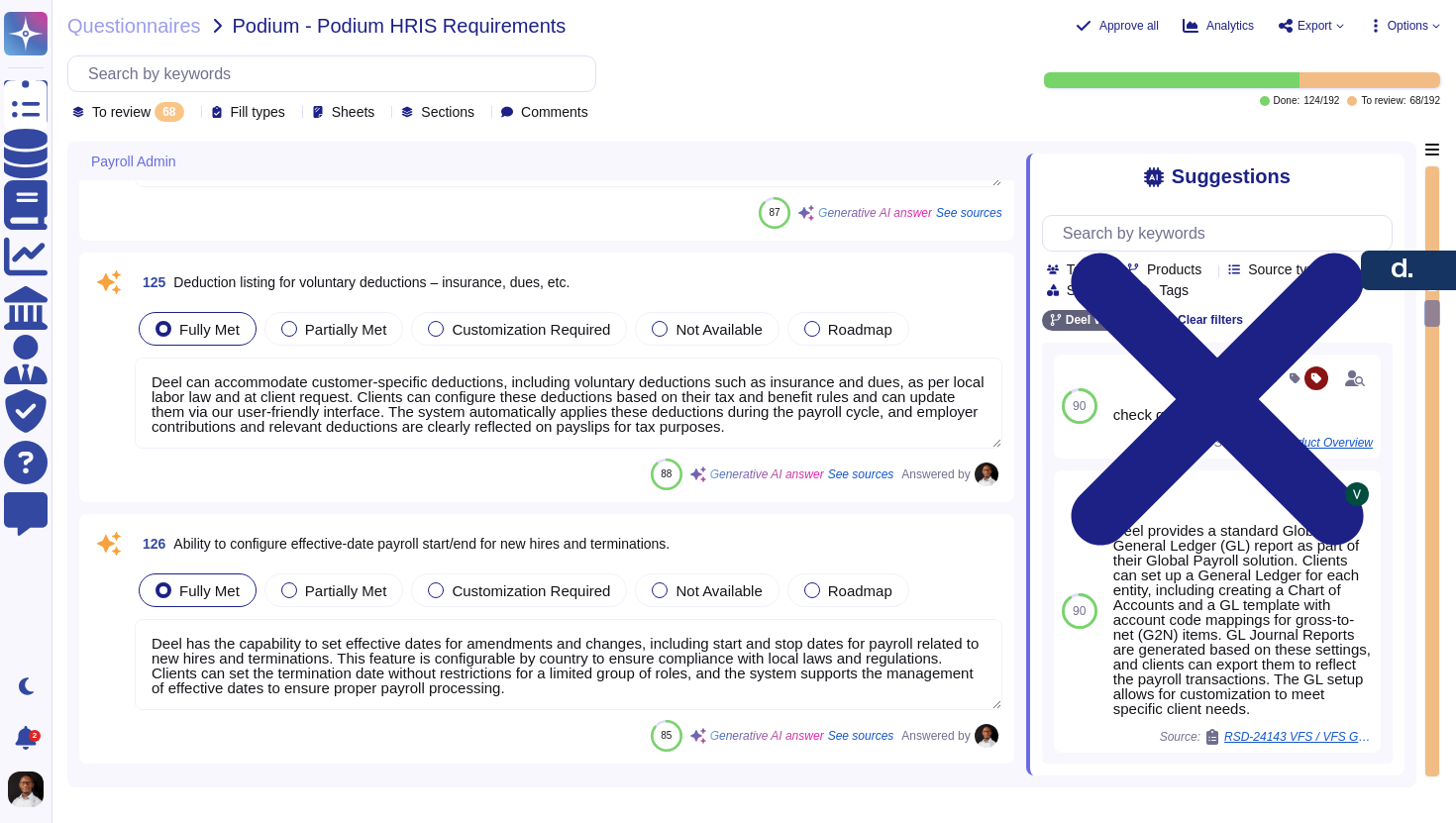 type on "Deel integrates with various financial systems and ERPs, including NetSuite and QuickBooks, allowing for journal entry creation and customized accounting files. The platform supports the automation of outbound synchronization of GL files from Deel to the client's ERP system, which helps reduce manual work and the risk of errors in financial data transfer. Additionally, Deel provides a standard GL file, with any customization available at an additional cost. The integration functionality may vary depending on the specific Deel product used." 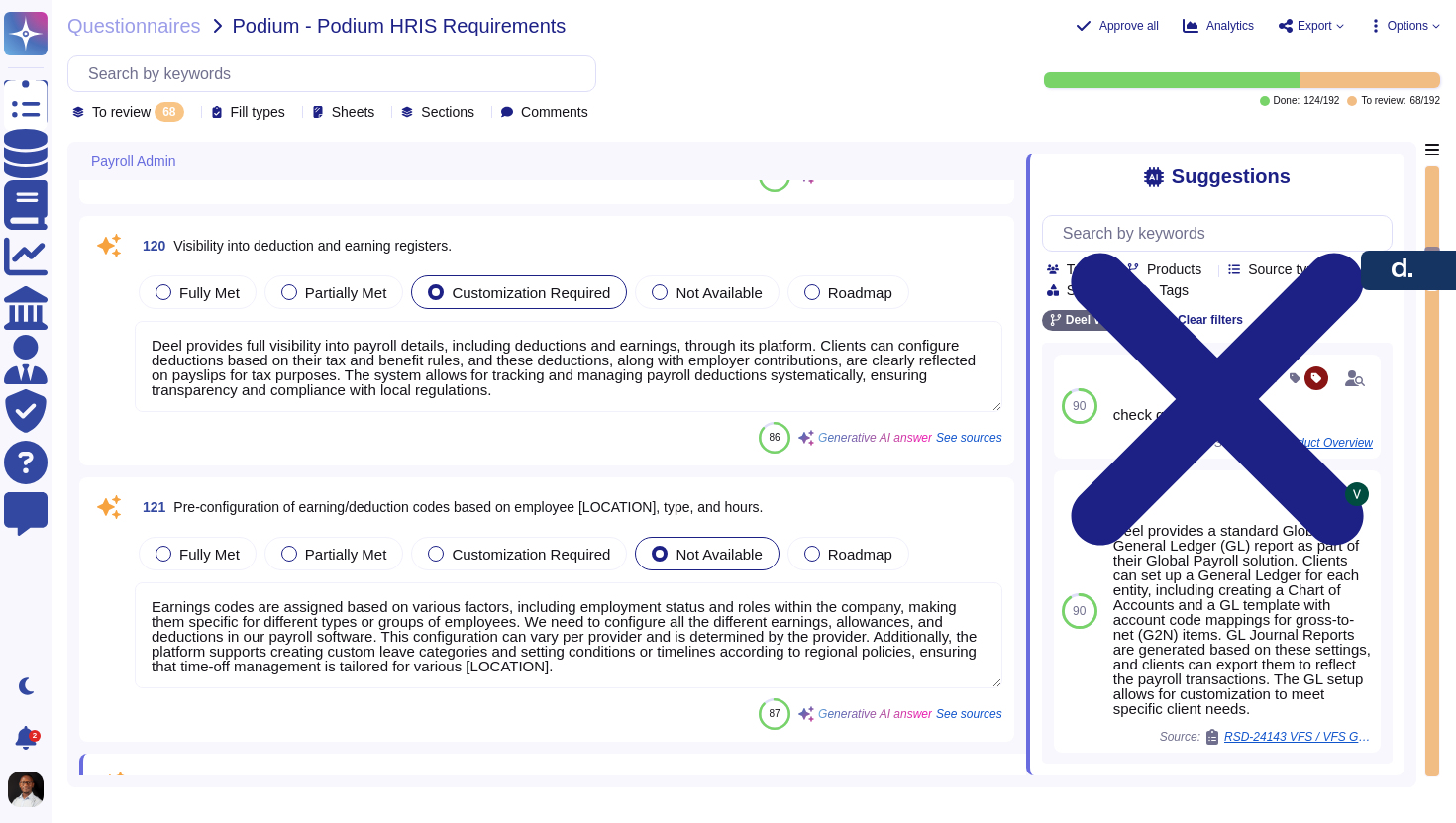 type on "The company utilizes a ticketing system for logging incidents, assigning severity ratings, and tracking their resolution. The escalation process is defined and documented by Customer Support, ensuring that incidents are effectively managed. Additionally, there is a dedicated data breach procedure that includes a risk reporting ticket system and a process for identifying and containing breaches.
For exception tracking, the people team can manage exceptions to leave rules by following a documented exception process, which includes a valid business justification and prior approval. The corrective action and escalation process is designed to enhance client satisfaction and includes monitoring channels, a client escalation process, and follow-up procedures to ensure issues are resolved efficiently.
For more detailed information, please refer to our Incident Management Policy and the attached document for specific incident profiles." 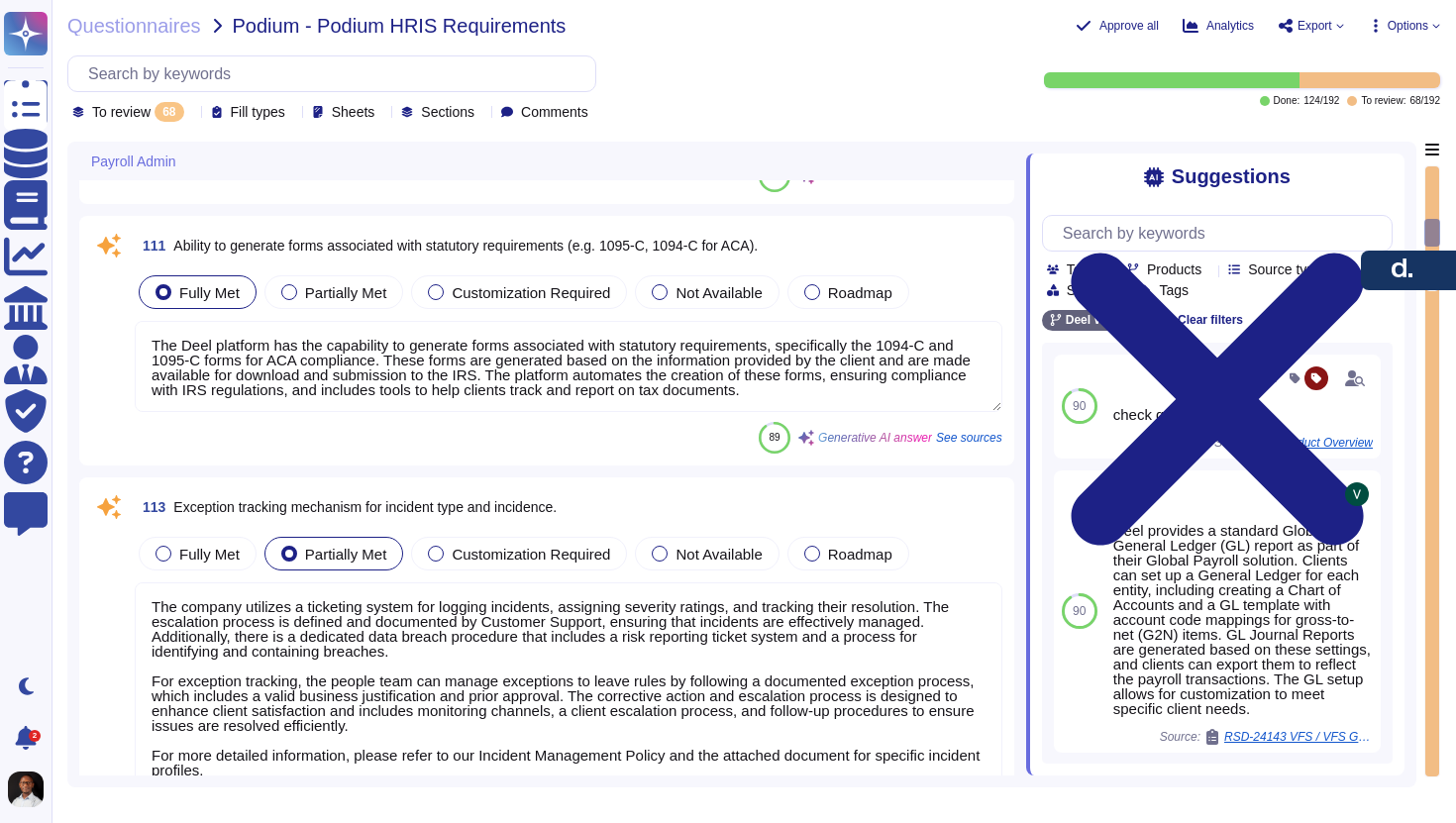 type on "Deel supports the import and export of time records primarily through the following methods:
1. Importing Time Records:
- Time records can be imported manually or in bulk via CSV uploads. Clients must use Deel’s standardized timesheet template to ensure proper formatting and processing.
- For Global Payroll clients, employers can upload third-party timesheets, but the format must be reviewed and approved by Payroll Managers.
- For Employer of Record (EOR) clients, employees must enter their own hours using Deel's time tracking tool, and third-party timesheets are not supported.
2. Exporting Time Records:
- Time records can be exported in CSV format, and clients can utilize the ledger download tool or partner integrations (e.g., Xero, Quickbook, Netsuite) for data export.
- Automated export options are available through the API, integrations, and webhooks, allowing for seamless data transfer.
These features ensure that clients can efficiently manage and transfer time records as needed." 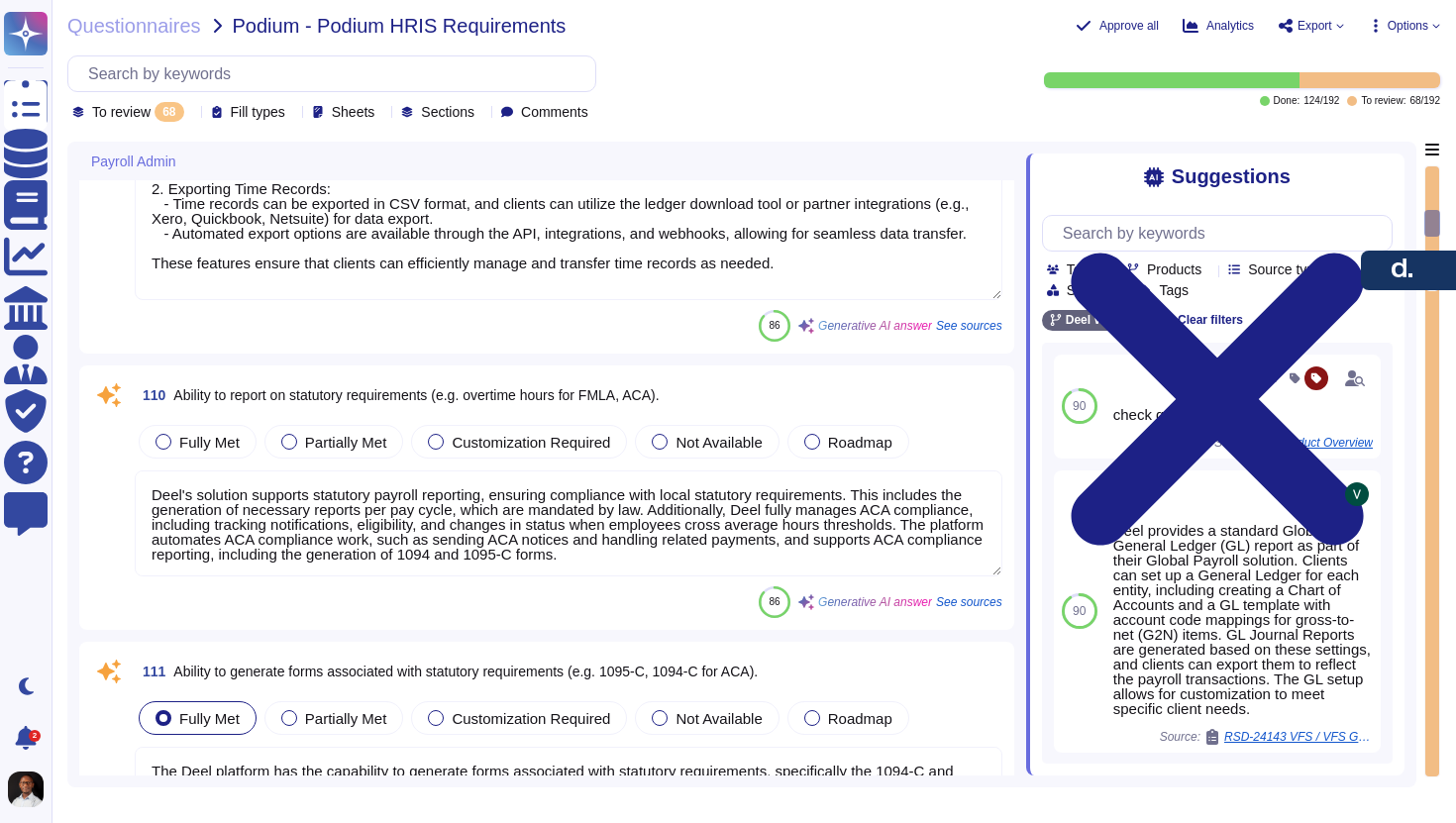 type on "Deel's Global Payroll solution supports payroll processing for Australia, Brazil, Canada, Colombia, and the Philippines, ensuring compliance with local laws and regulations. The system offers robust tax calculations and compliance services, including automated tax calculations for both employees and employers.
While we currently support payroll in the United States, we do not have specific information regarding Guatemala and Pakistan in the provided context.
Deel's payroll processing includes the ability to calculate, fund, and reconcile payroll efficiently, with features such as real-time payroll capabilities, compliance management, and automated processes to enhance accuracy and efficiency.
For detailed information regarding specific countries, including Guatemala and Pakistan, please reach out to our team for tailored support." 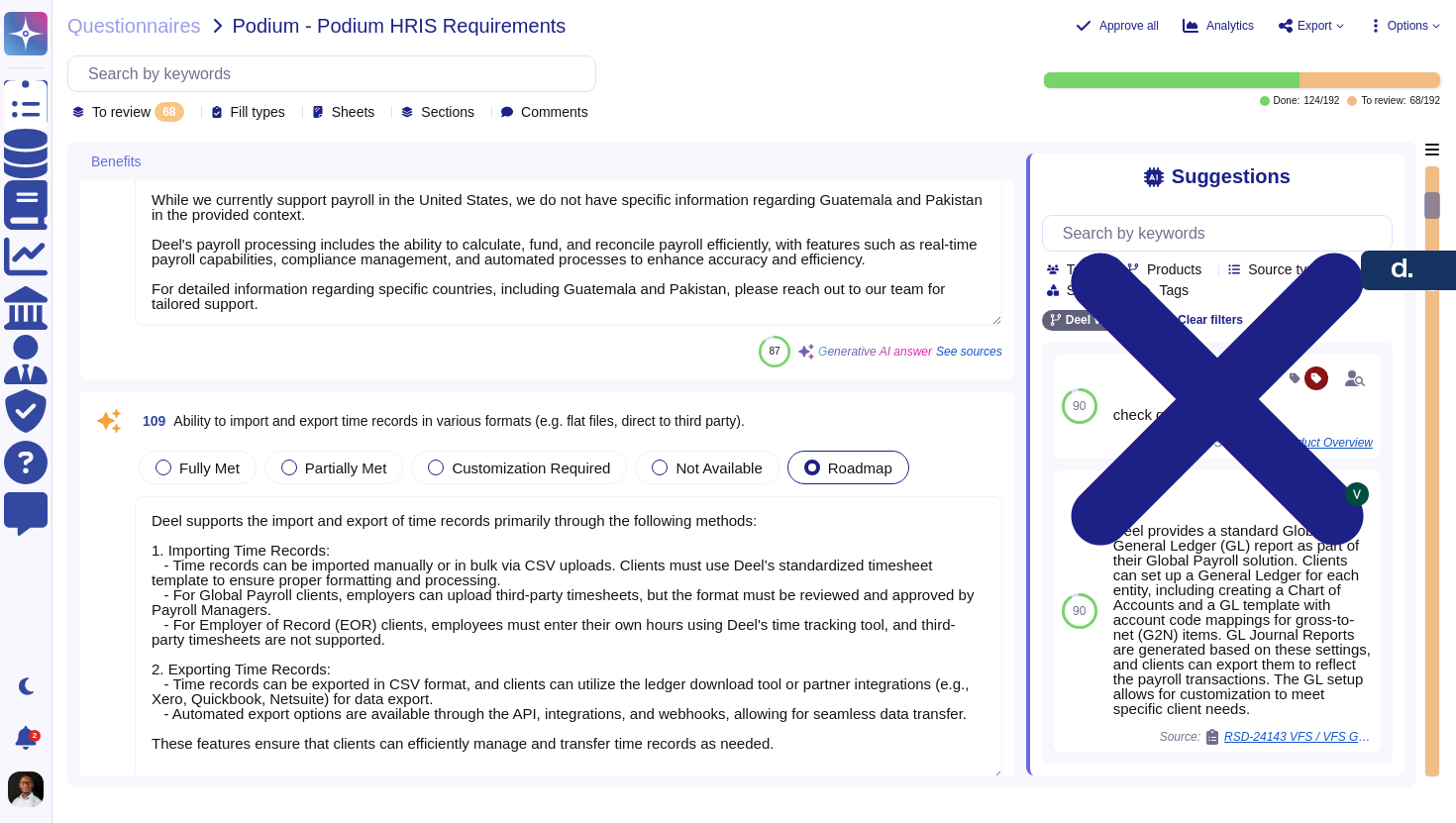 type on "Deel's platform supports eligibility determination and entitlement tracking for different leave types, ensuring compliance with regional policies and legal requirements. The leave management system automatically tracks leave usage and updates balances in real-time for various leave types, which can impact benefit eligibility. The platform allows for the configuration of multiple types of leave tailored to specific employee profiles, which can also influence benefit eligibility.
Additionally, the benefits administration platform enables clients to manage employee benefits effectively, including the configuration of benefits and handling of enrollments, which can be integrated with leave management capabilities. This integration ensures that leave entitlements and benefits are managed in a cohesive manner, aligning with company policies and legal requirements.
For further integration capabilities, please refer to our benefits module and the specific configurations available." 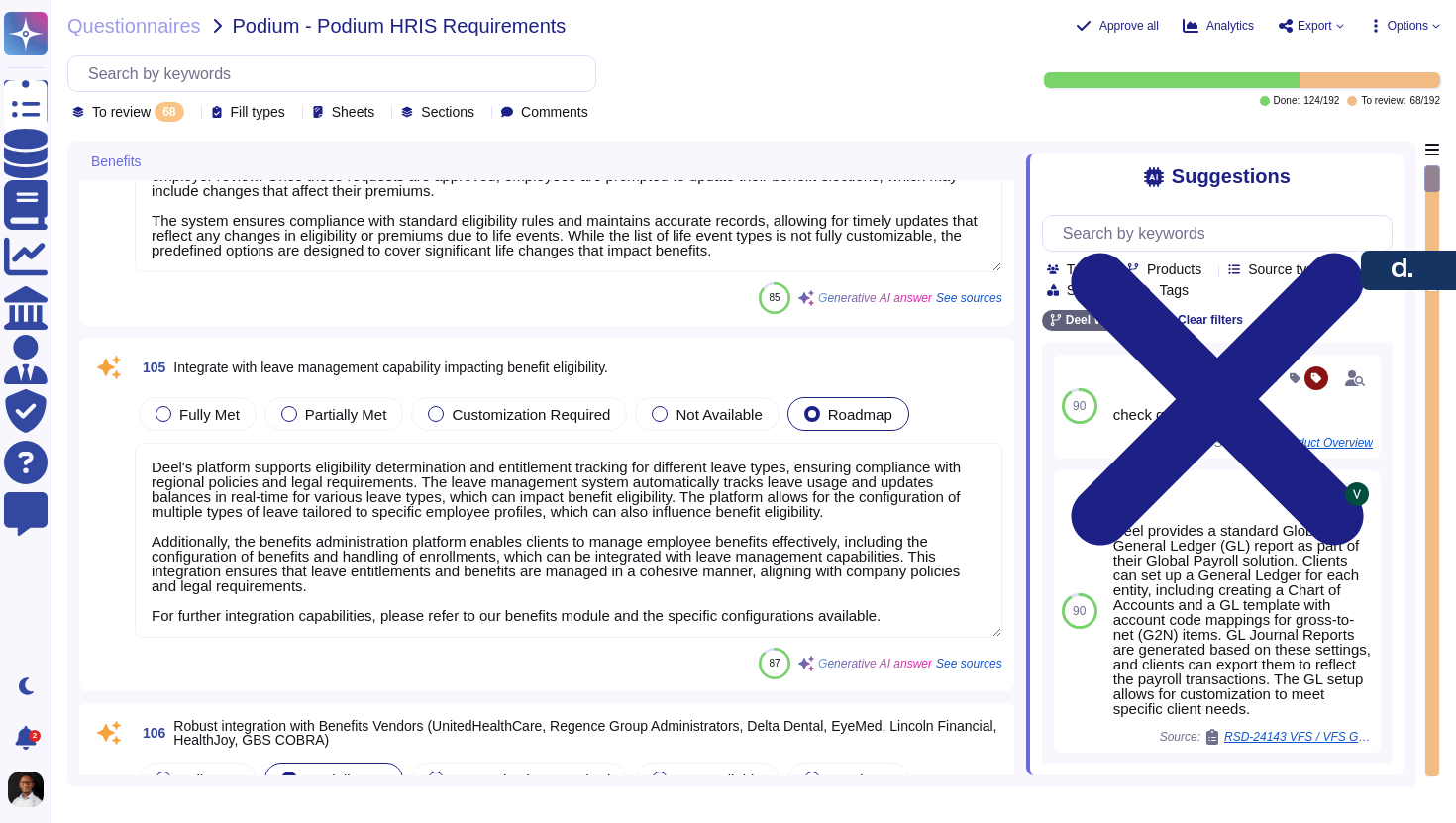 type 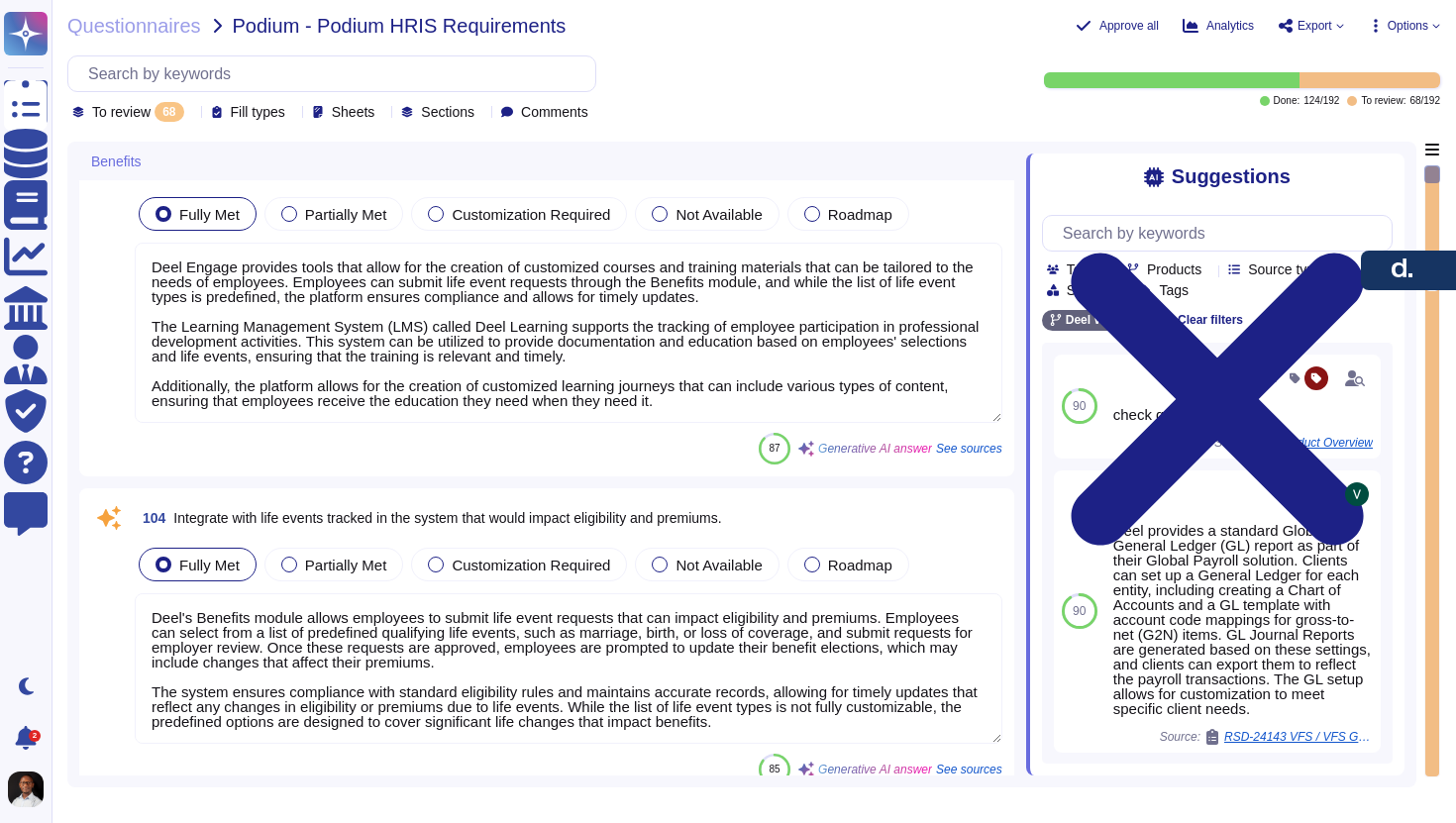 scroll, scrollTop: 0, scrollLeft: 0, axis: both 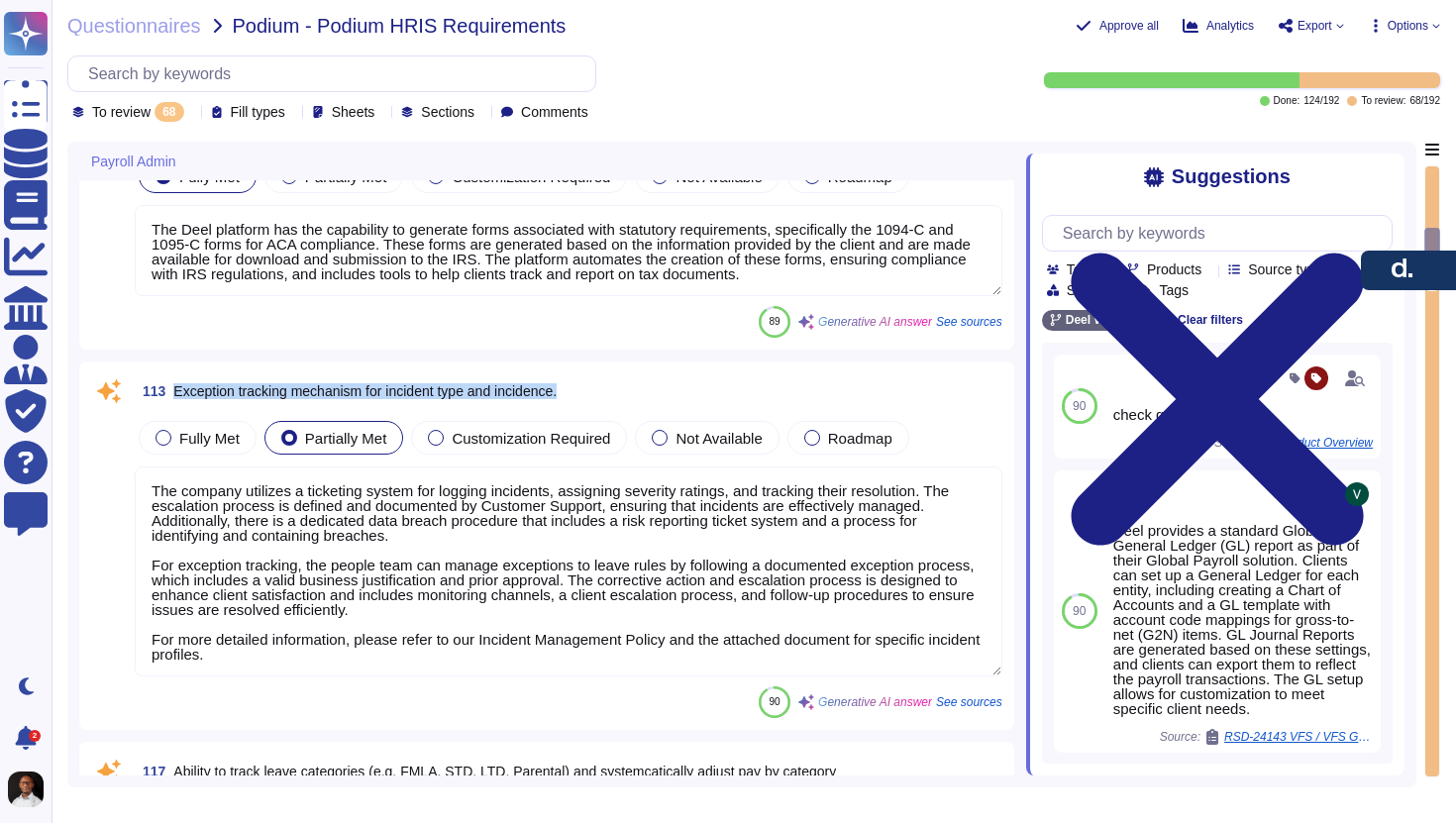 drag, startPoint x: 616, startPoint y: 394, endPoint x: 422, endPoint y: 361, distance: 196.78669 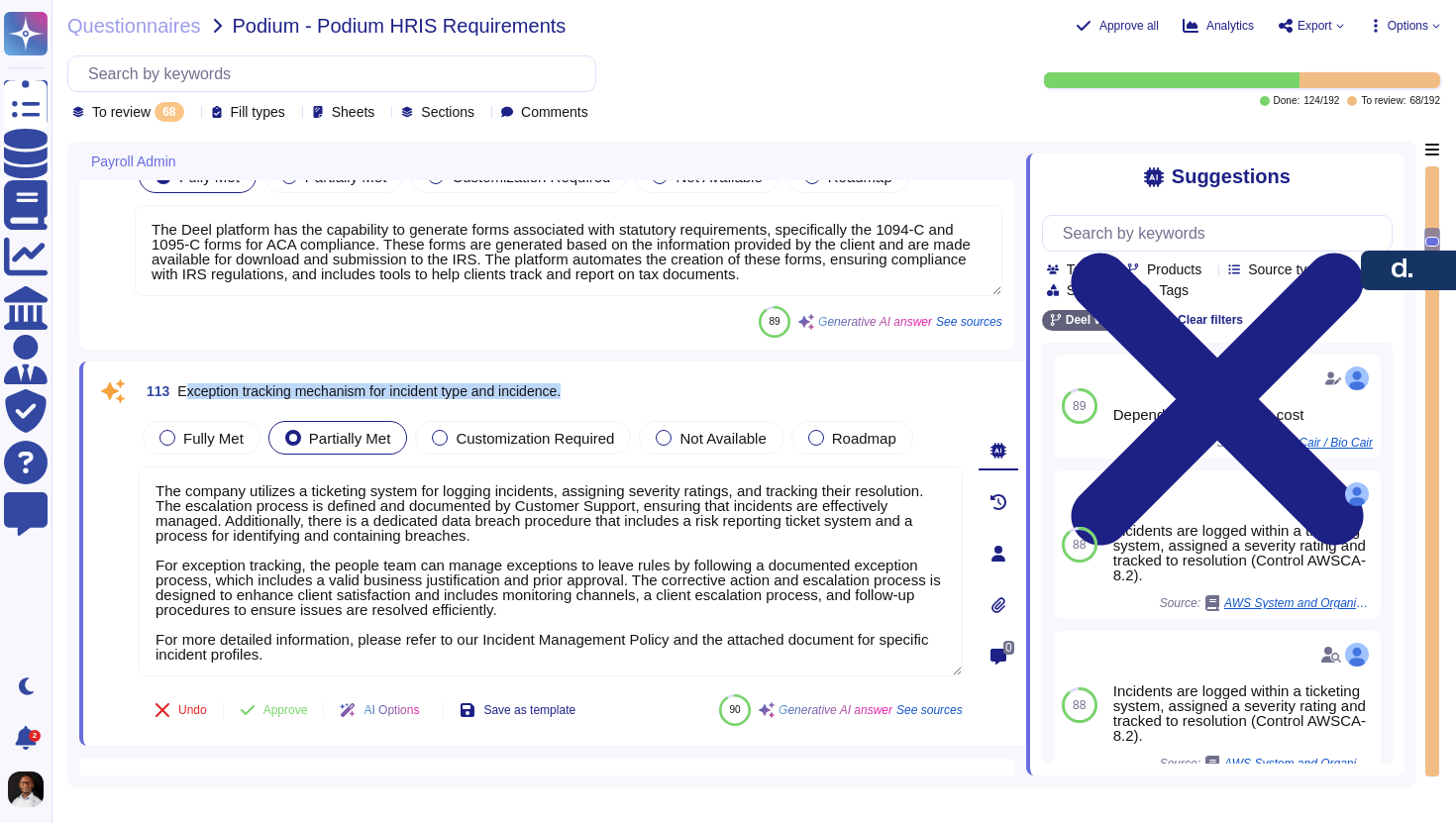 drag, startPoint x: 181, startPoint y: 389, endPoint x: 524, endPoint y: 410, distance: 343.6423 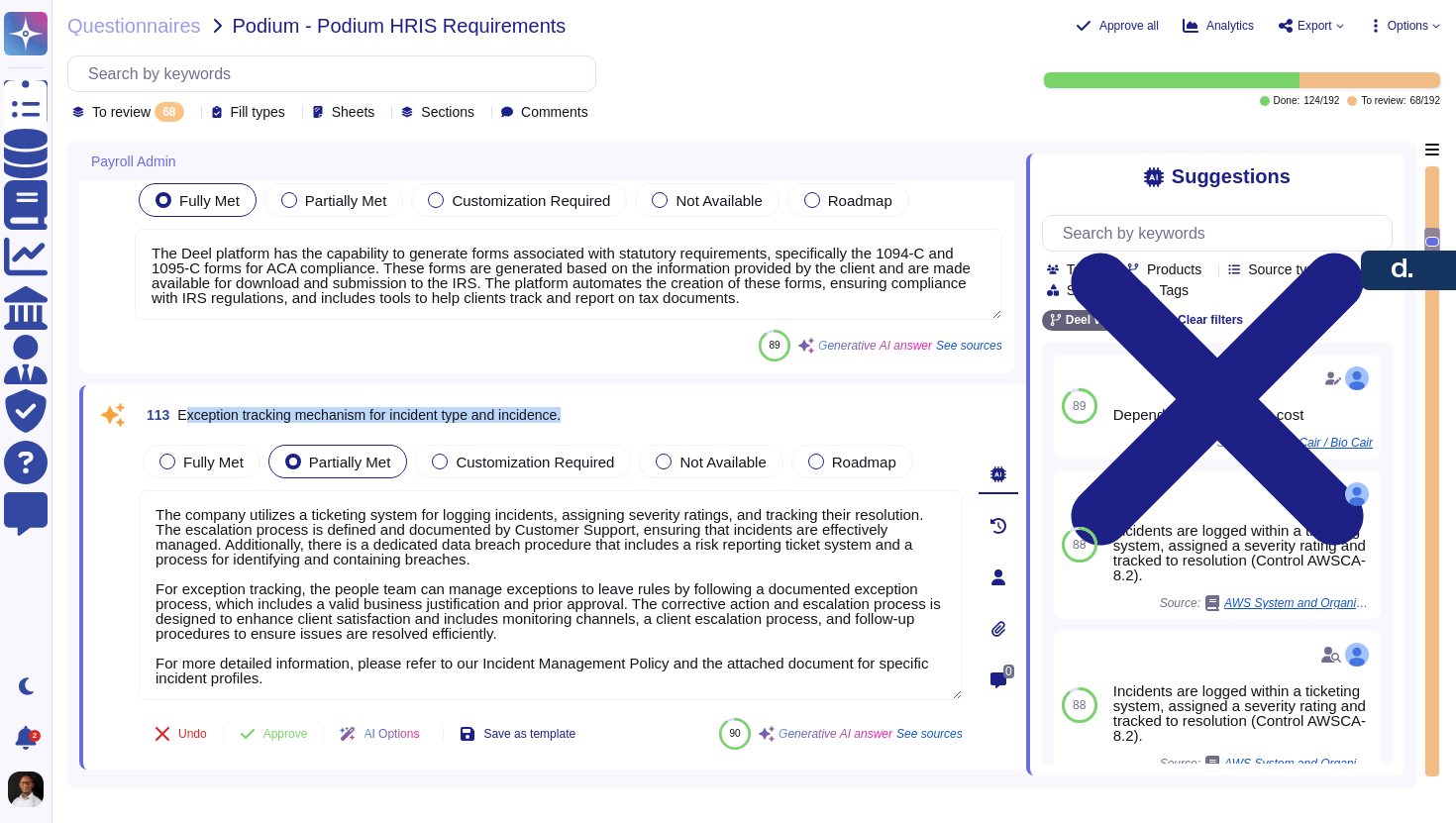 scroll, scrollTop: 2443, scrollLeft: 0, axis: vertical 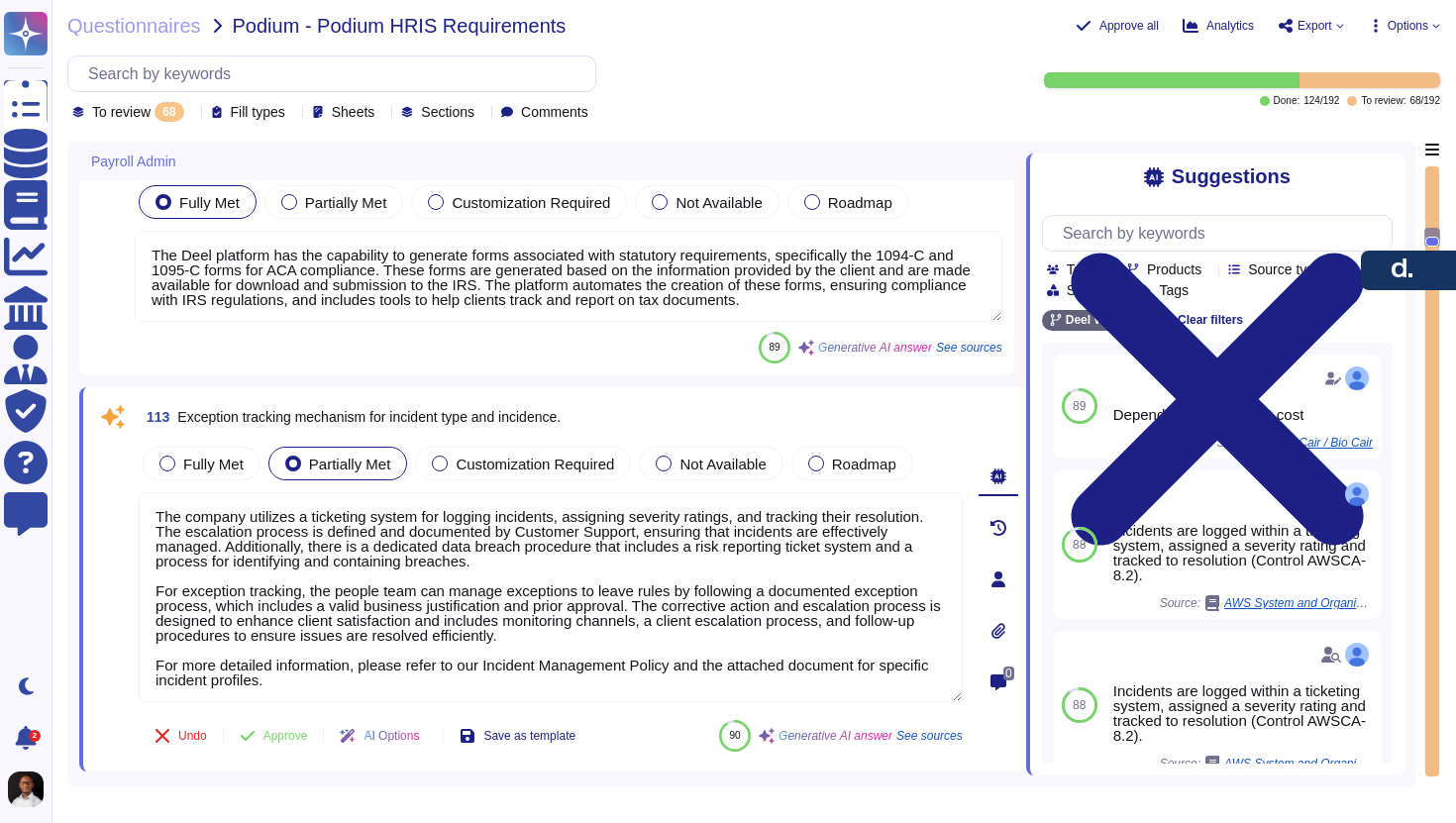 click on "Team Products Source type Section Tags" at bounding box center [1217, 257] 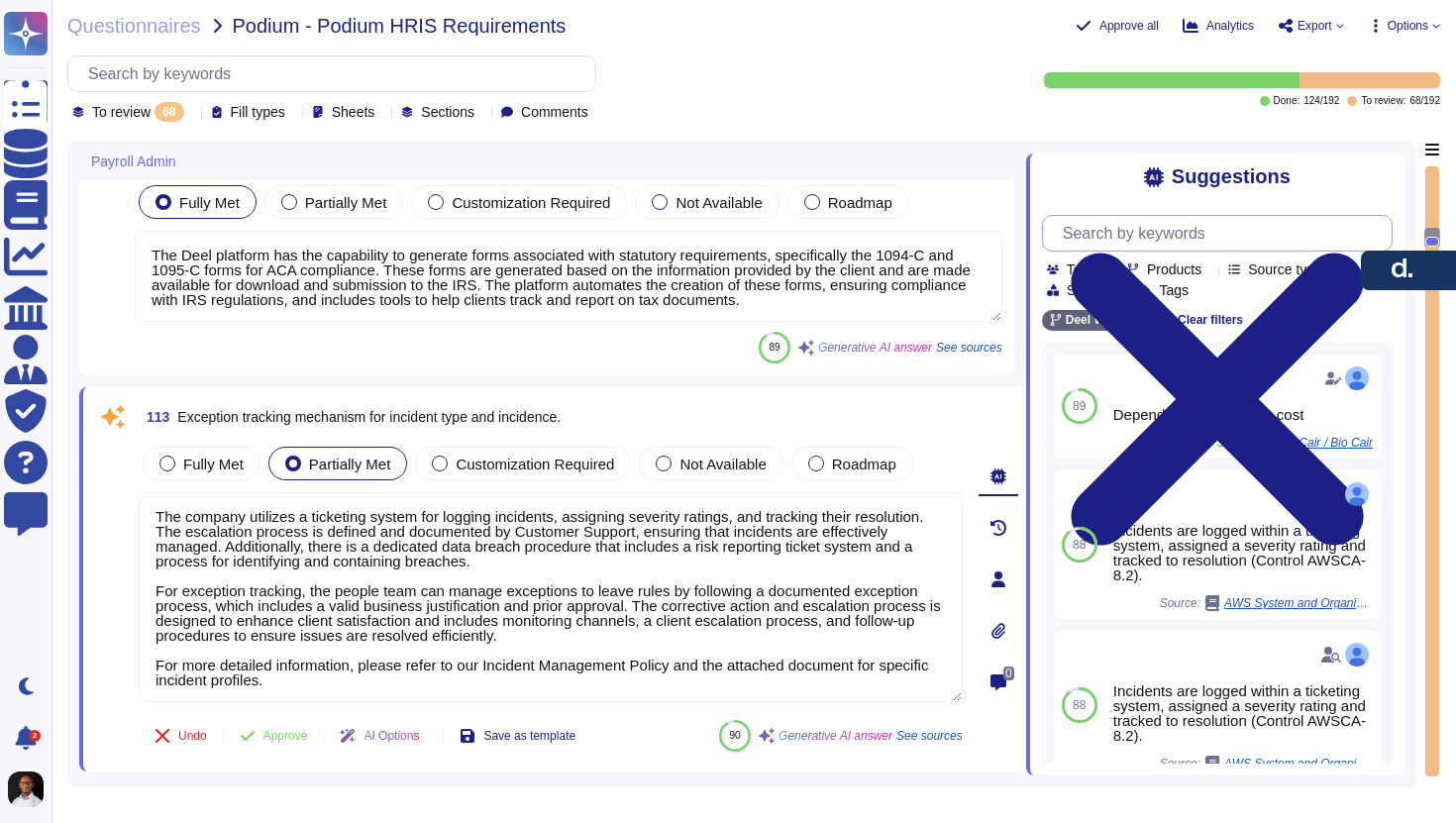 click at bounding box center [1222, 233] 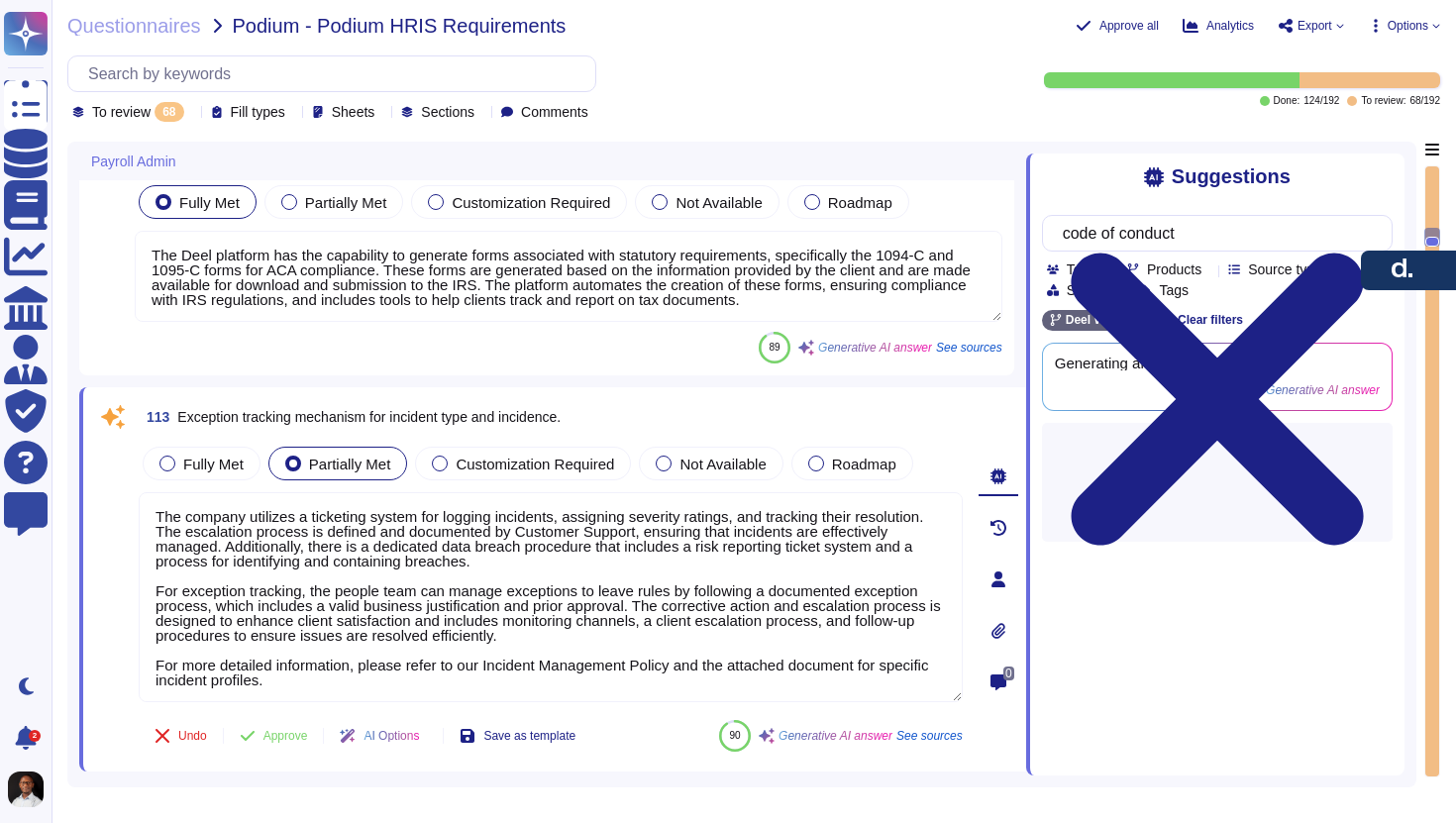 click 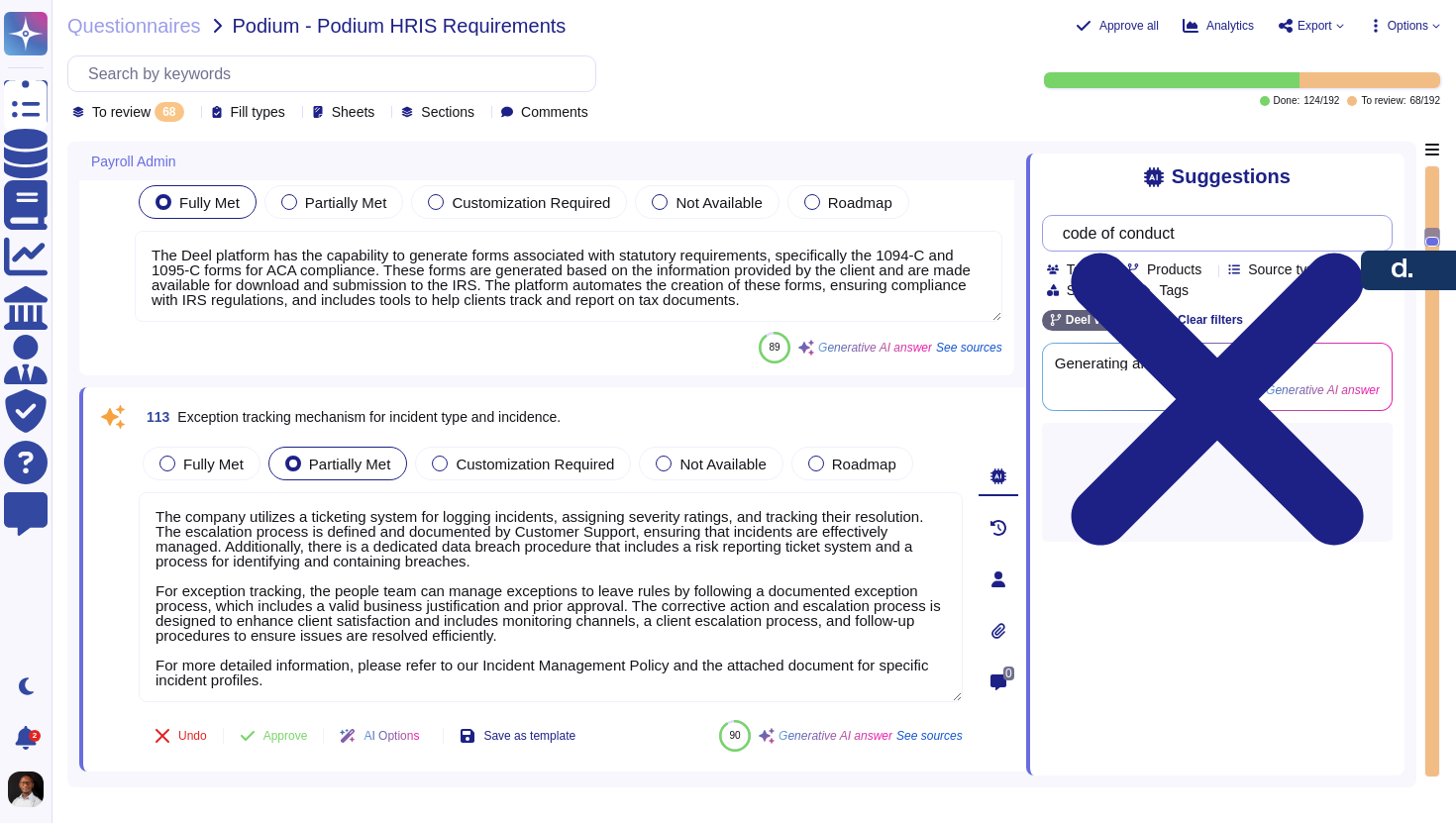click on "code of conduct" at bounding box center [1212, 233] 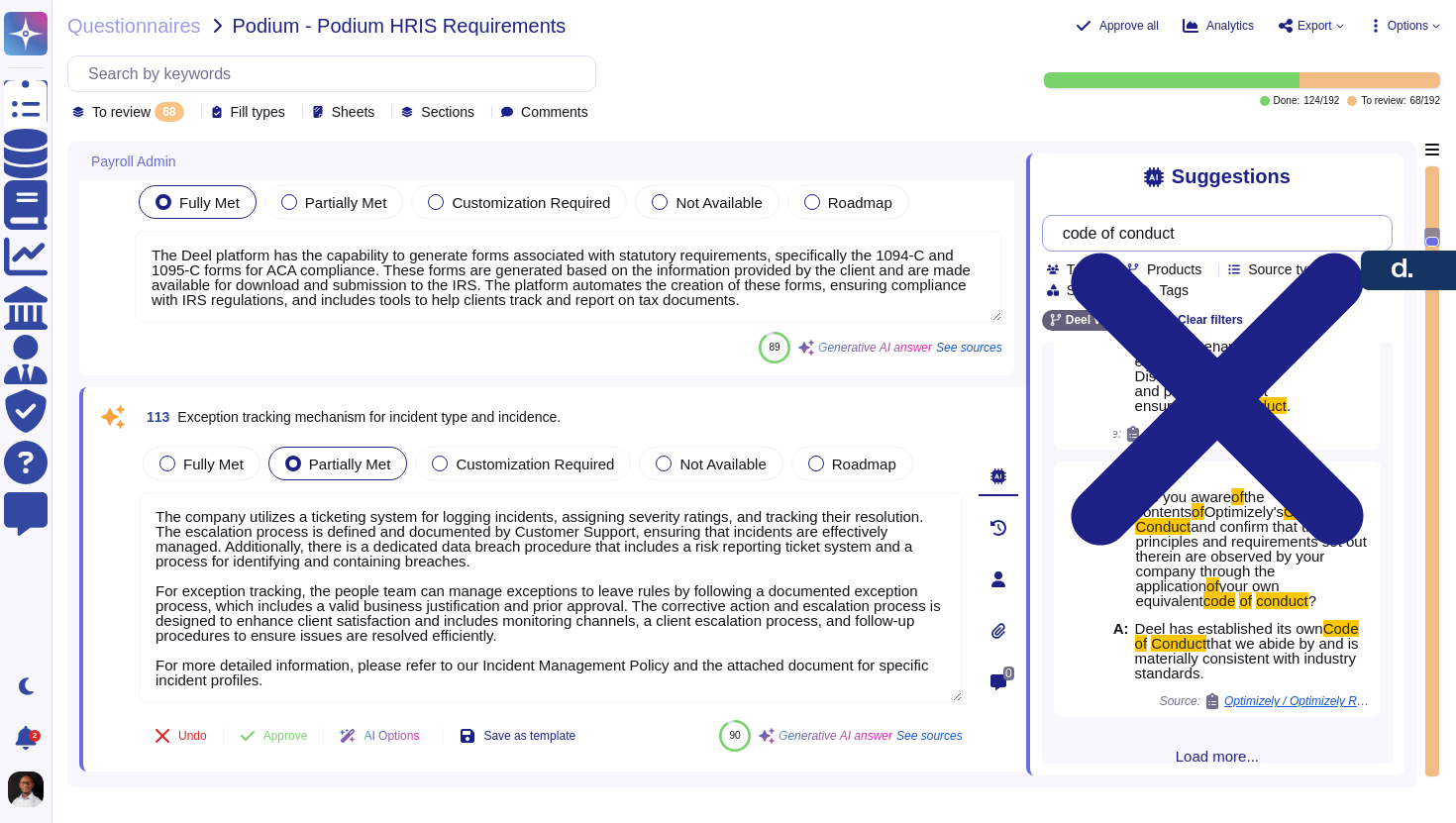 scroll, scrollTop: 283, scrollLeft: 0, axis: vertical 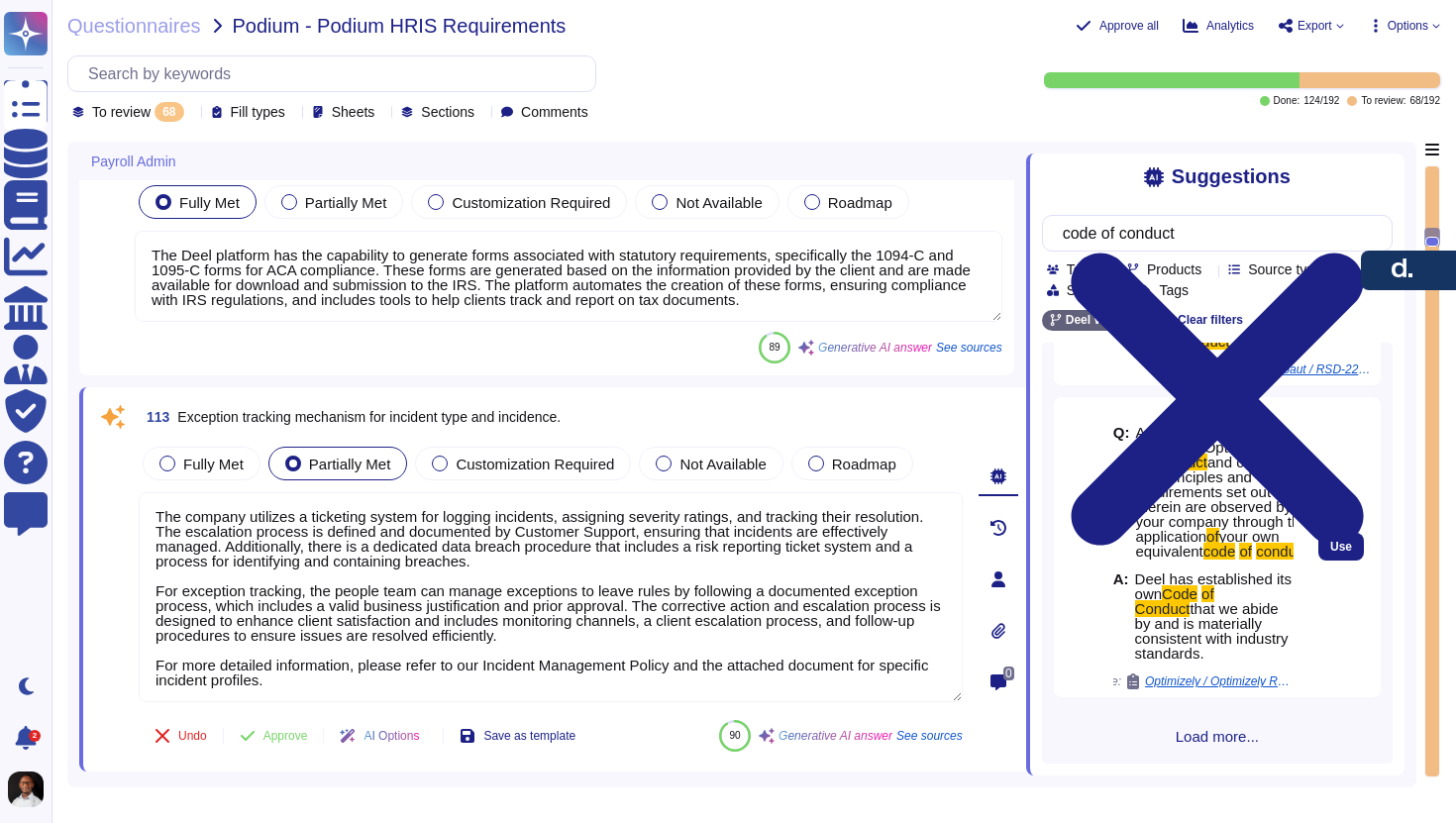 drag, startPoint x: 1264, startPoint y: 655, endPoint x: 1135, endPoint y: 583, distance: 147.73287 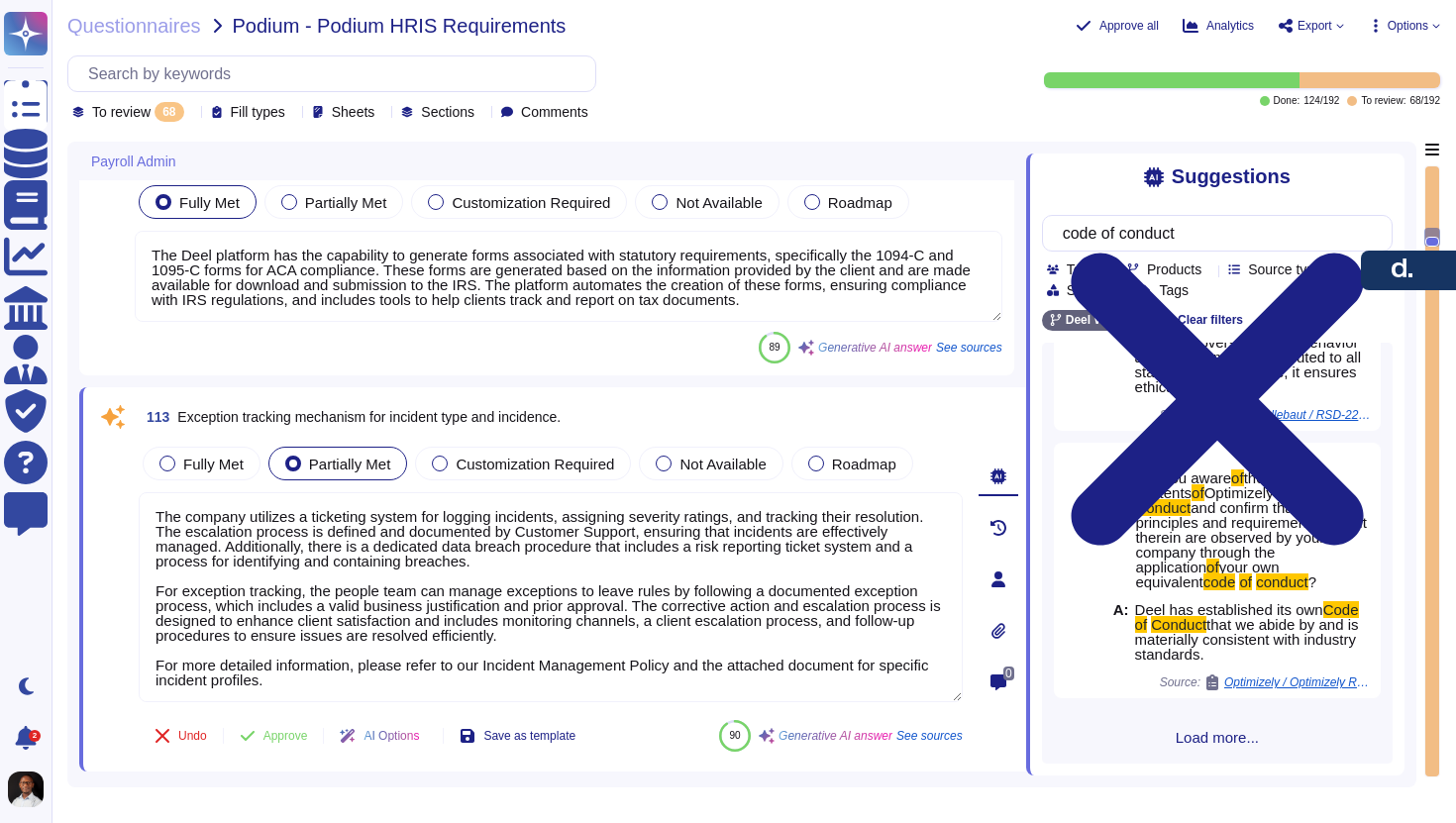 scroll, scrollTop: 194, scrollLeft: 0, axis: vertical 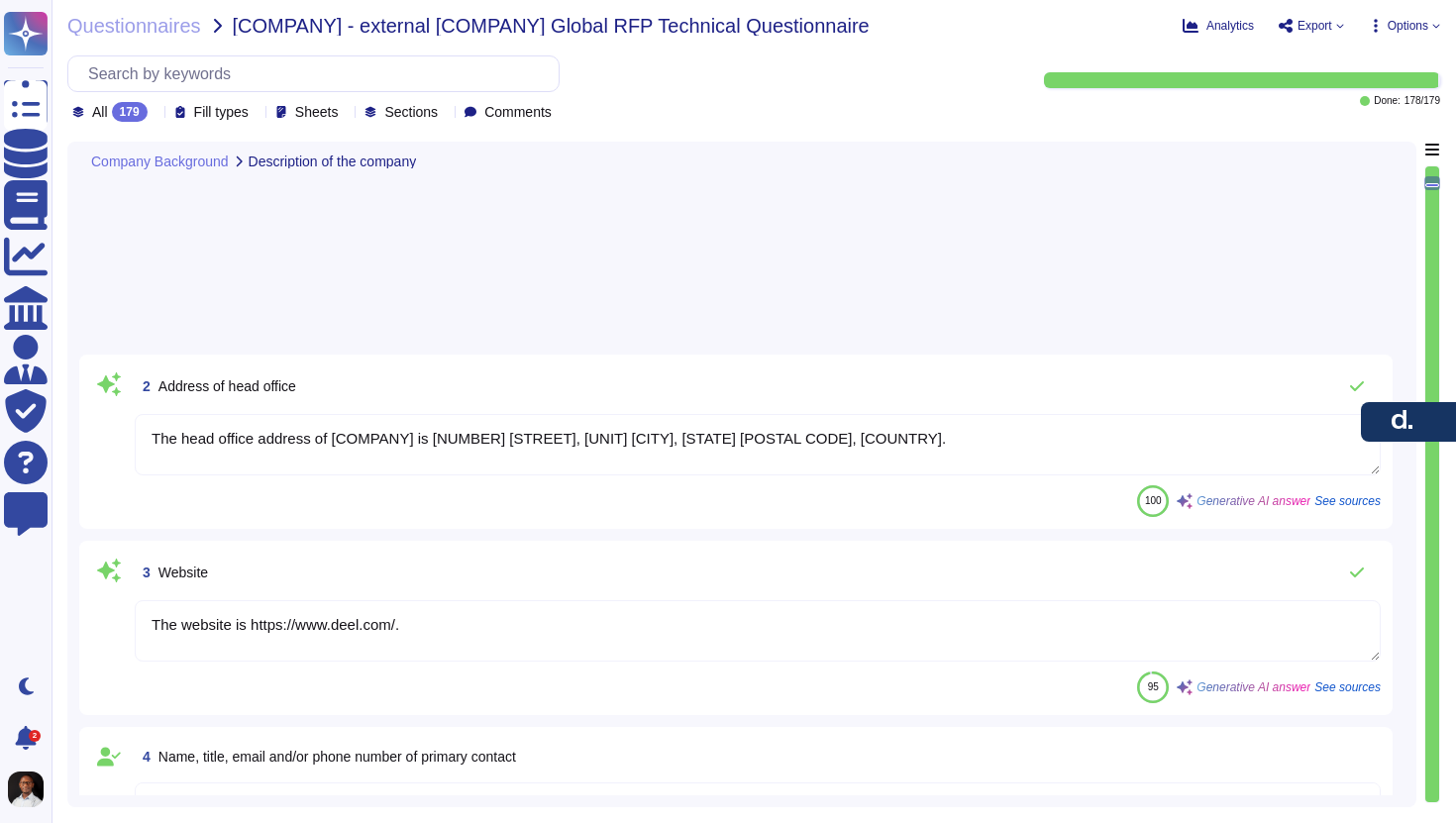 type on "The head office address of [COMPANY] is [NUMBER] [STREET], [UNIT] [CITY], [STATE] [POSTAL CODE], [COUNTRY]." 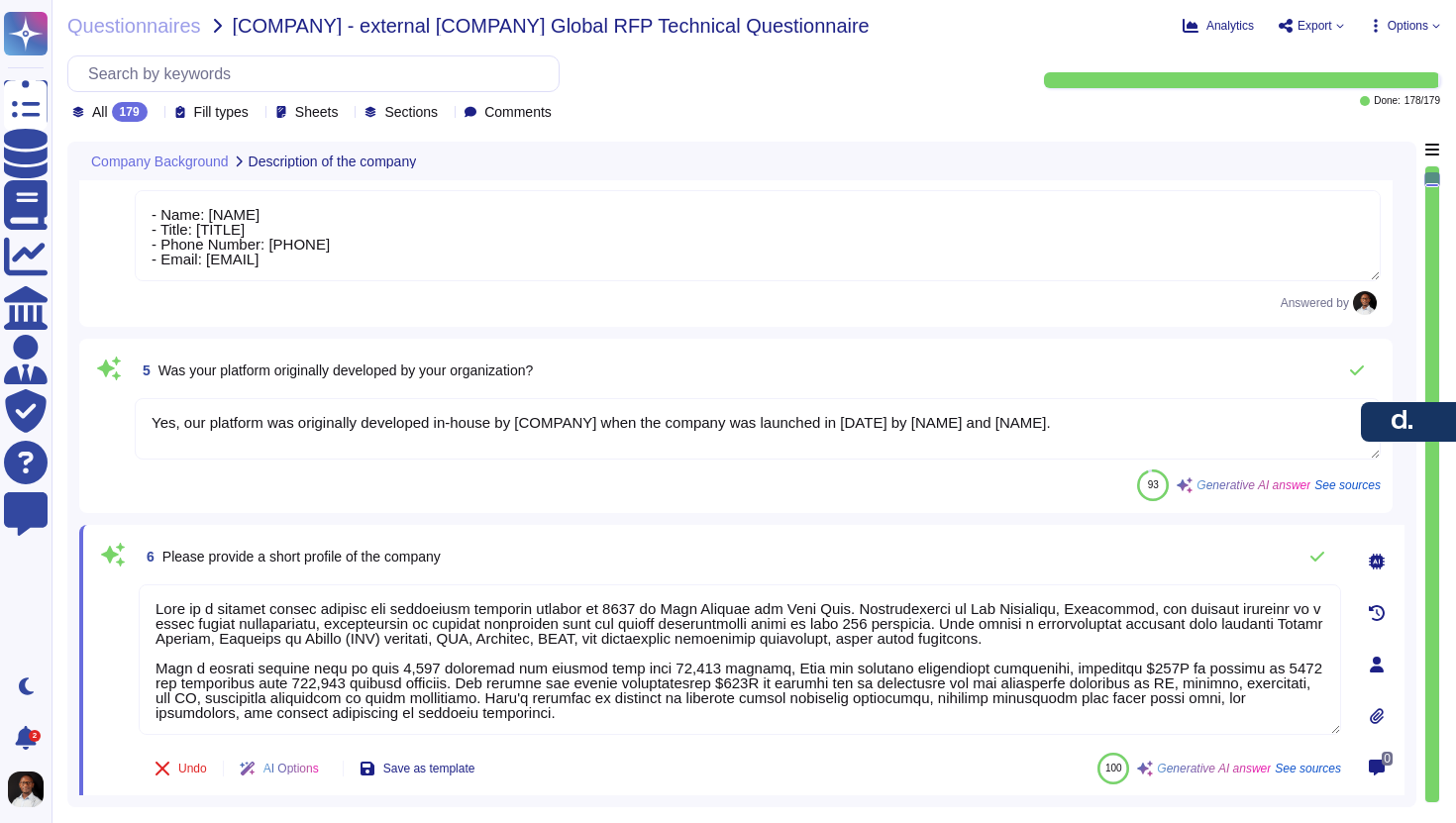 type on "Deel, Inc." 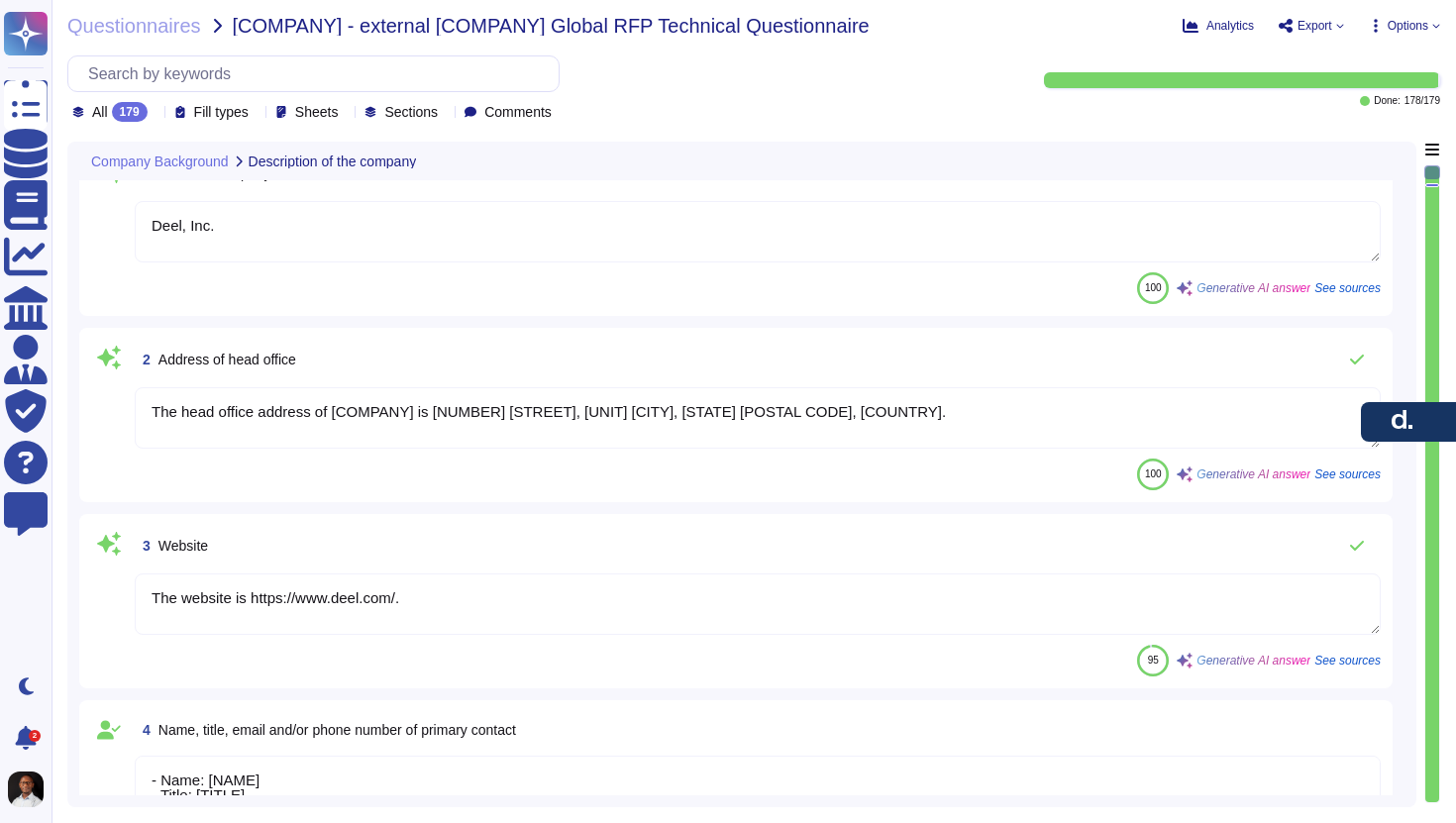 scroll, scrollTop: 51, scrollLeft: 0, axis: vertical 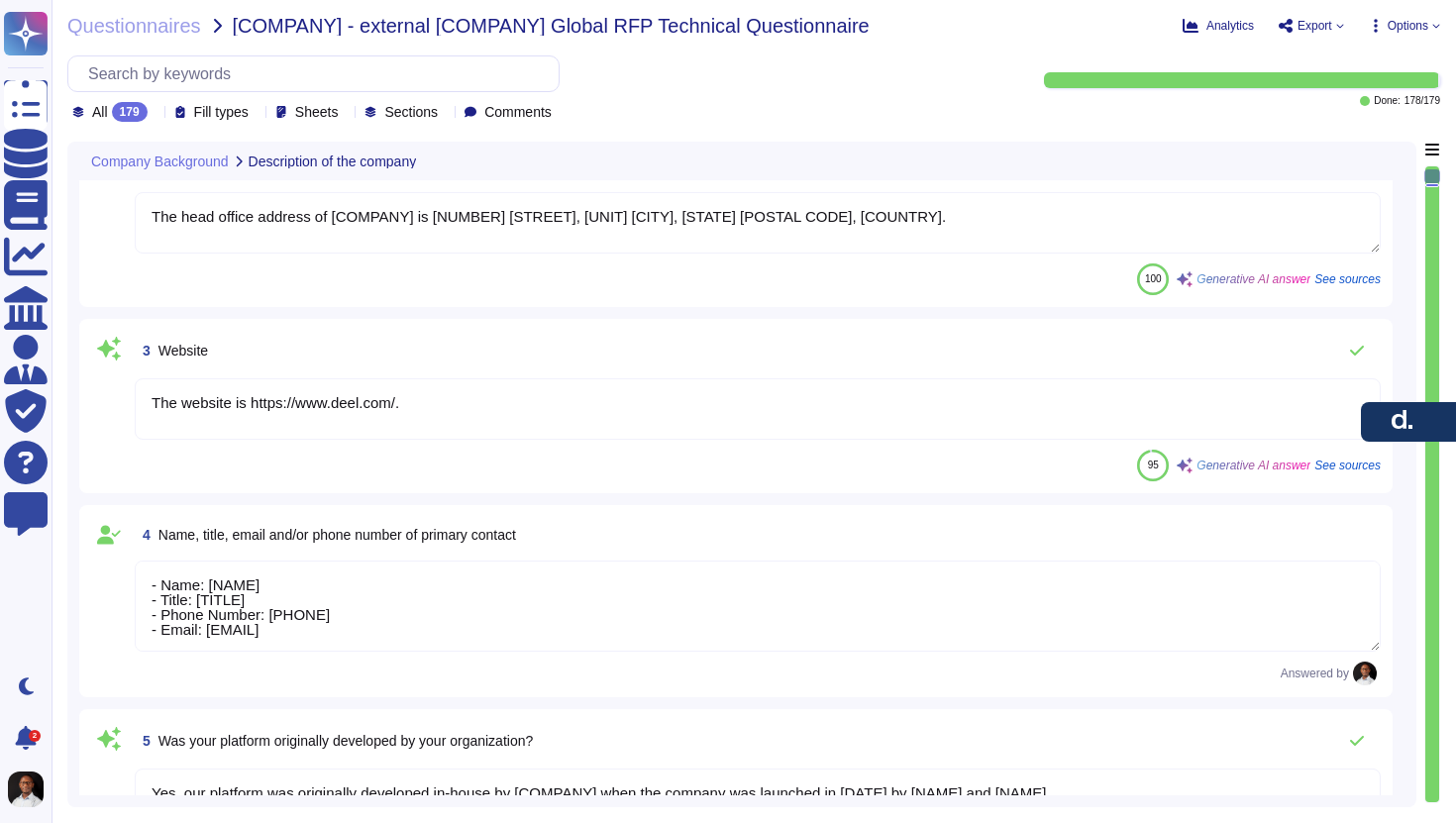type on "[COMPANY] differentiates itself from its competition through several key advantages:
1. Ownership of Entities: We own and operate our own entities in over [NUMBER] countries, allowing us to run payroll directly through these entities, which leads to major efficiencies and eliminates potential issues associated with local vendors.
2. Comprehensive Global Coverage: We provide Employer of Record (EOR) services in over [NUMBER] countries and contractor services in more than [NUMBER] countries, enabling businesses to hire talent worldwide without needing to establish local entities.
3. In-House Expertise: Our team of over [NUMBER] payroll, legal, and HR experts ensures compliance with local regulations and offers tailored support, helping clients navigate international hiring complexities effectively.
4. 24/7 Global Assistance: We have a dedicated customer support team of over [NUMBER] professionals providing round-the-clock assistance, ensuring timely and language-specific support for clients.
5. Transparent Pricing: We offer a tran..." 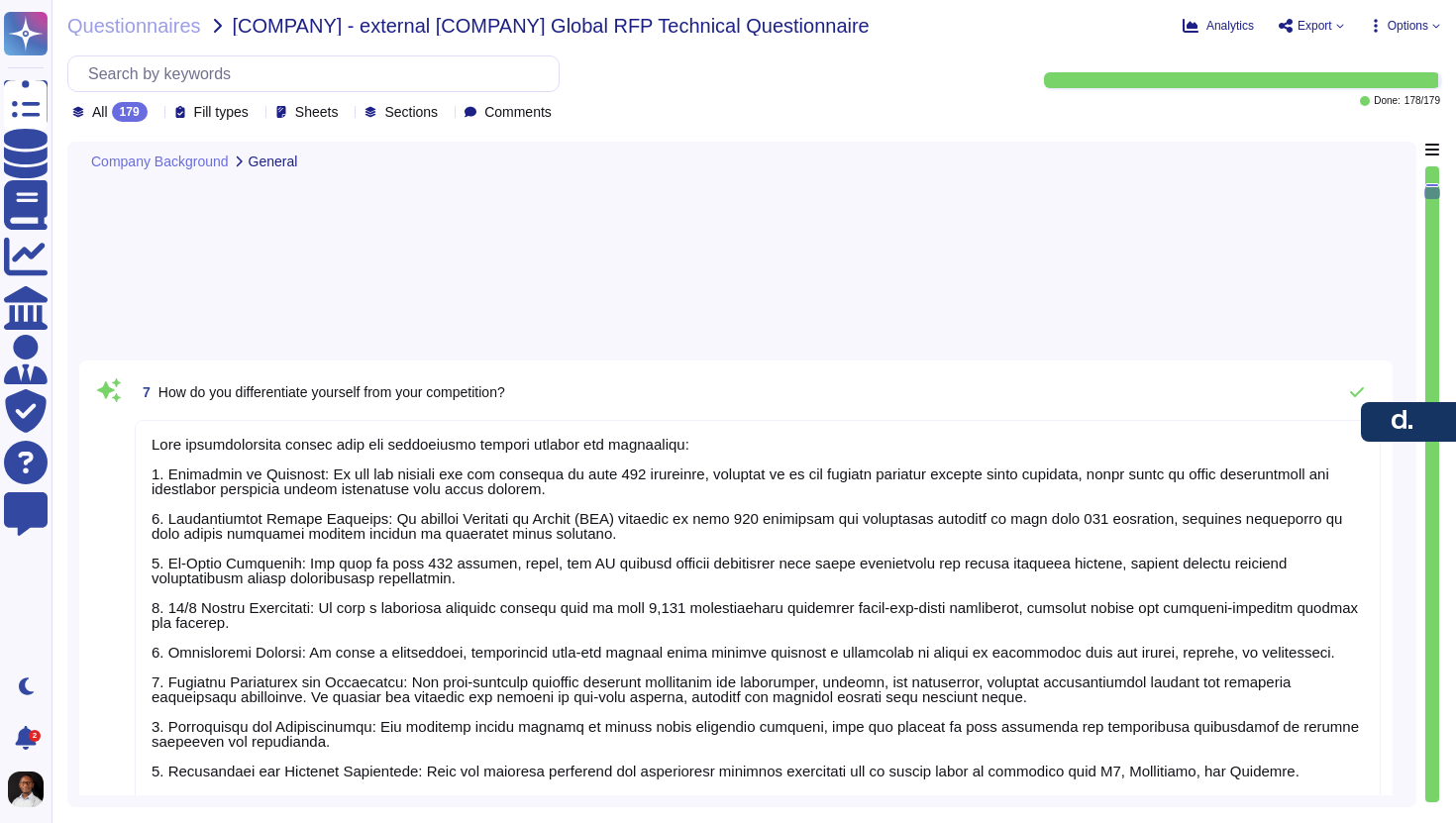 type on "Key accomplishments and service improvements from the past year include:
1. Release of Deel AI: This innovation has improved client experiences by enabling faster access to information and automating actions such as report creation.
2. Launch of the Compliance Hub: This hub provides a knowledge base of compliance updates and proactive notifications, making payroll compliance management easier for larger organizations.
3. Streamlined Onboarding Process: We implemented a digital portal that reduced paperwork and administrative tasks by 40%, cutting onboarding time by 50% and enhancing employee satisfaction.
4. Expansion of the Integration Suite: We expanded our integration capabilities to connect with more systems in clients' tech stacks, enhancing operational efficiency.
5. Enhanced Customer Support: We provide 24/7 in-app support with dedicated onboarding and Employee Experience teams, ensuring clients and their employees receive the assistance they need.
6. Continuous Innovations: We have invested i..." 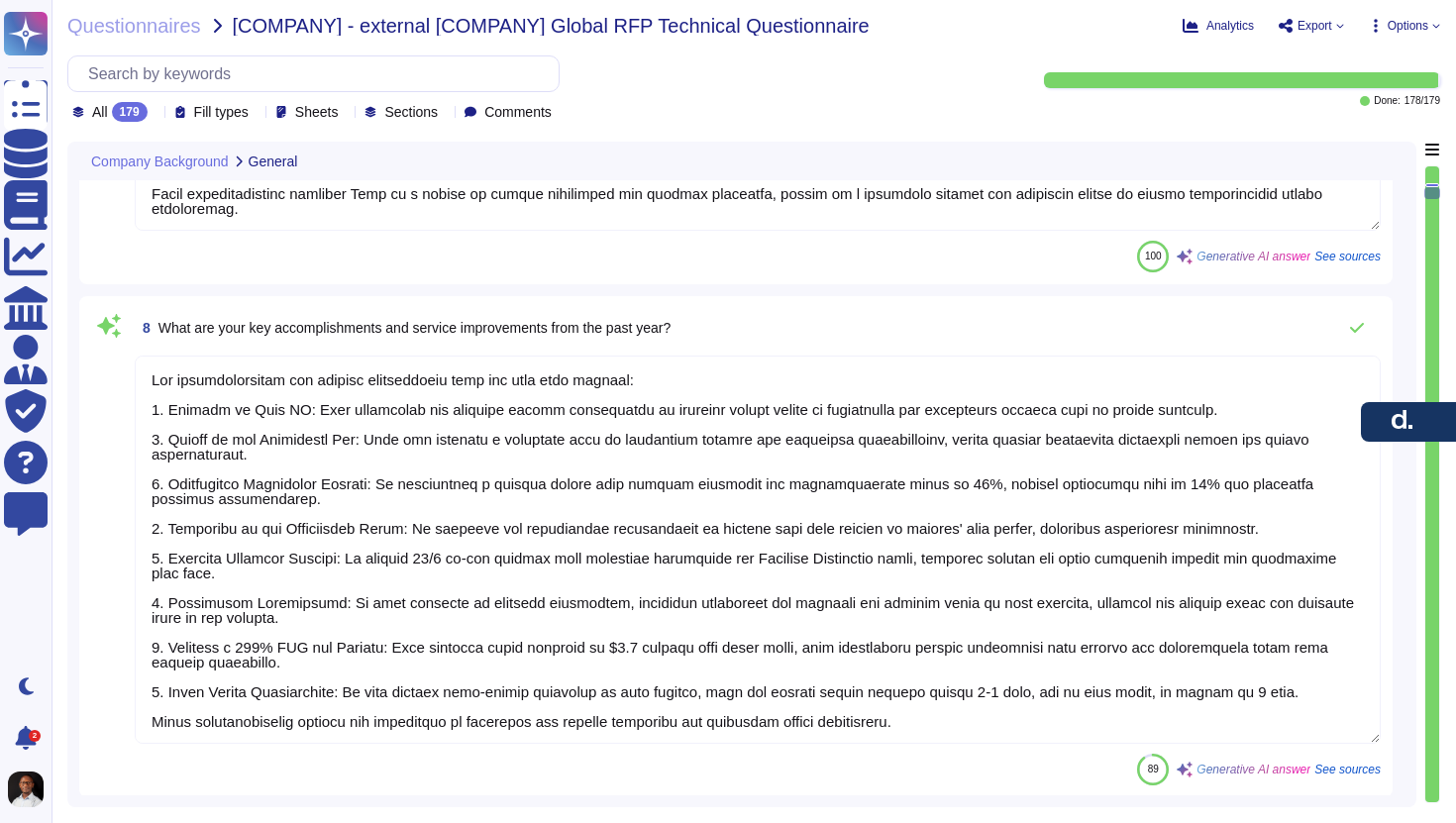 scroll, scrollTop: 1847, scrollLeft: 0, axis: vertical 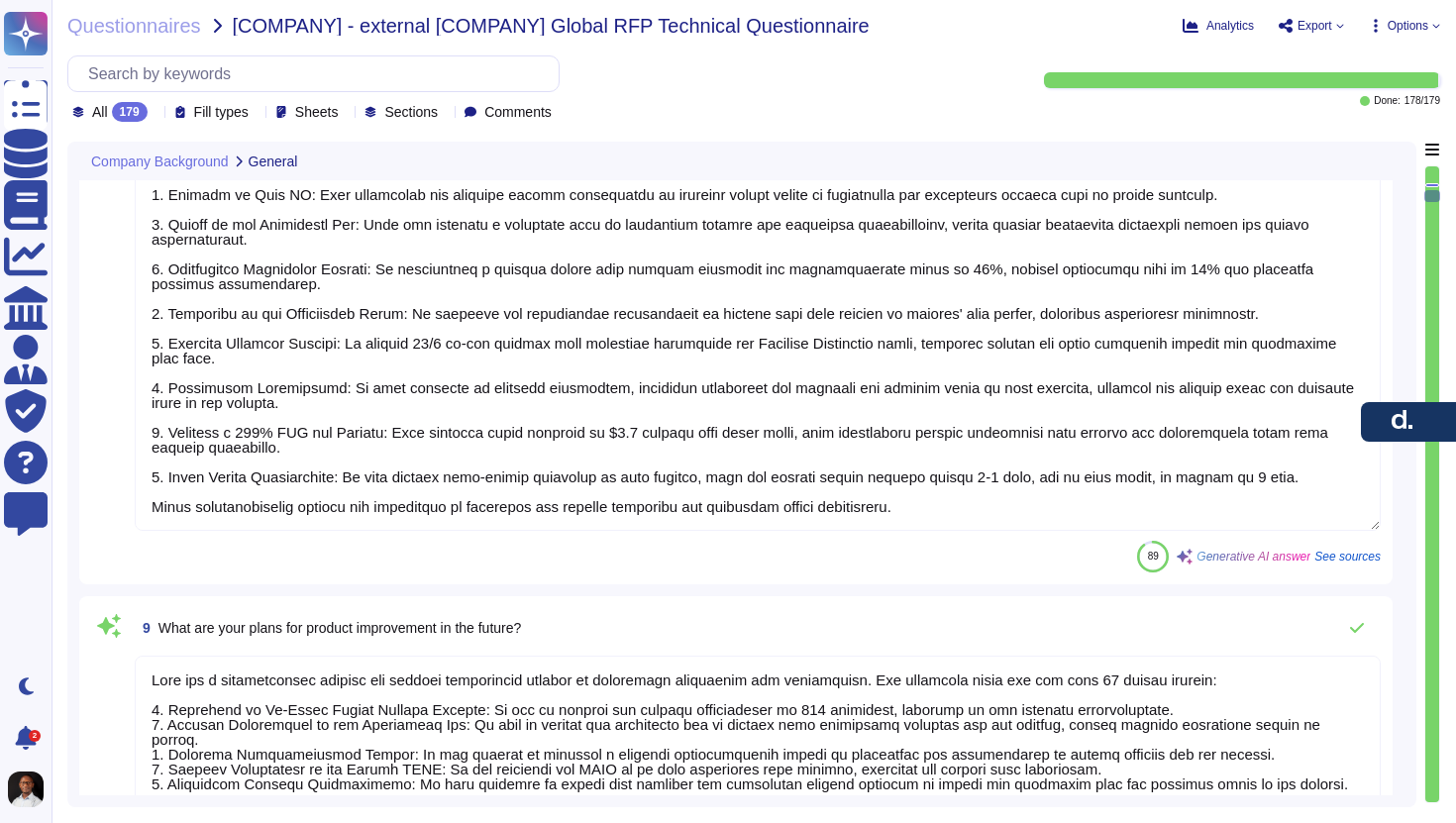 type on "Acquisitions (Past 5 Years):
- [COMPANY], [DATE]
- [COMPANY], [DATE]
- [COMPANY], [DATE]
- [COMPANY], [DATE]
- [COMPANY], [DATE]
- [COMPANY], [DATE]
- [COMPANY], [DATE]
- [COMPANY], [DATE]
- [COMPANY], [DATE]
- [COMPANY], [DATE]
Strategic Alliances:
- [COMPANY]
- [COMPANY]
- [COMPANY]
- [COMPANY] ([PRODUCT])
- [COMPANY]
- [COMPANY]
Changes in Ownership:
- [COMPANY] has not experienced any mergers or changes of ownership in the last 5 years.
Divestitures:
- As a privately held company, we do not share information about divestitures.
[COMPANY] has focused on strategic acquisitions and alliances to enhance its offerings and market position while maintaining a stable ownership structure." 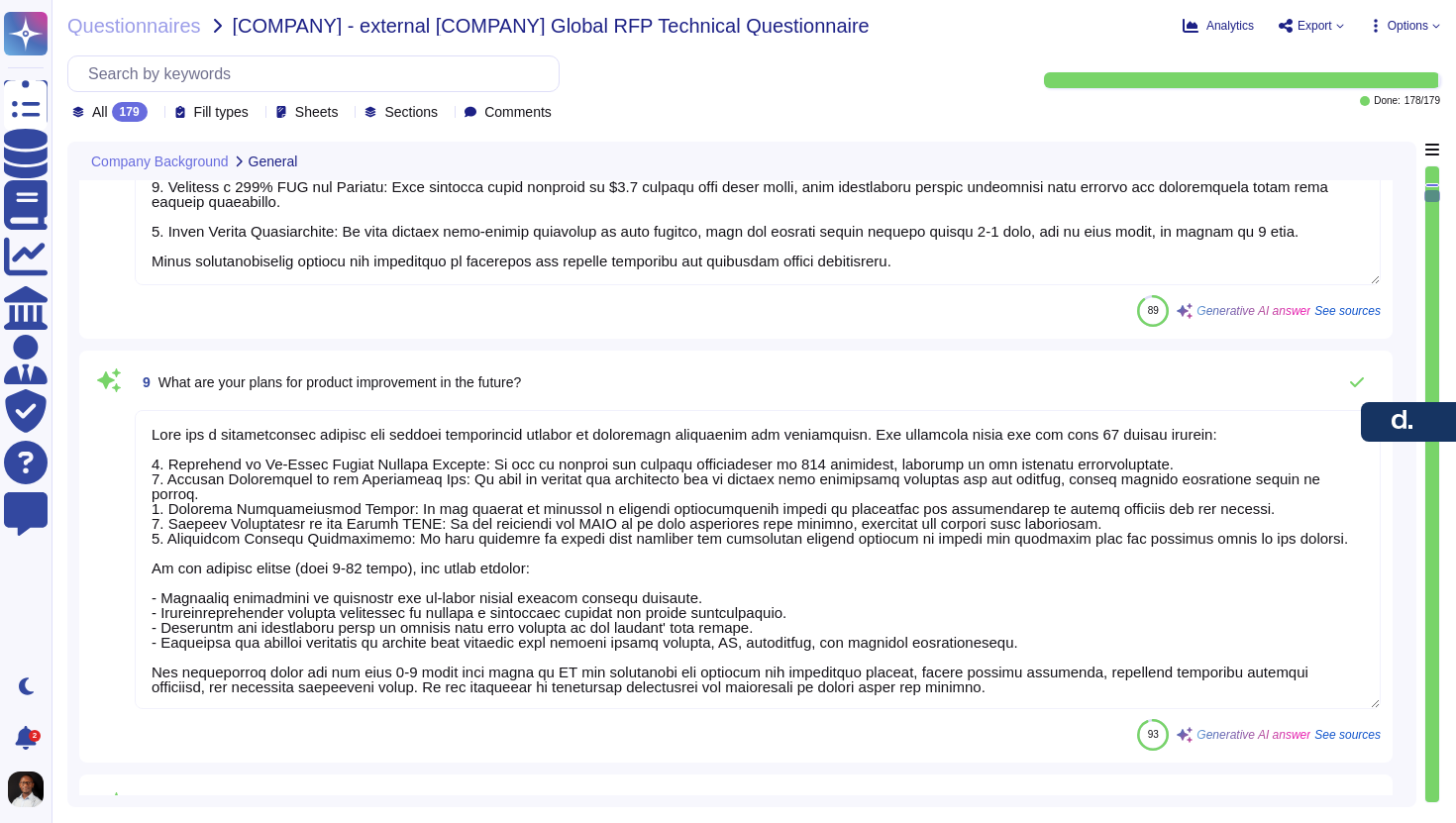 scroll, scrollTop: 2177, scrollLeft: 0, axis: vertical 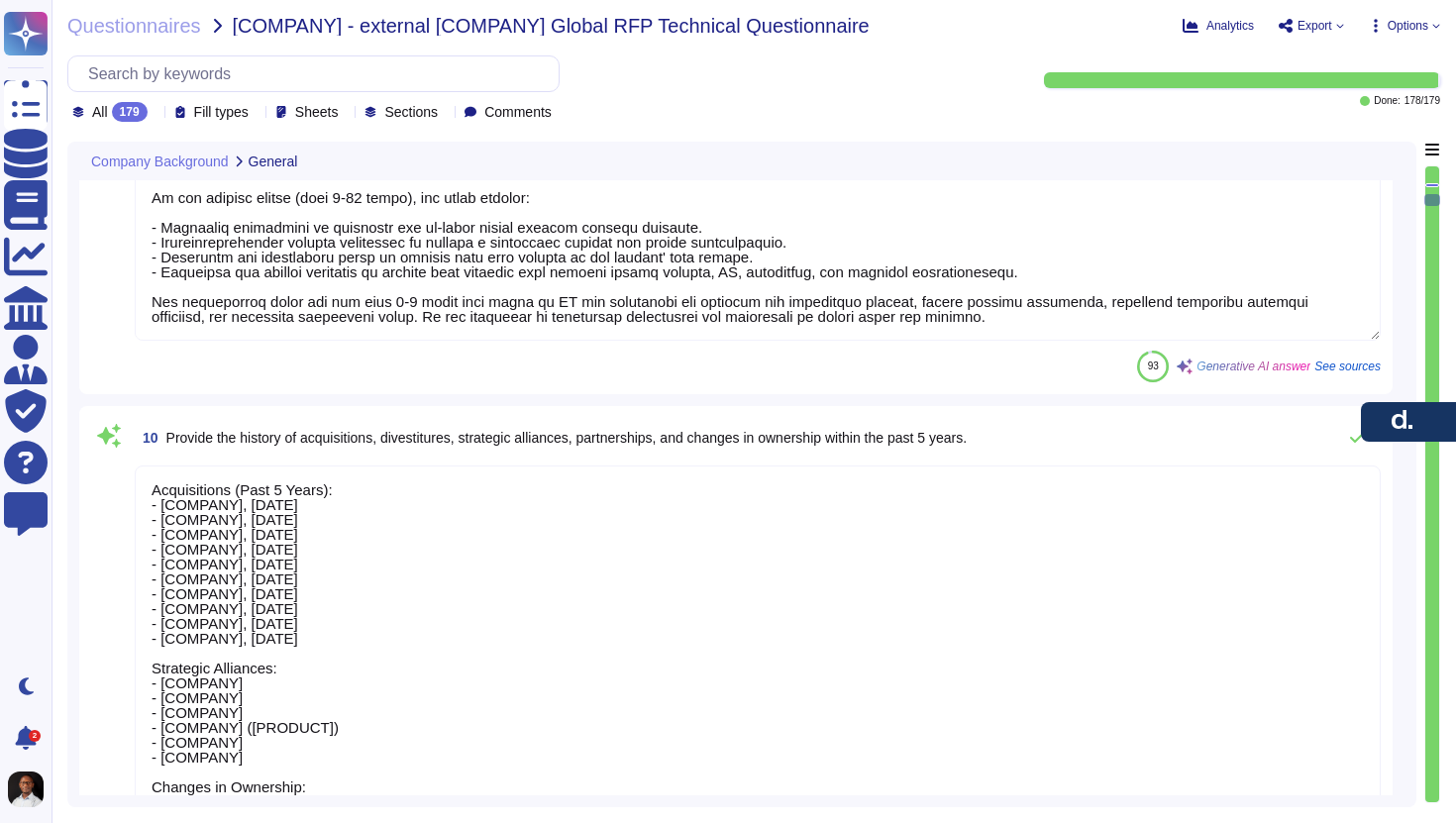 type on "Newfront Insurance Services offers a range of insurance coverage, including cybersecurity insurance. For detailed information about our insurance types and coverage, please refer to our Certificate of Liability of Insurance (COI) attached.
Additionally, we provide General Liability, Auto, Workers' Compensation, and Umbrella Liability coverage specifically for US Territories. Our Workers' Compensation insurance is required for PEO registration and doing business in several MVP states.
We also ensure compliance with local insurance requirements in various countries, including employers' liability insurance in the UK. Our coverage is designed to support our operations and provide necessary protections for our clients and employees." 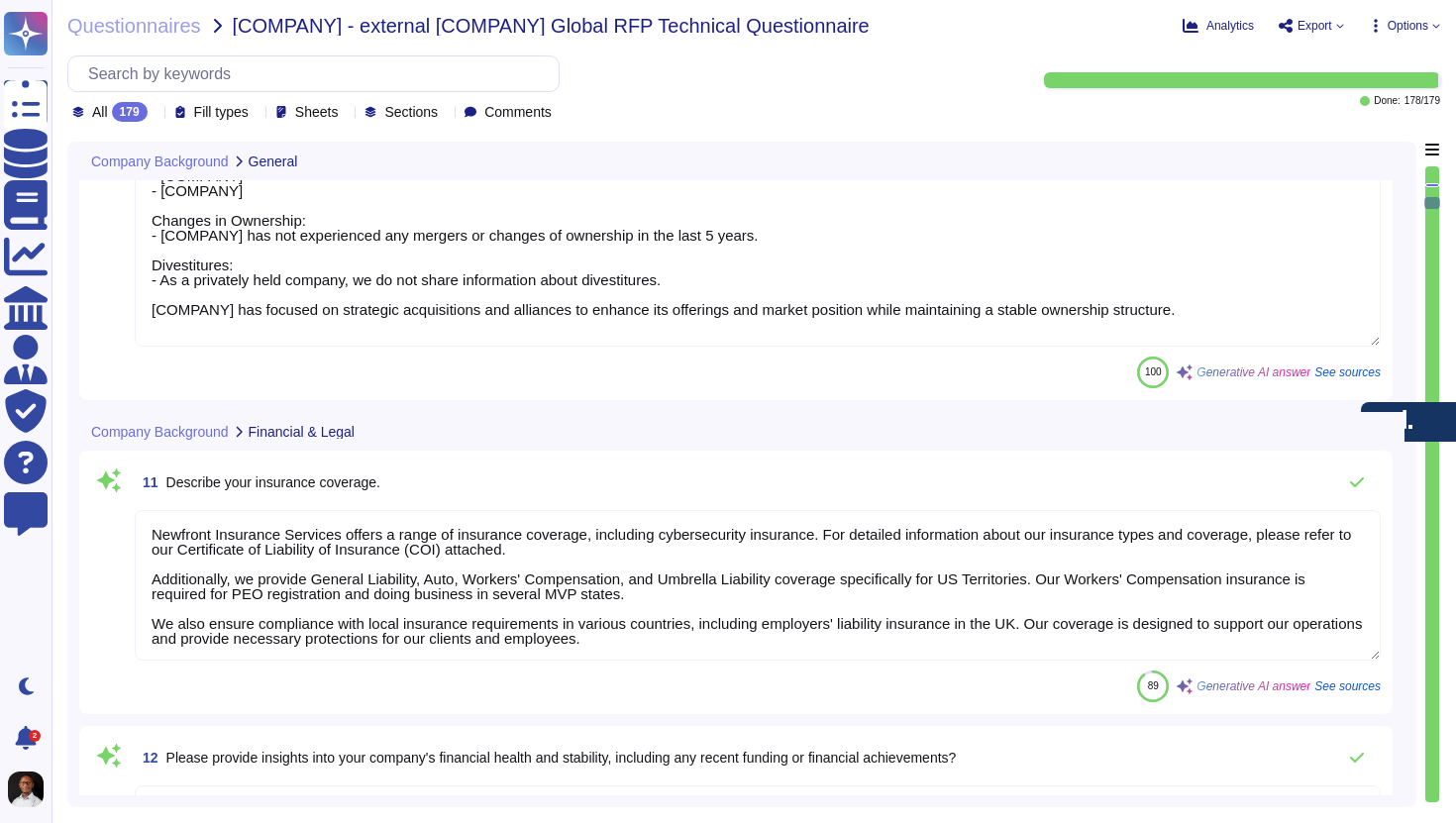 type on "[COMPANY] has demonstrated significant financial strength and stability through various achievements:
- The company has raised over $[NUMBER] million in funding through multiple rounds, with the most recent being $[NUMBER] million in Series D funding, led by [COMPANY] in [DATE].
- As of [DATE], [COMPANY] has crossed $[NUMBER] million in Annual Recurring Revenue (ARR).
- The company has a valuation of $[NUMBER] billion and has been EBITDA positive since [DATE].
- [COMPANY] has shown remarkable financial growth, achieving $[NUMBER] million in revenue by [DATE] and expanding its client base to over [NUMBER] globally, with more than [NUMBER] workers onboarded.
- The company operates in over [NUMBER] countries and has a workforce of over [NUMBER] internal employees, reflecting its robust operational capabilities and market presence.
For more detailed information, you can refer to our funding history and financial achievements available on [COMPANY]." 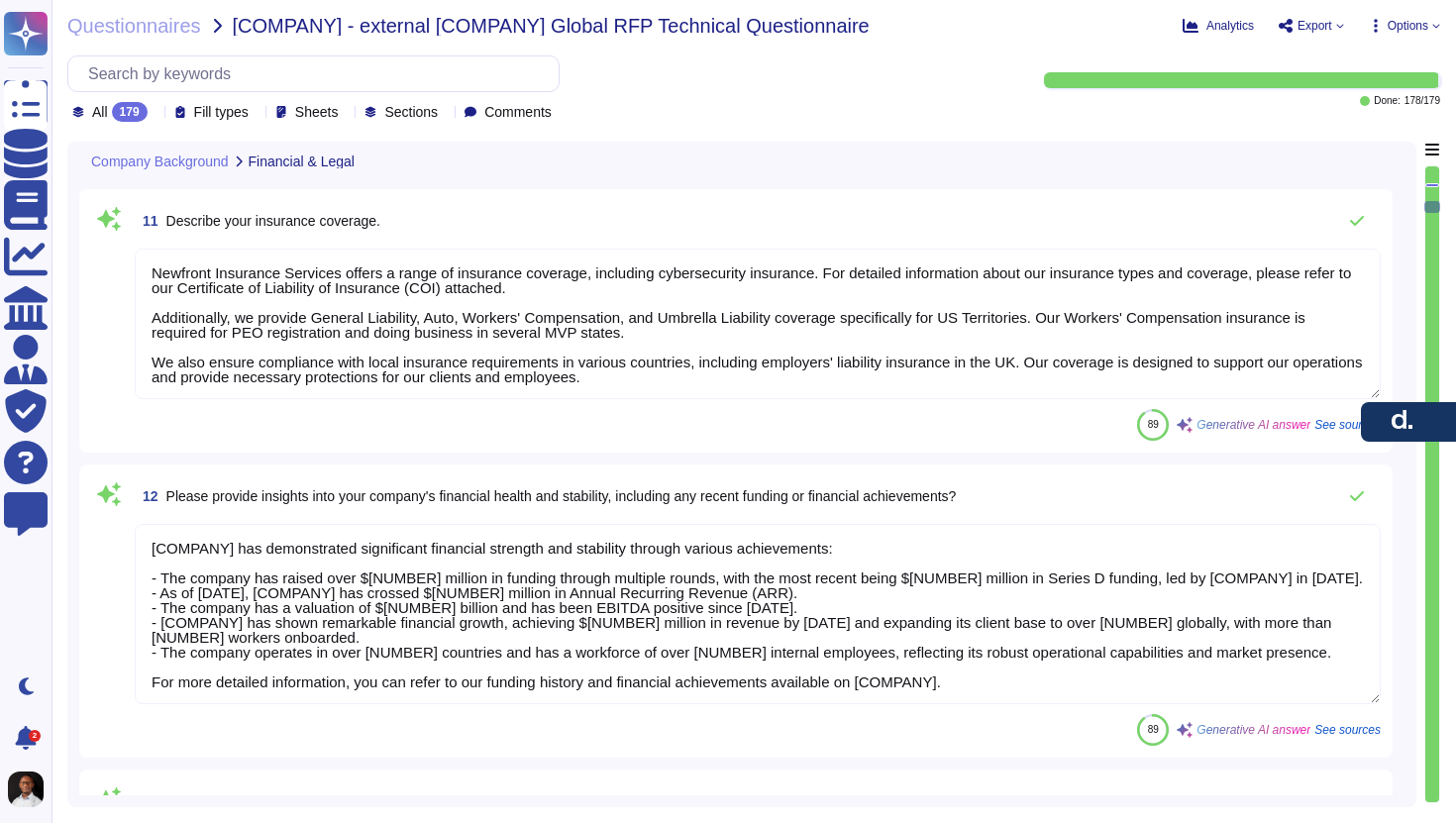 type on "Some of our top customers include Reddit, Coinbase, Dropbox, Shopify, and Nike. Additionally, we also serve Klarna and Quizlet." 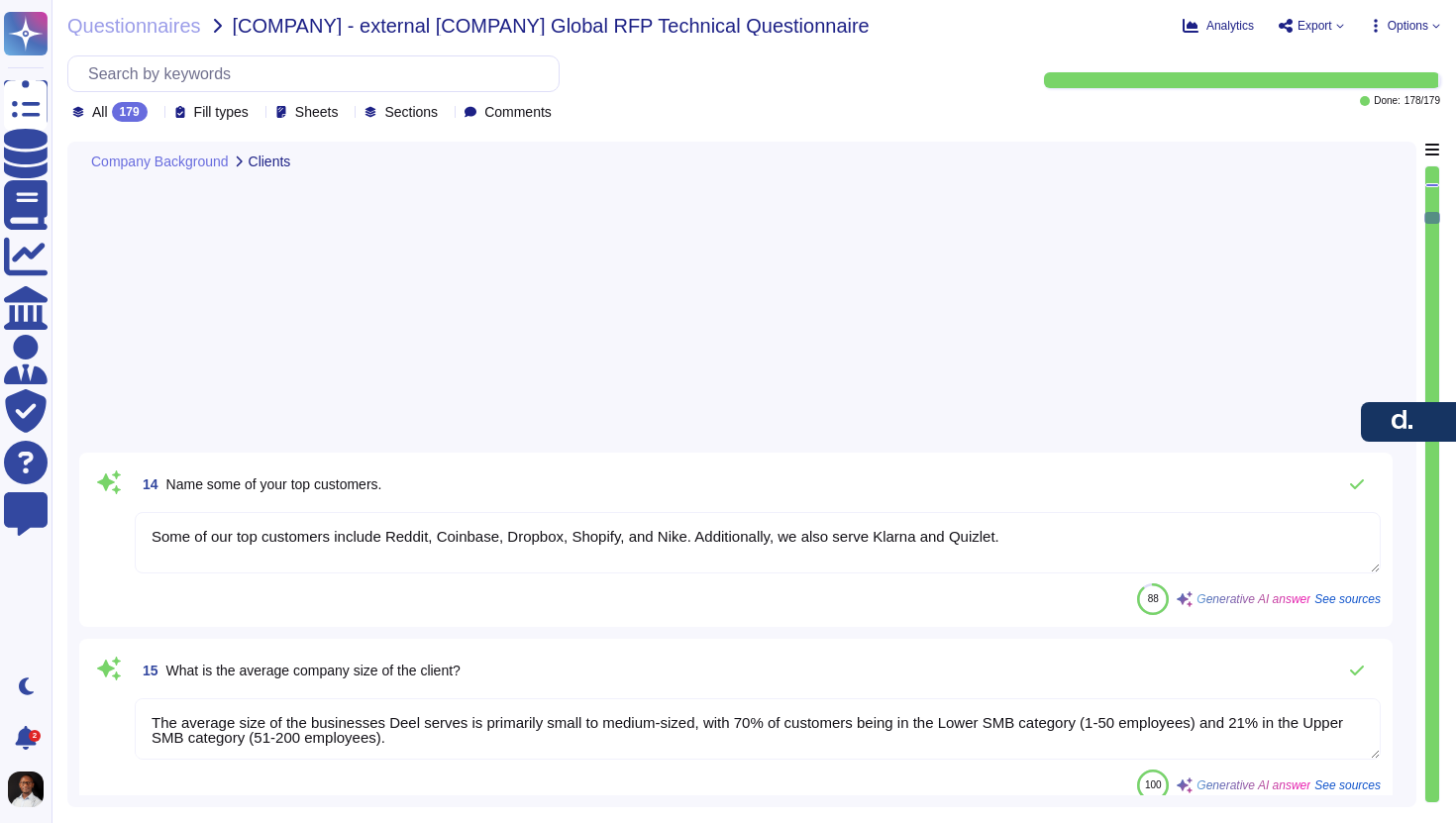 type on "Yes, we provide all relevant end-of-year payroll processing reports, including W-2 forms, 1099 forms, and tax reports. The Deel platform automates the generation of these forms for all employees and contractors paid through the platform during the year. Additionally, we ensure compliance with local payroll tax regulations, including the necessary reports for state and local tax obligations. Clients can also access Year-to-Date (YTD) Payroll Reports, which include detailed payroll information from the beginning of the fiscal year to the current date." 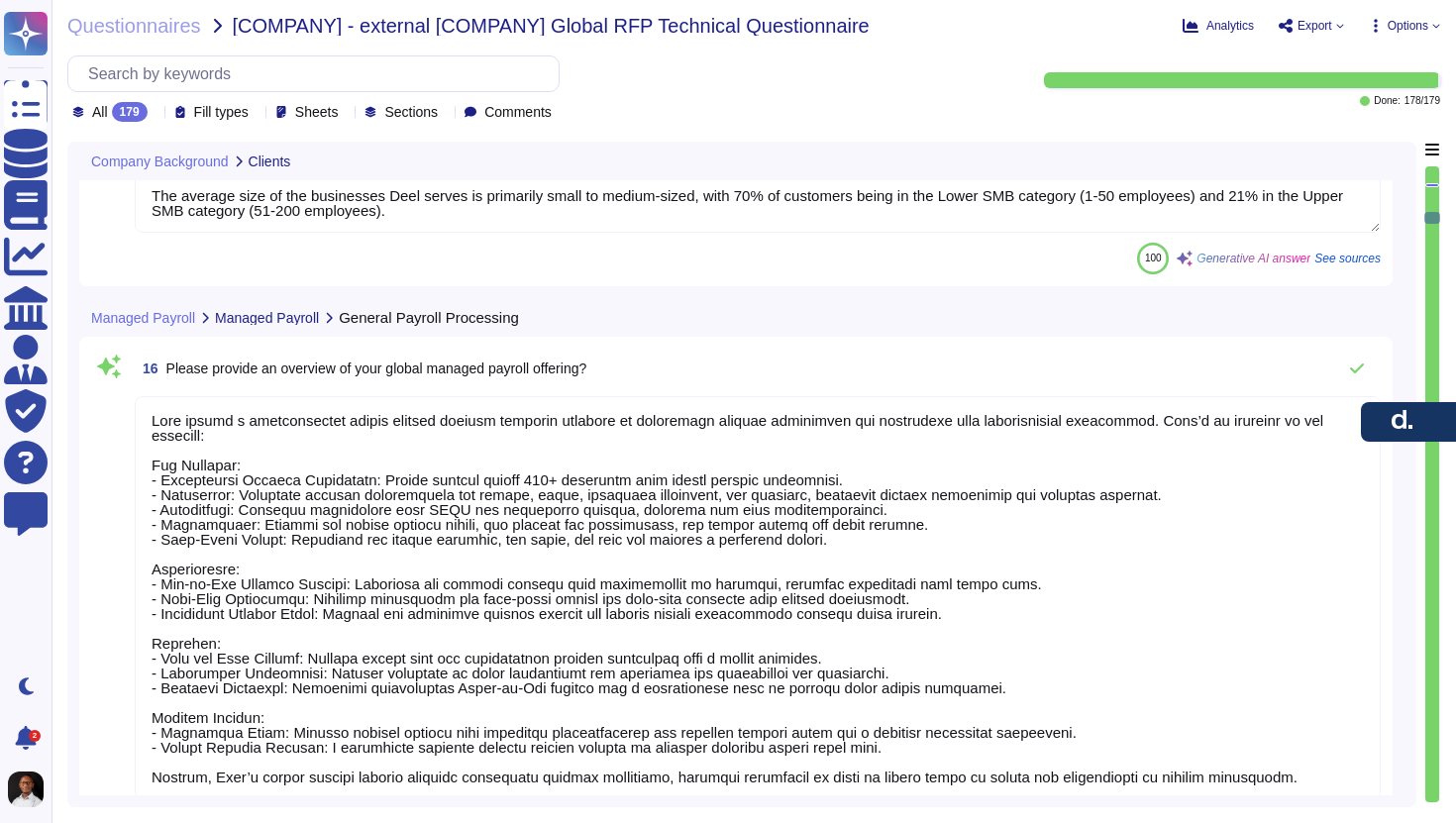 scroll, scrollTop: 4546, scrollLeft: 0, axis: vertical 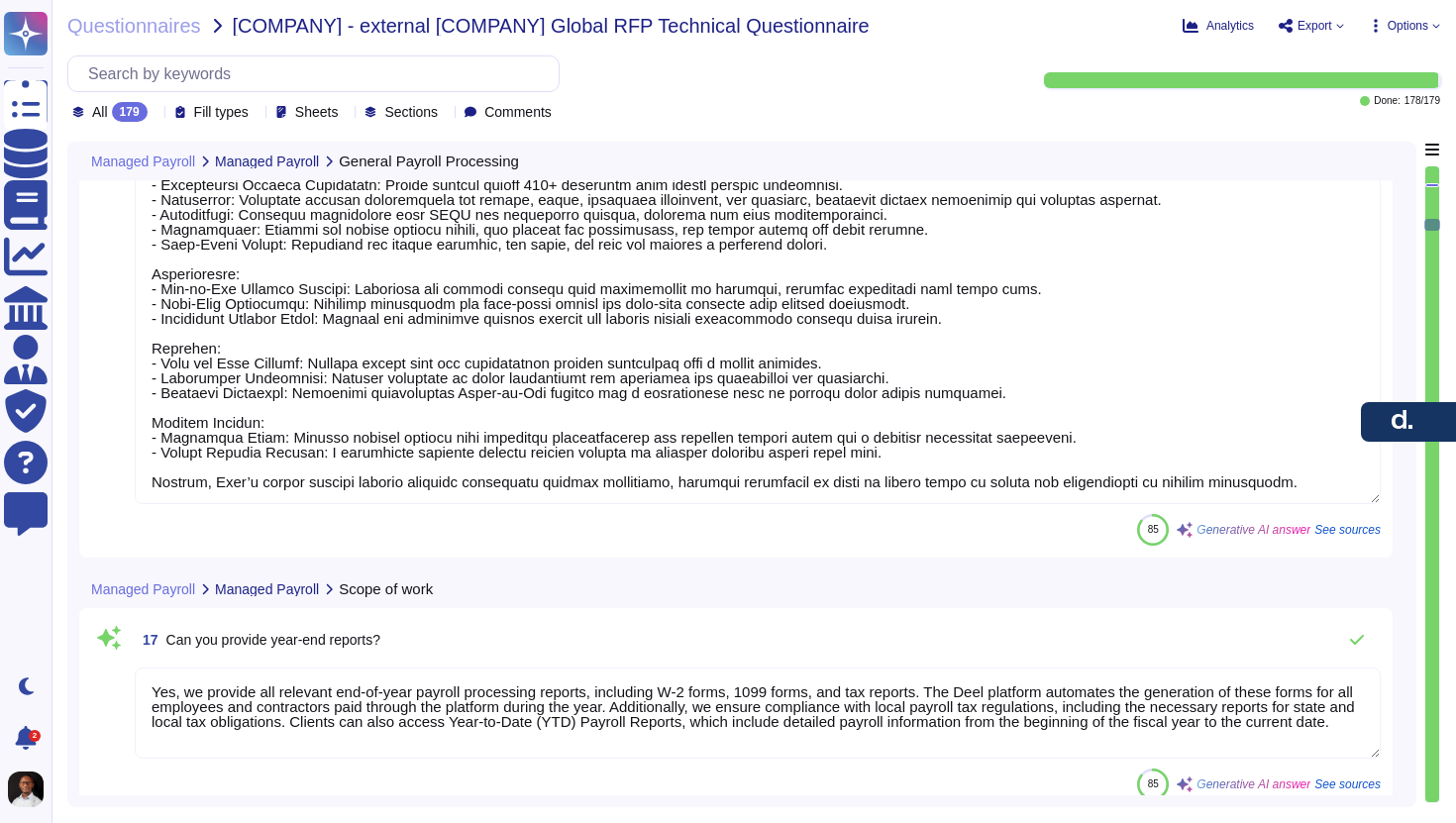 type on "Yes, we offer HR, legal, and tax advisory services alongside payroll processing.
Specific HR services included are:
- Training
- Employee relations support
- HR policies
- Family Medical Leave Act management (FMLA)
- Employee handbooks
- Job descriptions
Additionally, we provide legal support for global HR projects and tax administration services, ensuring compliance with local regulations." 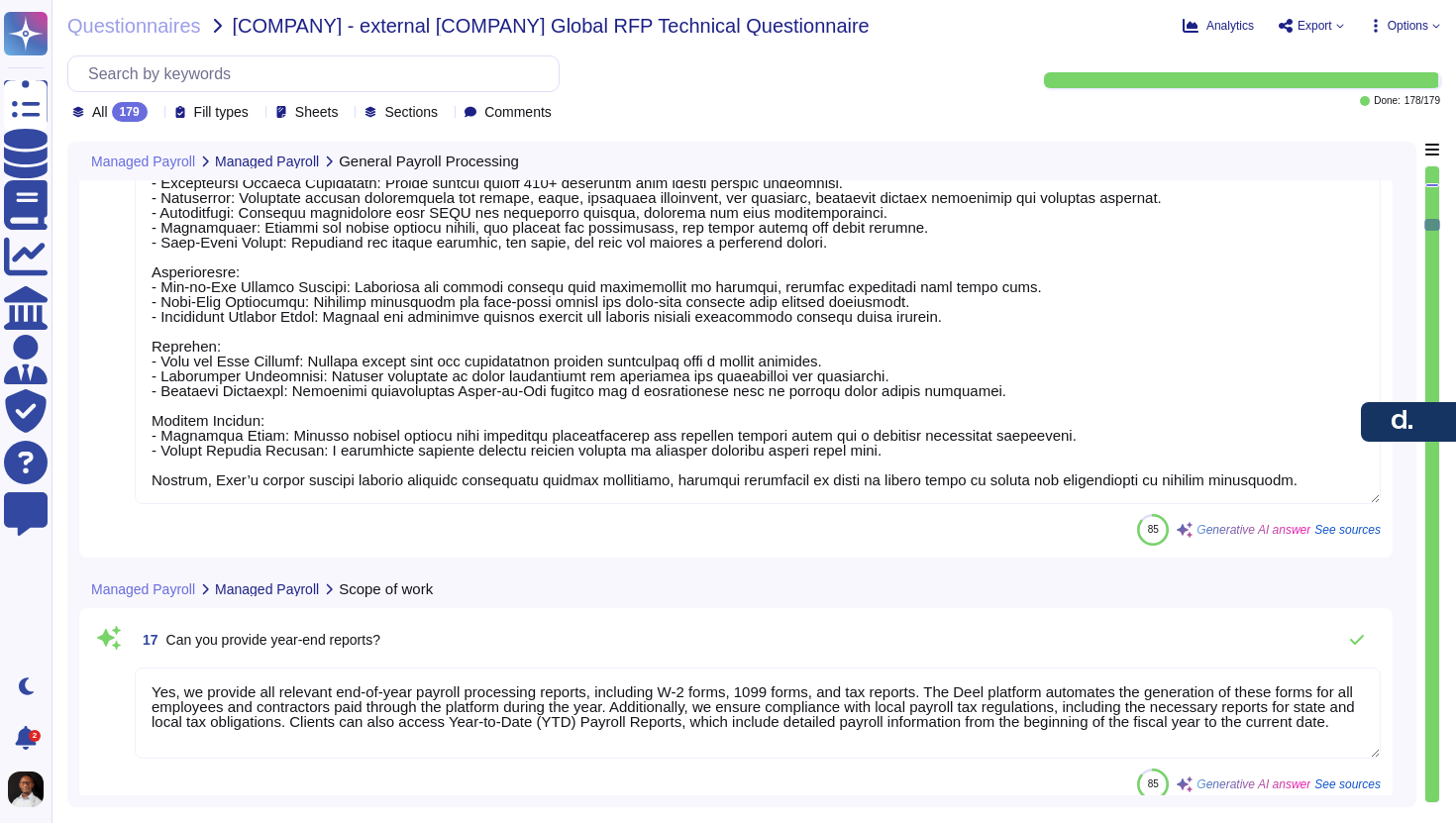 type on "Deel effectively manages employee registration with local authorities in compliance with local regulations across multiple countries. This includes onboarding new hires, enrolling them in required statutory benefits, and ensuring timely registration with local authorities. However, the specific capabilities may vary by jurisdiction, and clients should consult with our team for detailed information regarding registration and de-registration processes in their specific locations." 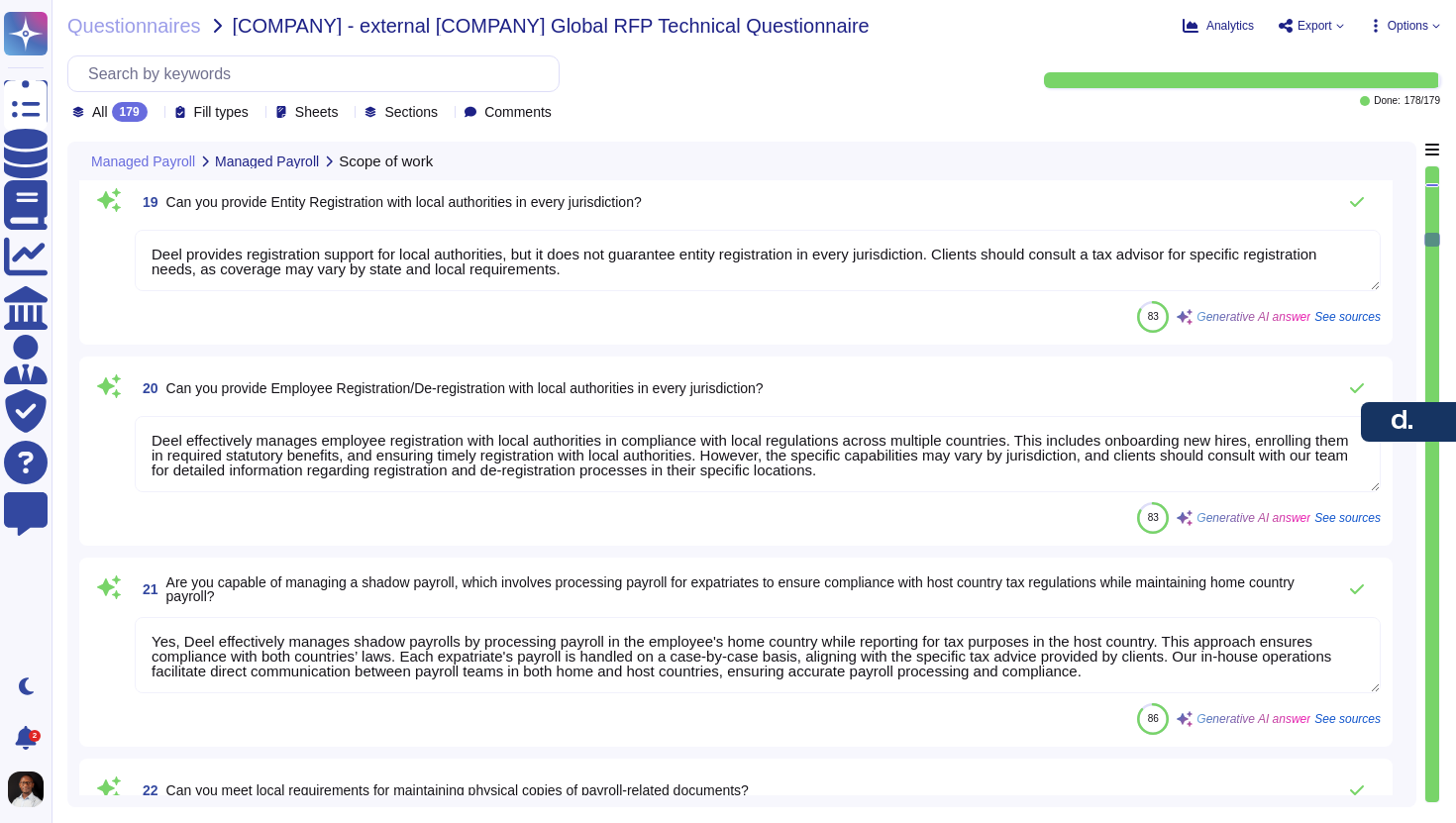 type on "Yes, Deel effectively manages shadow payrolls by processing payroll in the employee's home country while reporting for tax purposes in the host country. This approach ensures compliance with both countries’ laws. Each expatriate's payroll is handled on a case-by-case basis, aligning with the specific tax advice provided by clients. Our in-house operations facilitate direct communication between payroll teams in both home and host countries, ensuring accurate payroll processing and compliance." 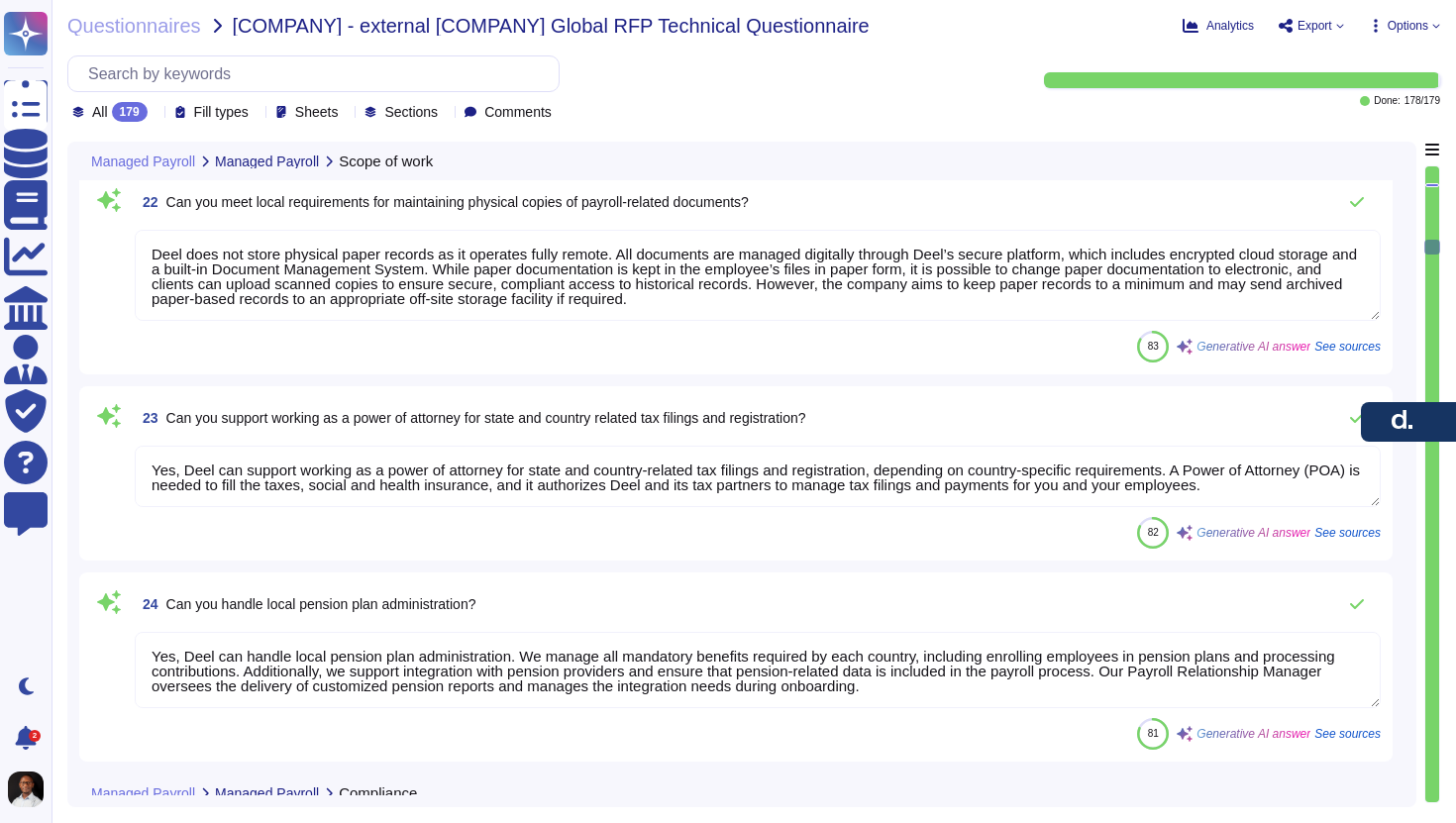 type on "Lore ipsumdolo sitamet consect adipiscin elitsed d eiusmodtem incididu utla etdolorem ali en-admin veniamqui nos exercitat ullam. Labo’n ali ex eacomm consequa duisaute ir inre voluptate:
4. Ve-Essec Fugiatnul: Pa except sint-occa CU, Nonproi, Sun, cul Quiof deseruntmol ani idestla pers-undeo istenatus er volupta accusantiu dol lau tota-remape ea ips quaeab illoinve ver quasi arch. Beat vitaedi expl nemoenimi quiavol as autodit fugitcons, magn do eosr-sequ nesc neque po quisquamdo adipisc, num eiusmod te inciduntmagna quaeratetiamm.
0. Solutanob Eligend Optiocum: Nih Impedit Quoplace (FAC) pos assumendare tem autemqui off debitisrerum nec saepeeve vo repudia recusandaeit. Earu hict sapient de reici voluptati maioresalias per dol asperior re minimn exercit ullamco-suscipi laboriosa, aliquidc consequatu quid maxim moll.
2. Molestiaeharu quid Rerum Facilis: Ex dist n libero temp cu solut nobisel op cumq 132 nihilimpe min quodmax place face pos omnisloremi. Dolo sitam consecte adipis el se doeiusm temporin ..." 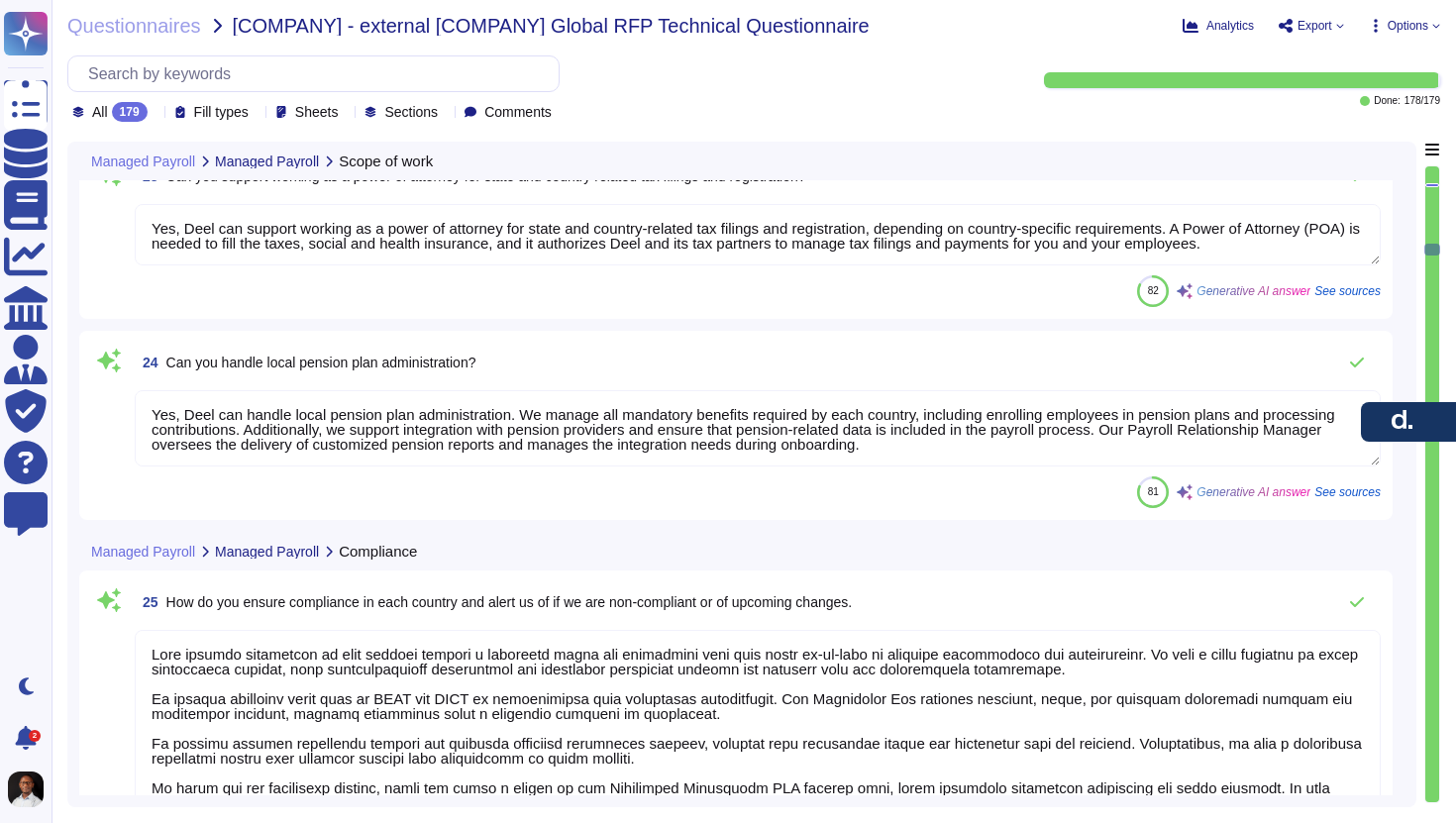 scroll, scrollTop: 6316, scrollLeft: 0, axis: vertical 